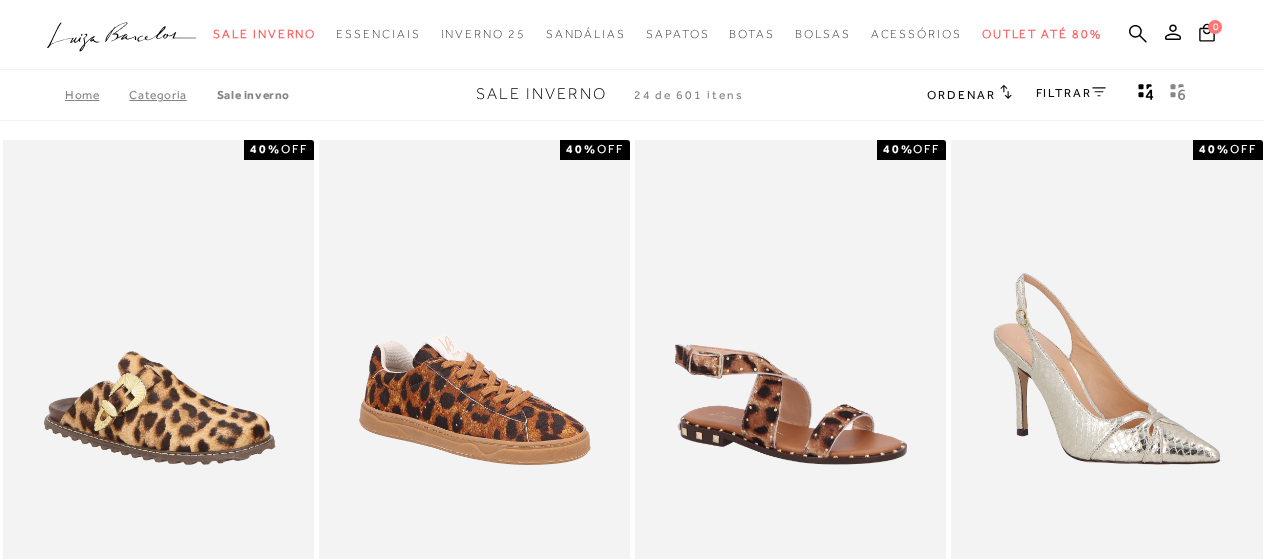 scroll, scrollTop: 0, scrollLeft: 0, axis: both 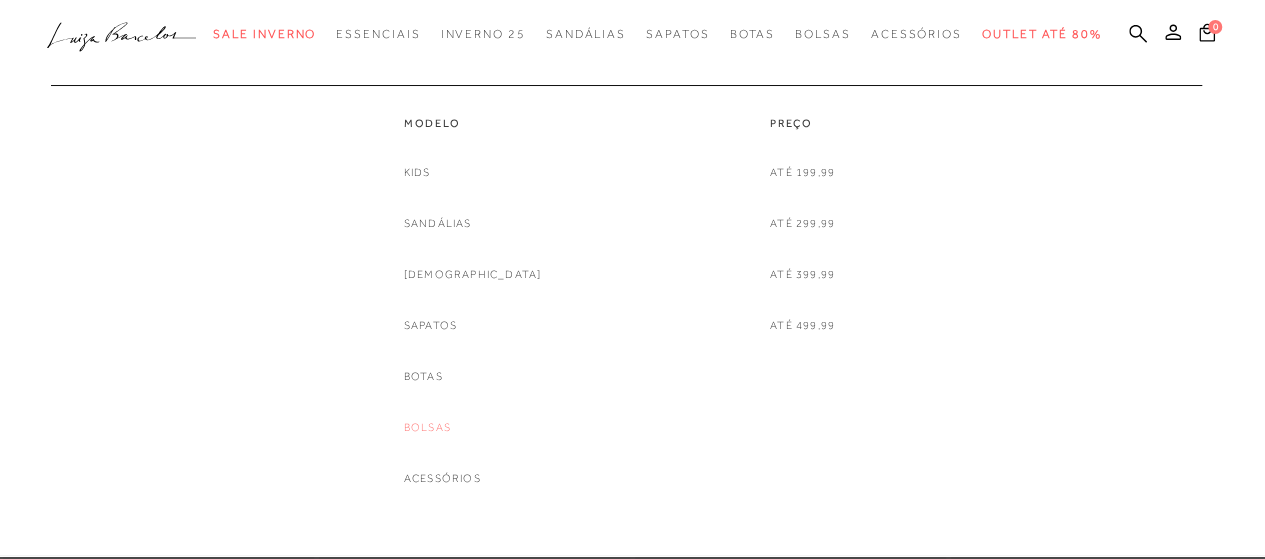 click on "Bolsas" at bounding box center (427, 427) 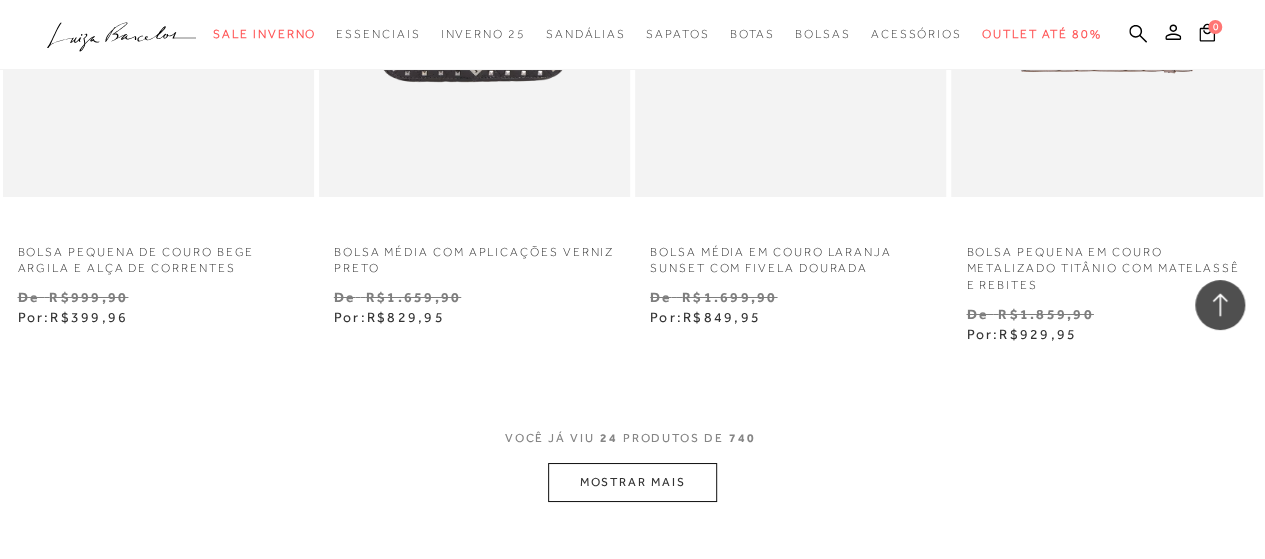 scroll, scrollTop: 3600, scrollLeft: 0, axis: vertical 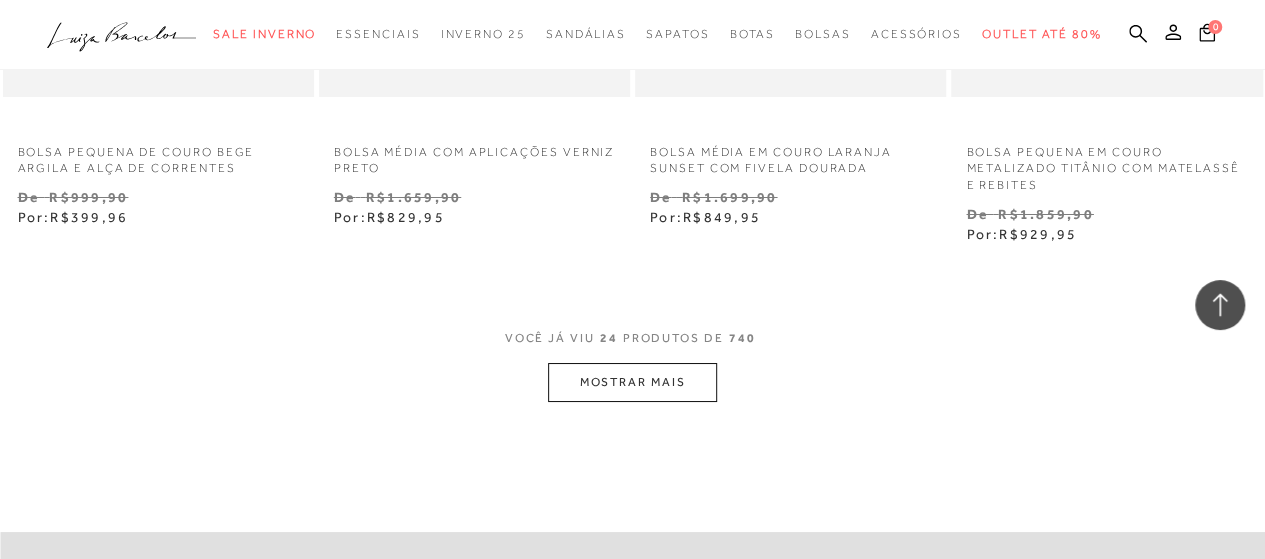 click on "MOSTRAR MAIS" at bounding box center [632, 382] 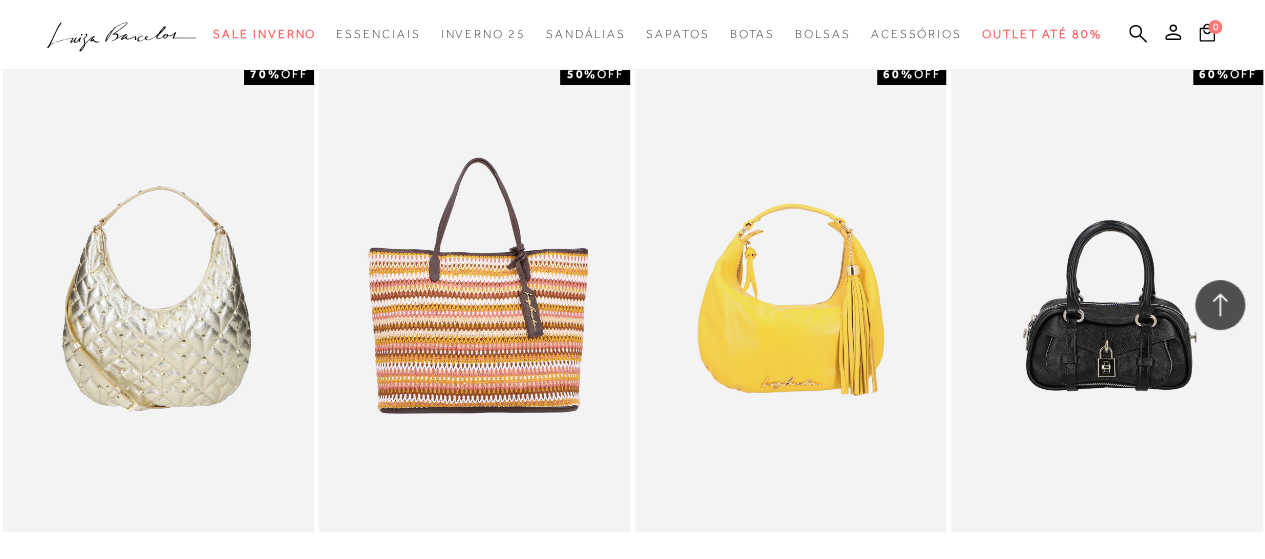scroll, scrollTop: 3900, scrollLeft: 0, axis: vertical 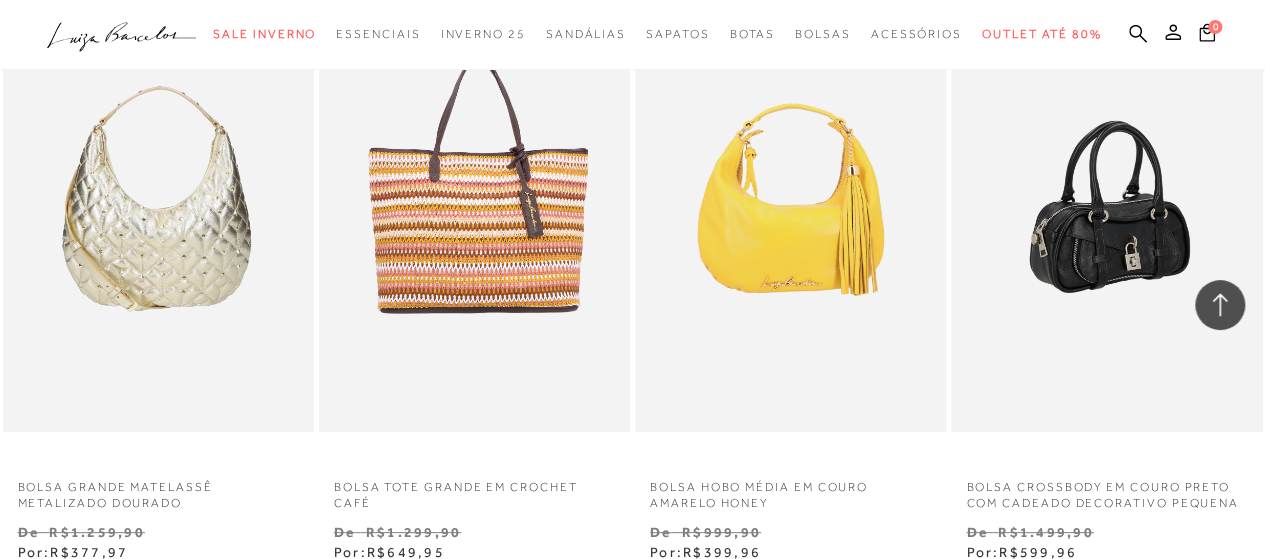 click at bounding box center [1107, 198] 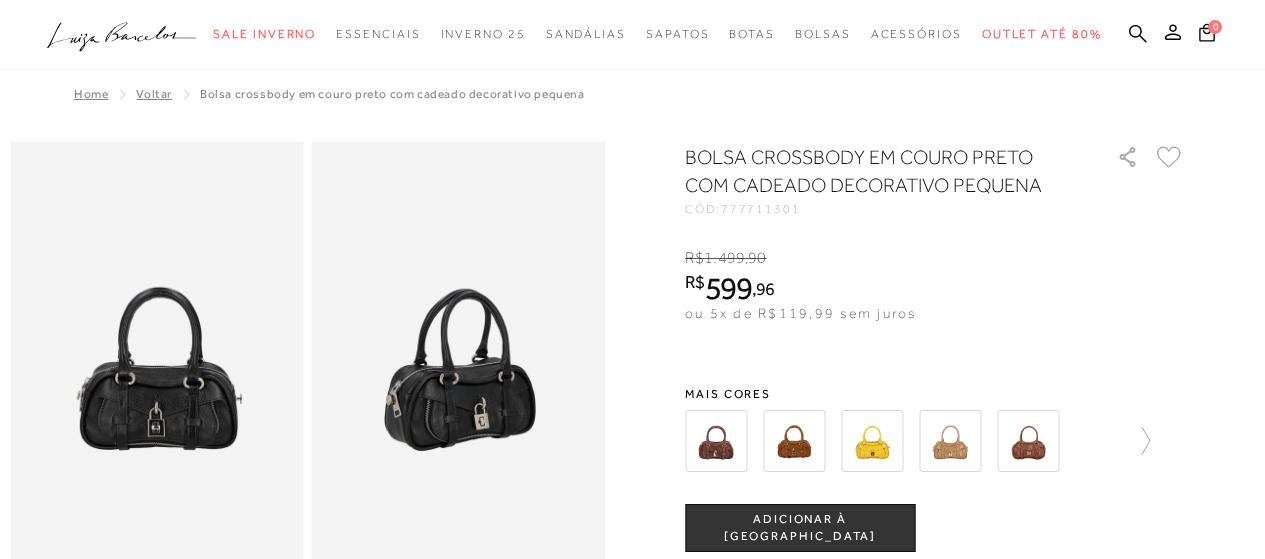 scroll, scrollTop: 400, scrollLeft: 0, axis: vertical 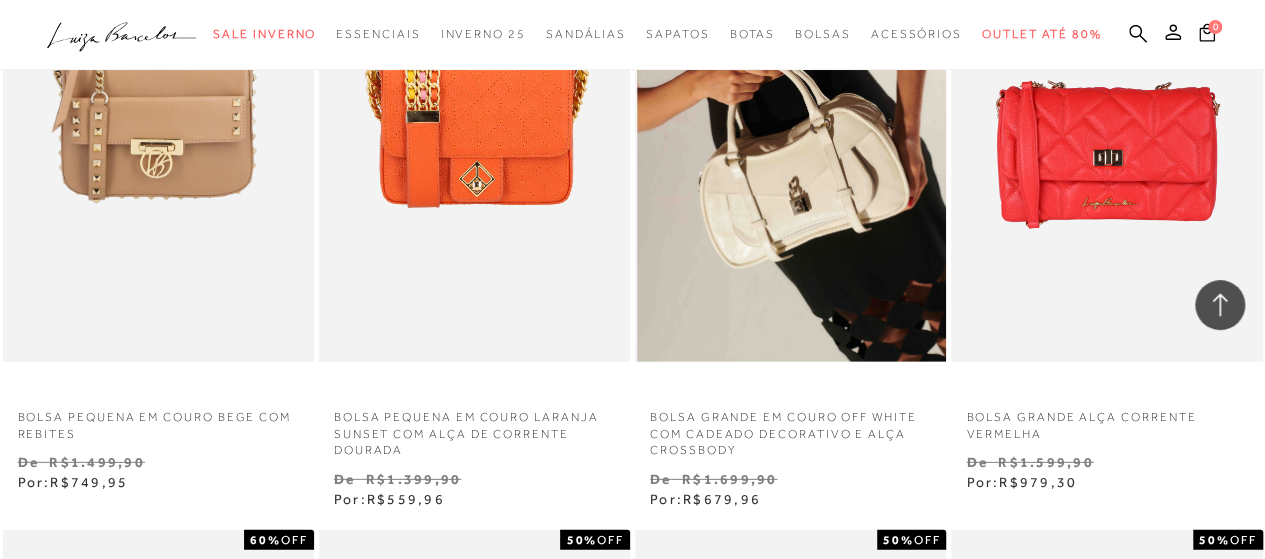 click at bounding box center (791, 128) 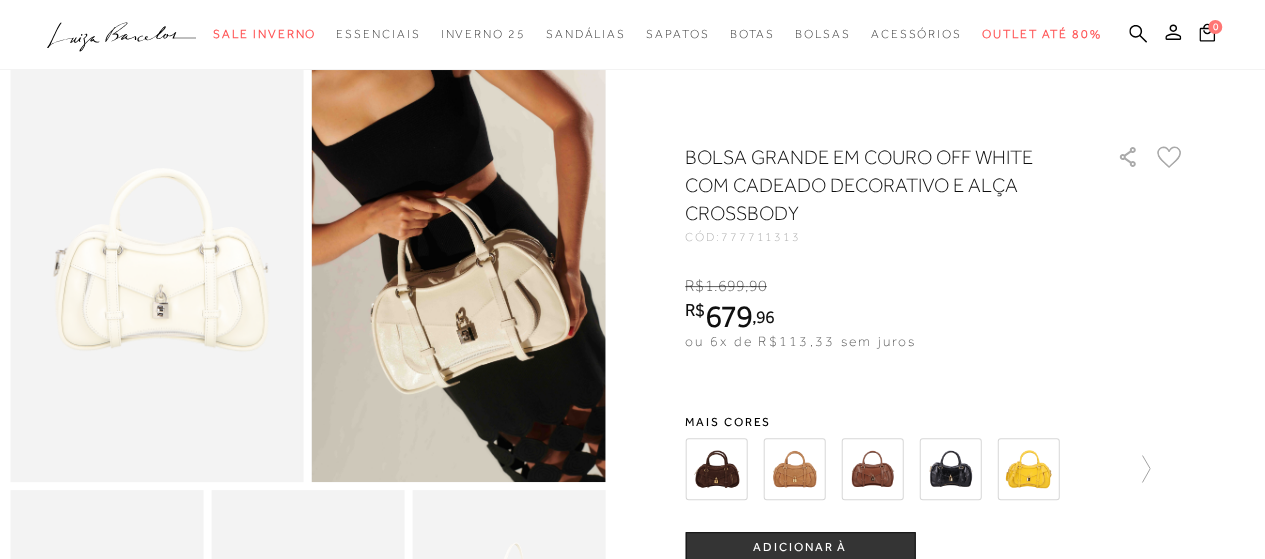 scroll, scrollTop: 200, scrollLeft: 0, axis: vertical 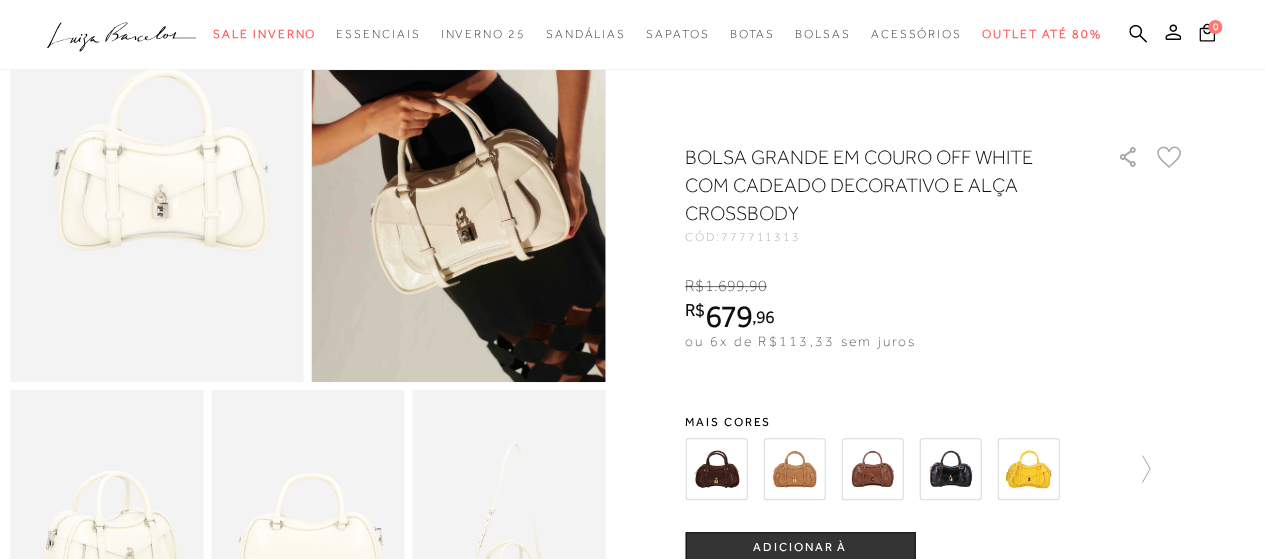 click on "ADICIONAR À [GEOGRAPHIC_DATA]" at bounding box center [800, 556] 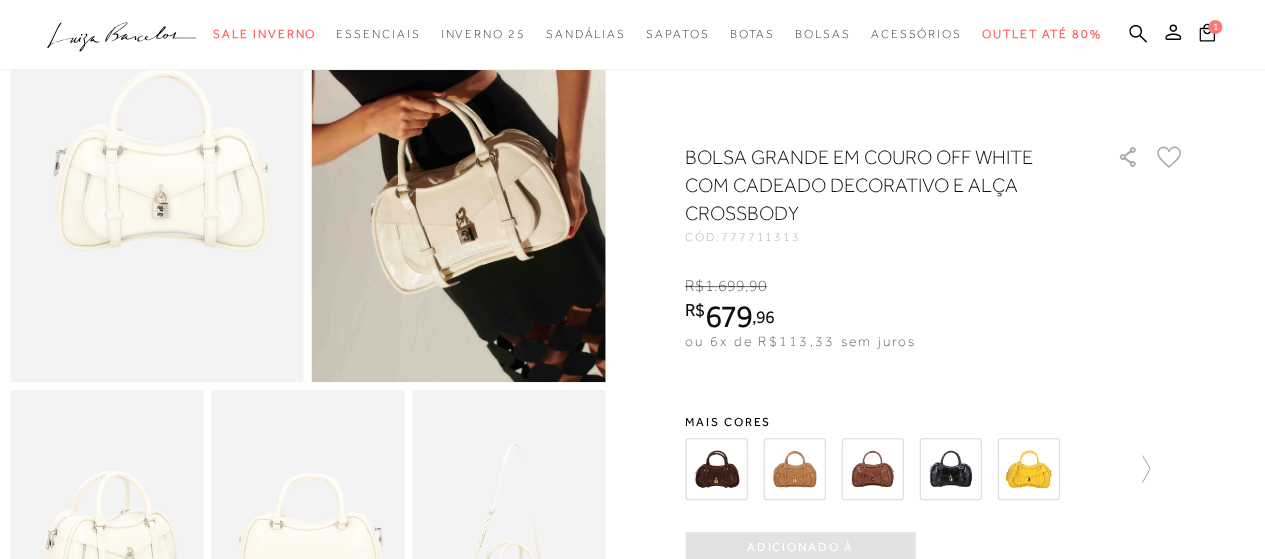scroll, scrollTop: 0, scrollLeft: 0, axis: both 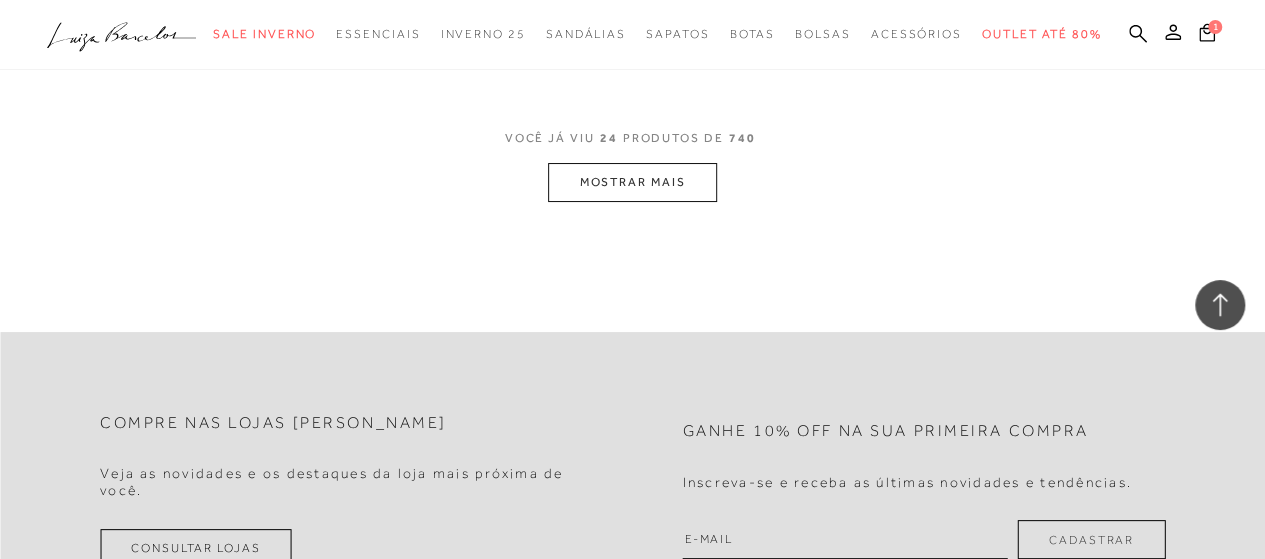 click on "MOSTRAR MAIS" at bounding box center [632, 182] 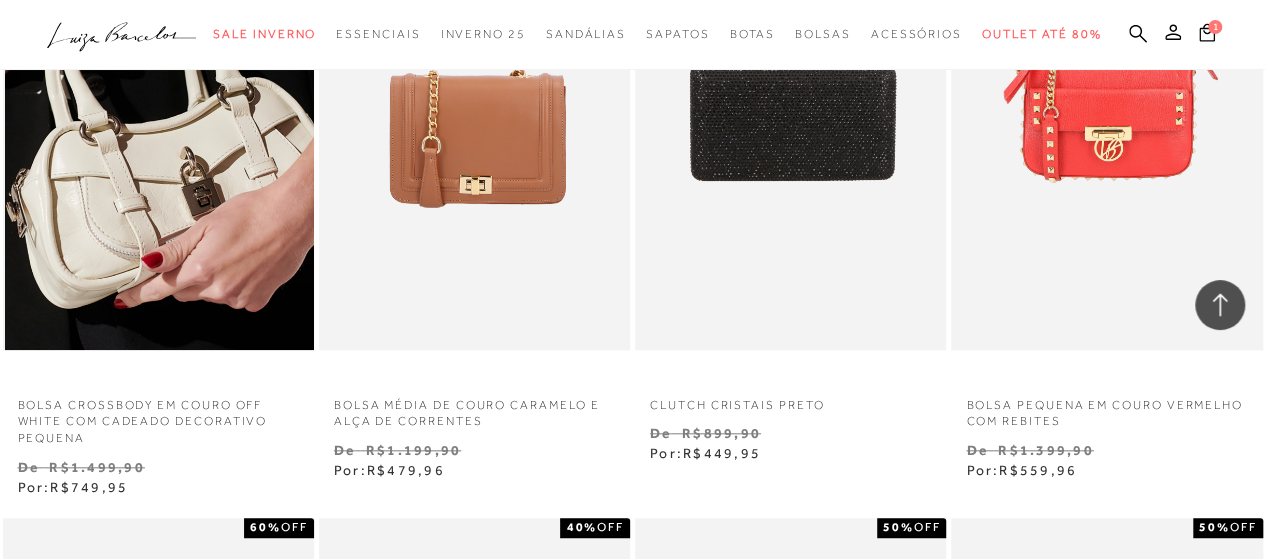 scroll, scrollTop: 4400, scrollLeft: 0, axis: vertical 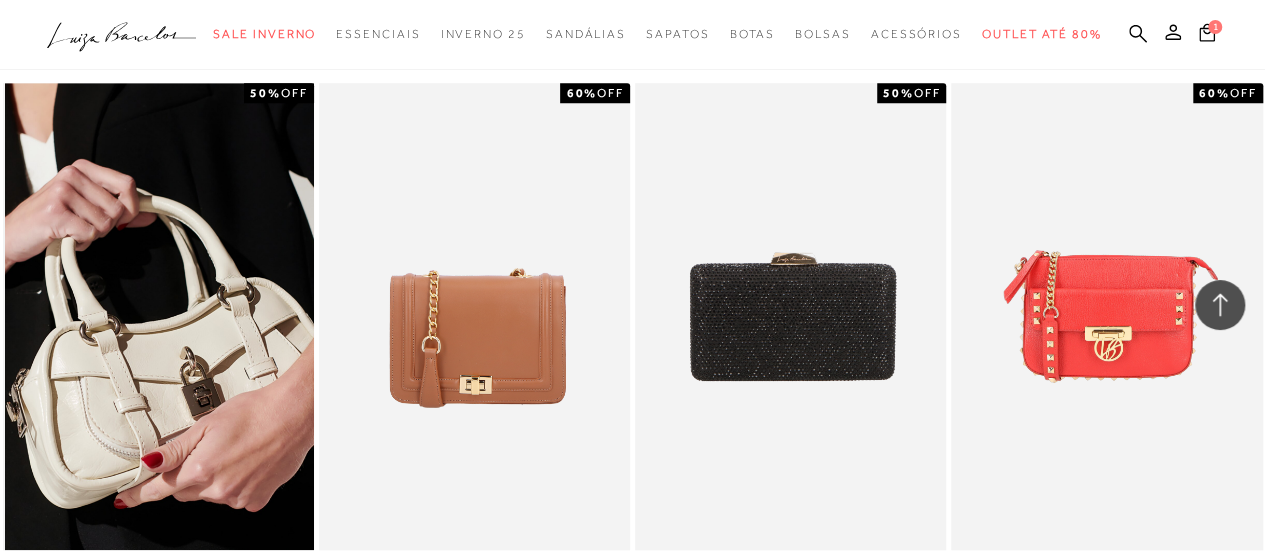 click at bounding box center [159, 316] 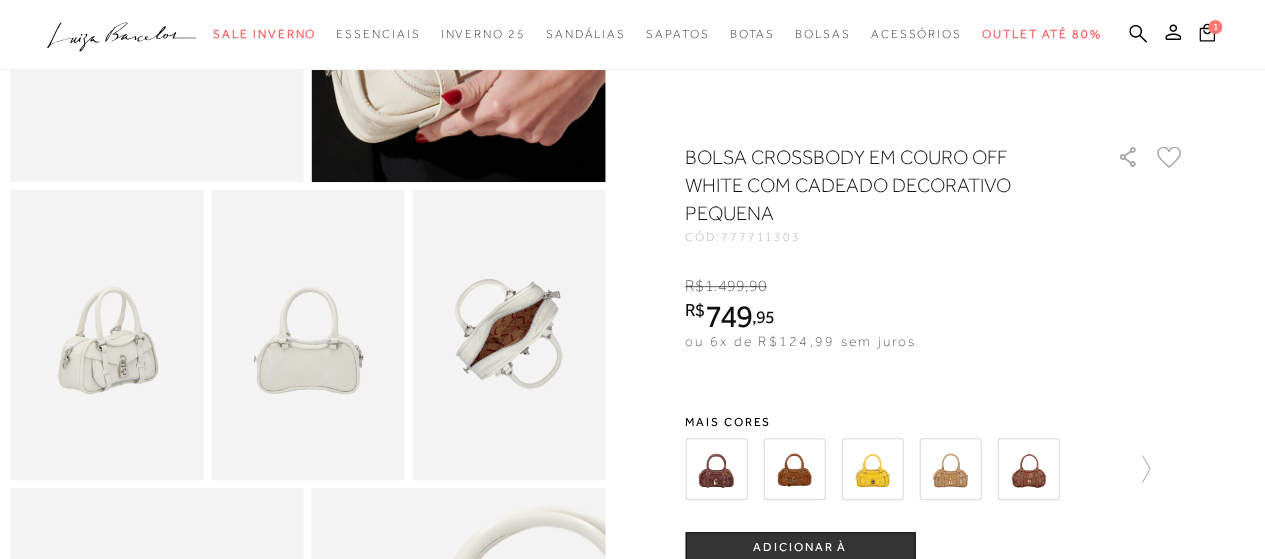 scroll, scrollTop: 500, scrollLeft: 0, axis: vertical 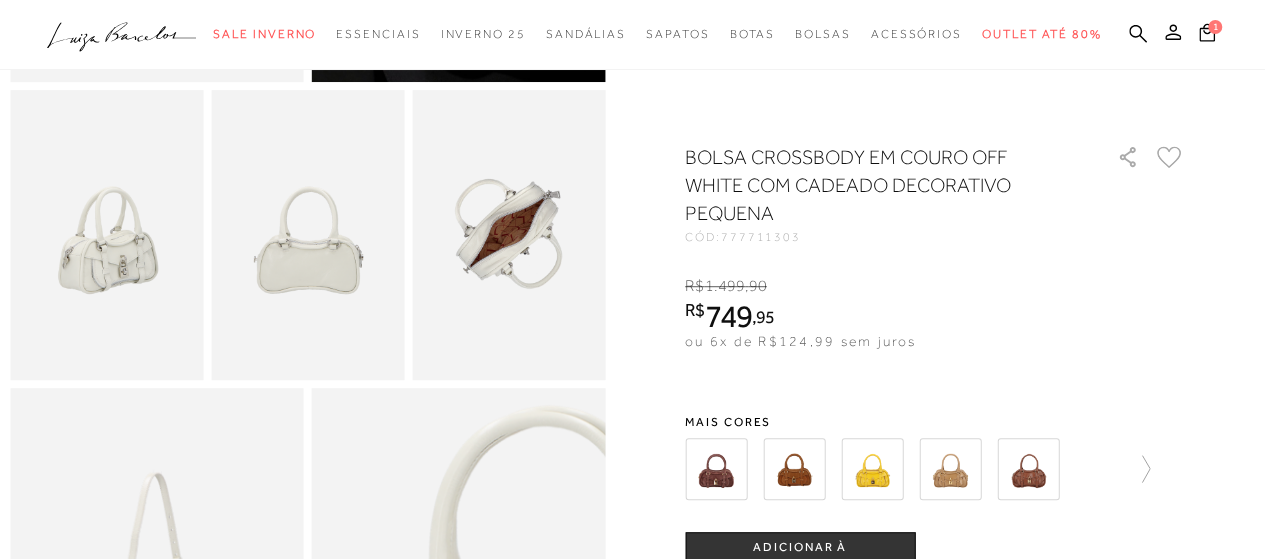 click on "ADICIONAR À [GEOGRAPHIC_DATA]" at bounding box center [800, 556] 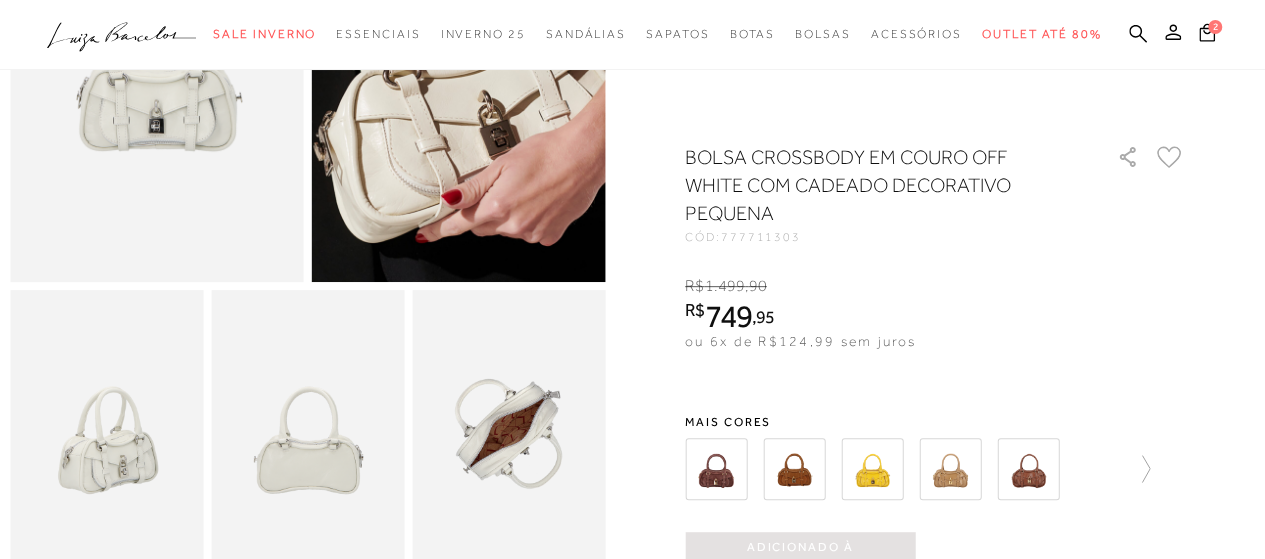 scroll, scrollTop: 200, scrollLeft: 0, axis: vertical 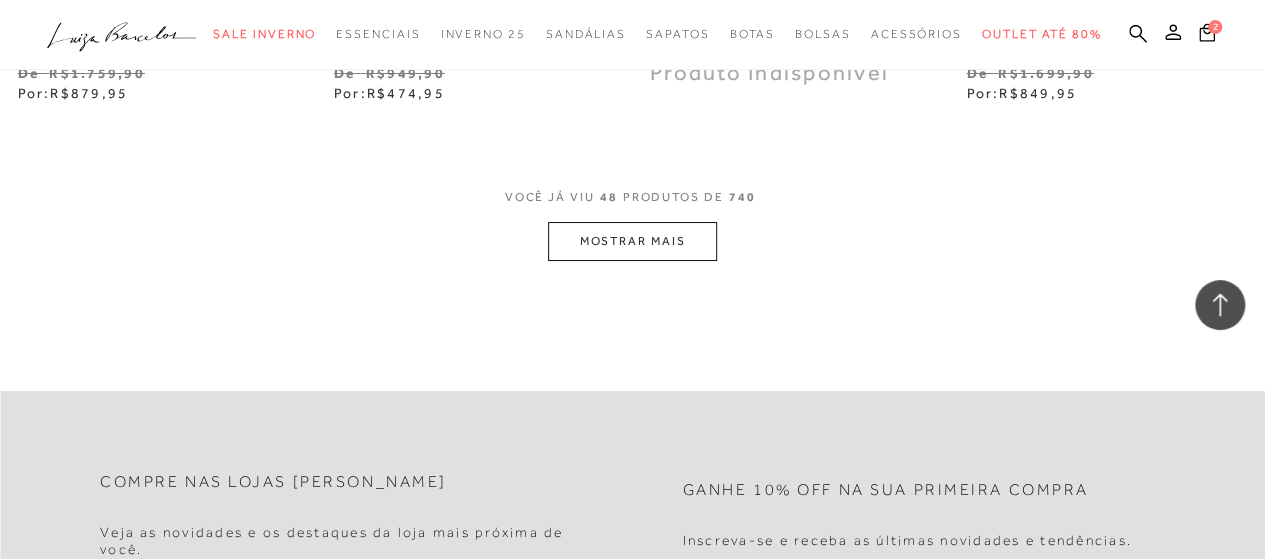 click on "MOSTRAR MAIS" at bounding box center [632, 241] 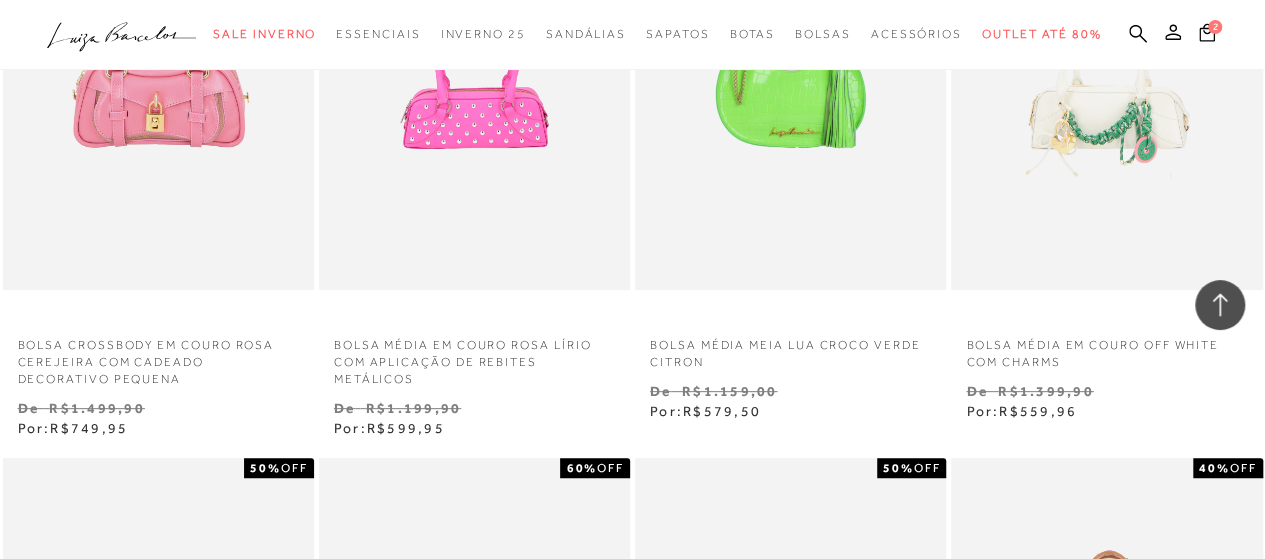 scroll, scrollTop: 7600, scrollLeft: 0, axis: vertical 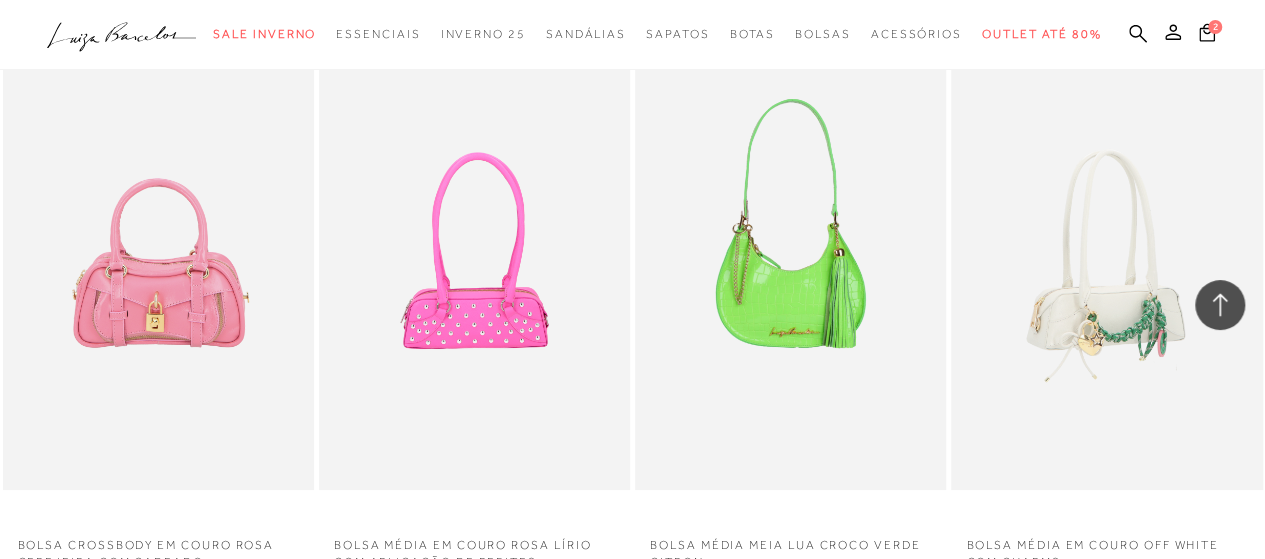 click at bounding box center (1107, 256) 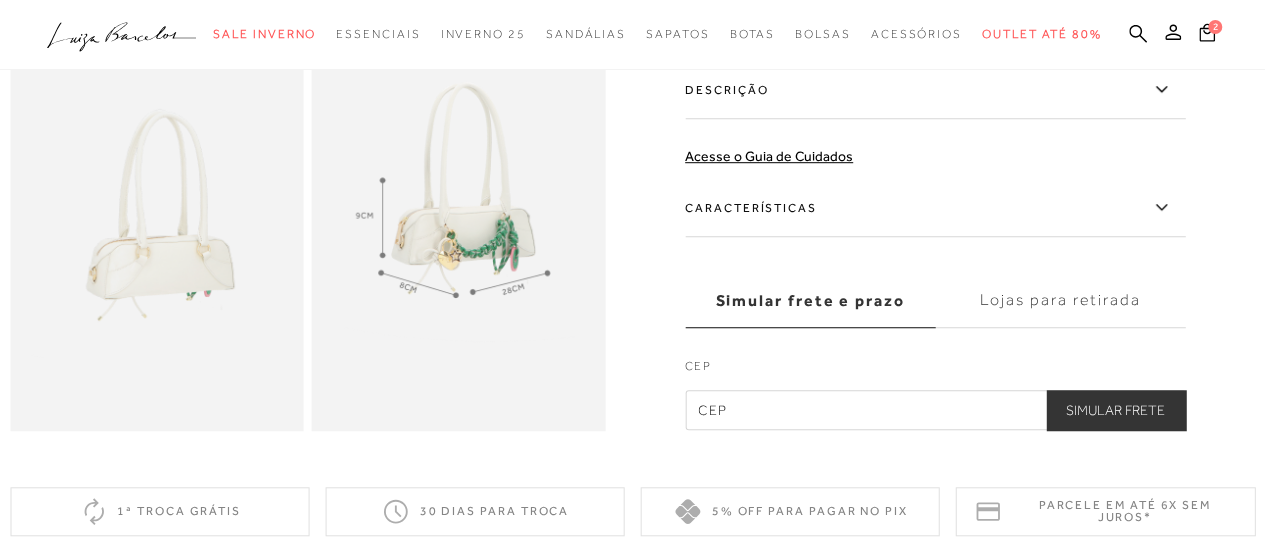 scroll, scrollTop: 300, scrollLeft: 0, axis: vertical 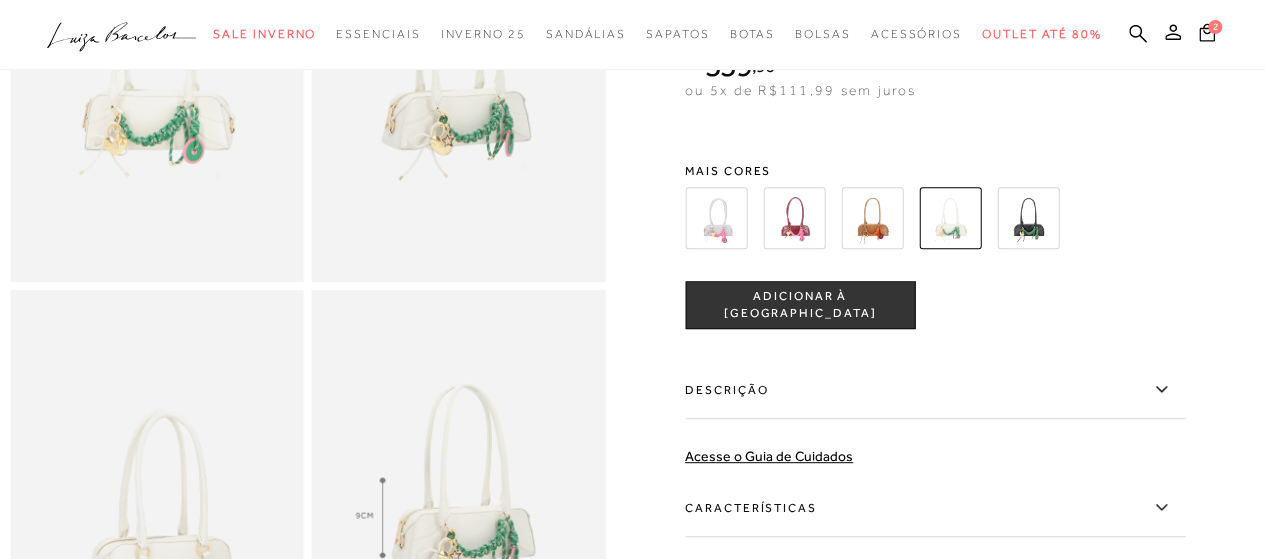 click at bounding box center (459, 62) 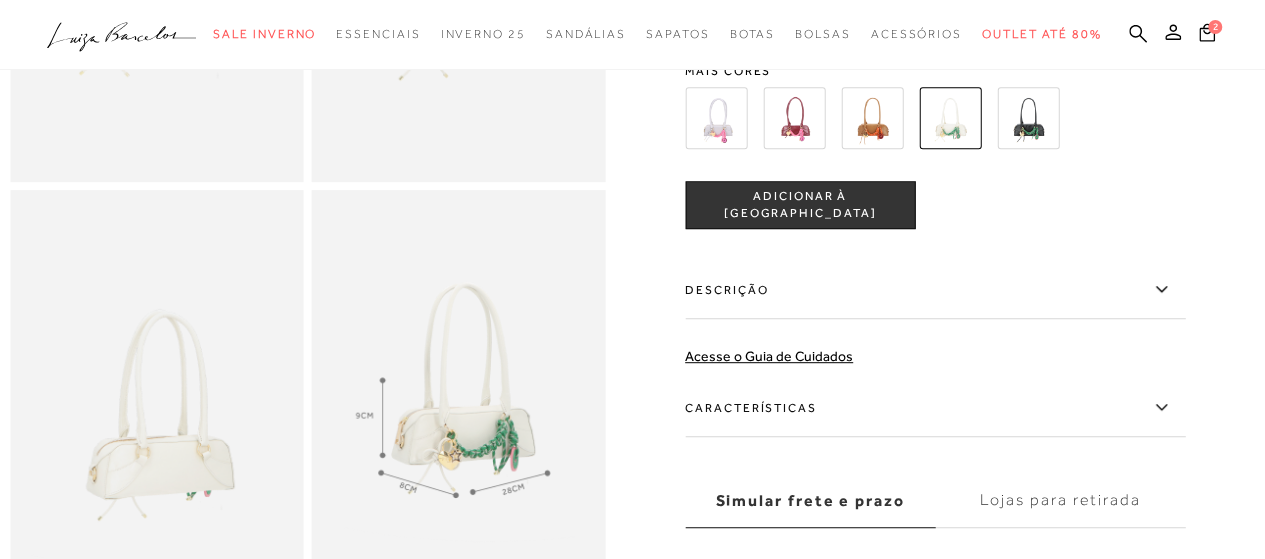 scroll, scrollTop: 0, scrollLeft: 0, axis: both 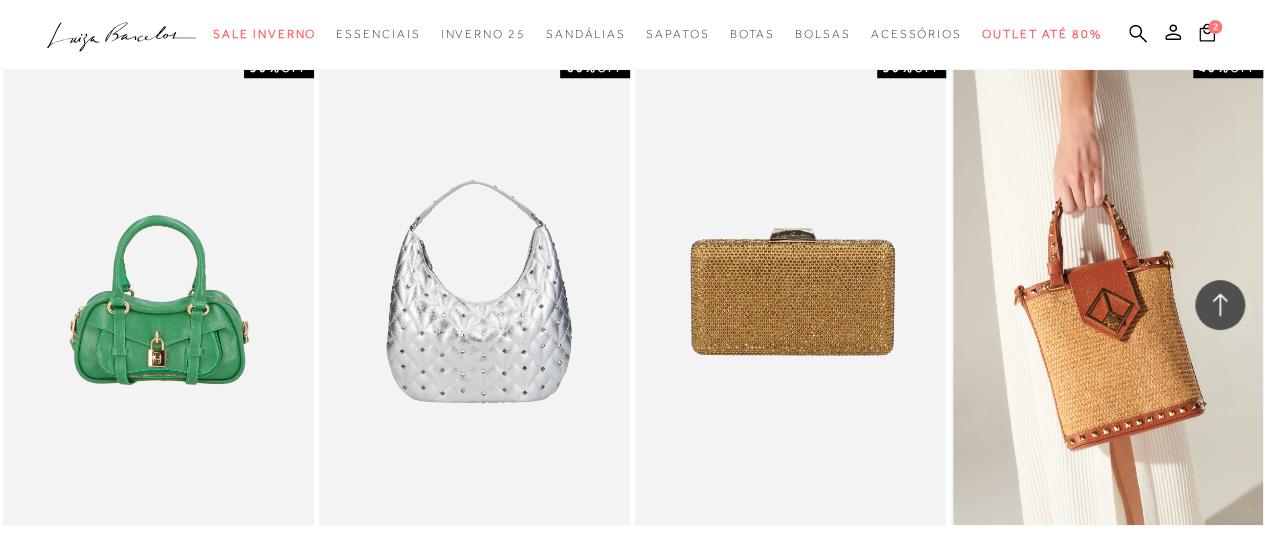 click at bounding box center (1107, 291) 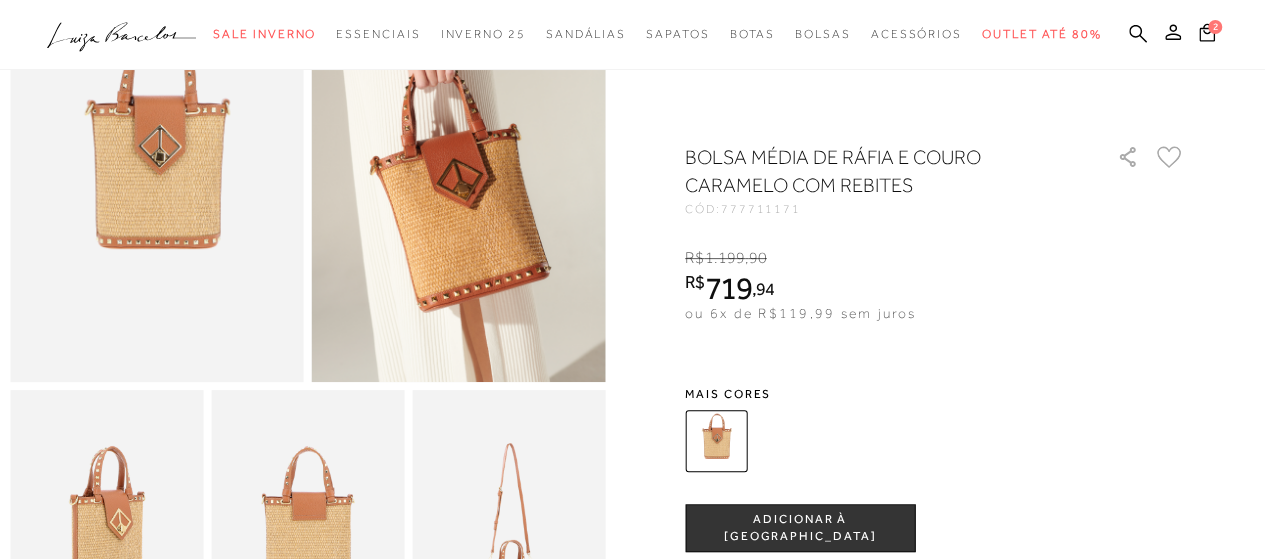 scroll, scrollTop: 300, scrollLeft: 0, axis: vertical 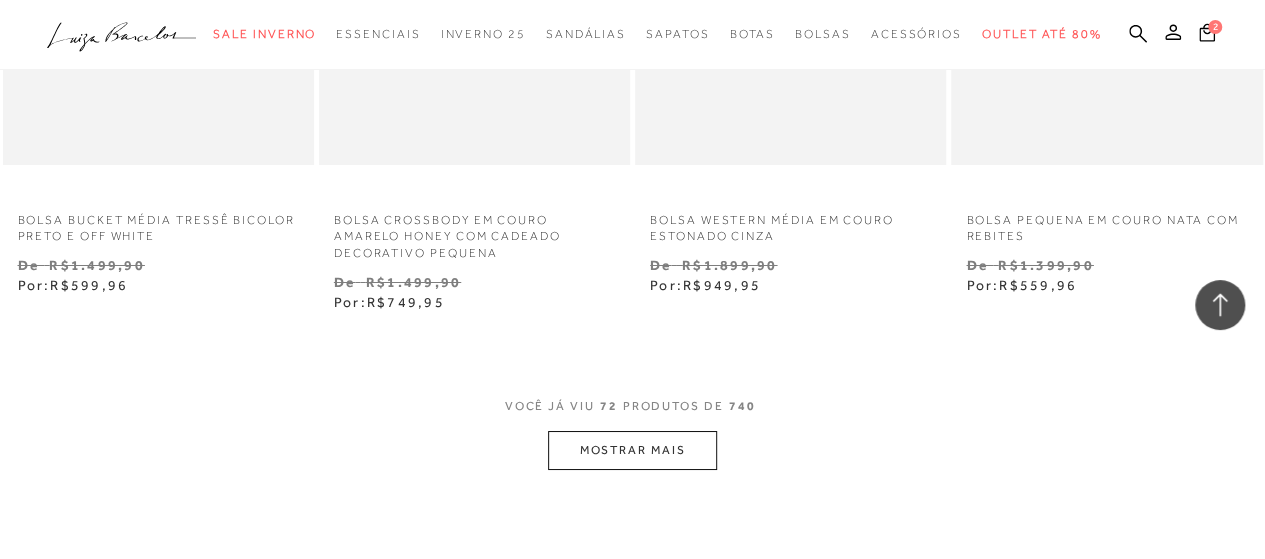 click on "MOSTRAR MAIS" at bounding box center [632, 450] 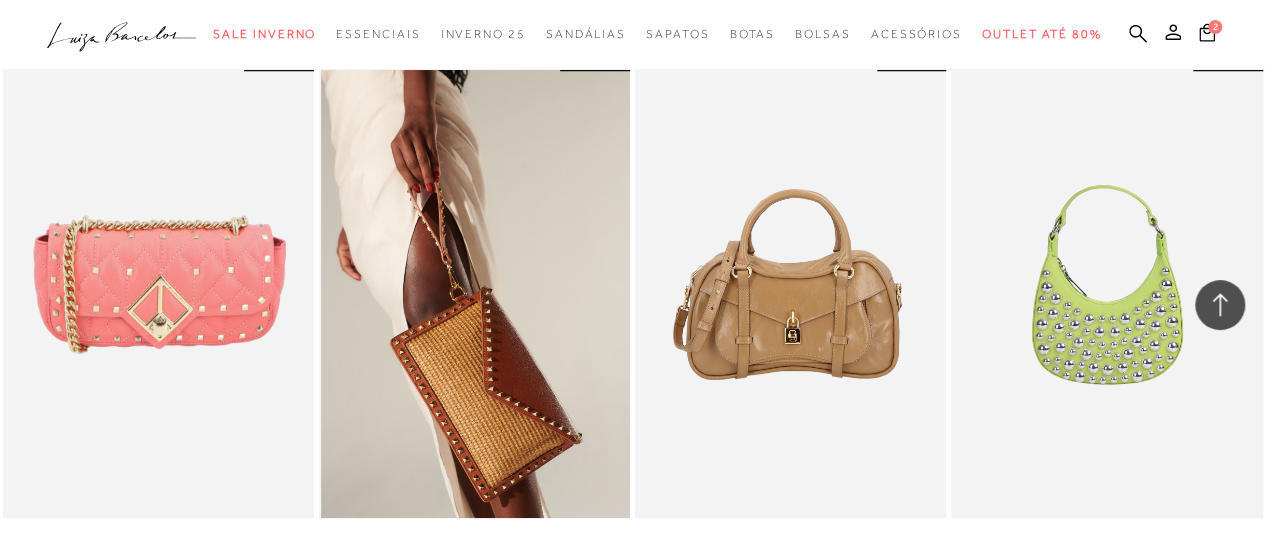 scroll, scrollTop: 12100, scrollLeft: 0, axis: vertical 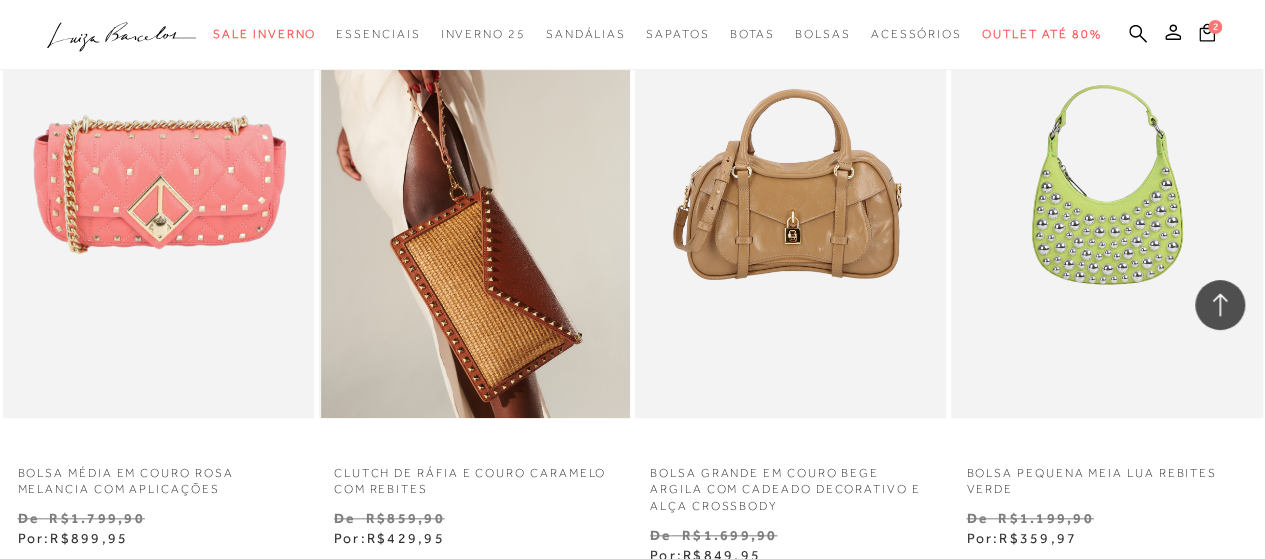 click at bounding box center (475, 184) 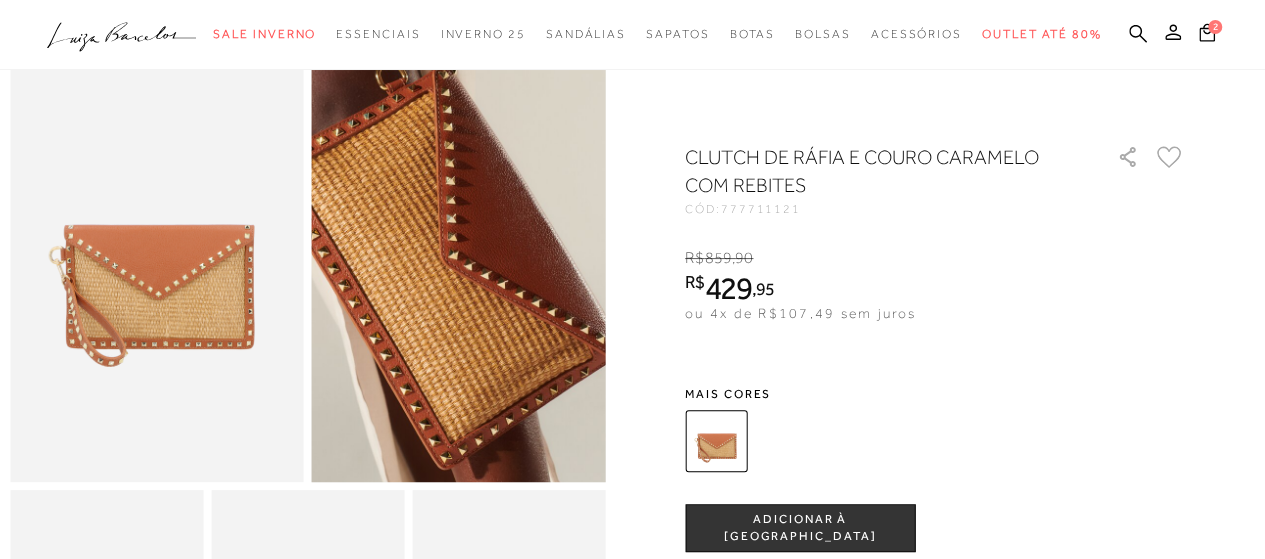 scroll, scrollTop: 0, scrollLeft: 0, axis: both 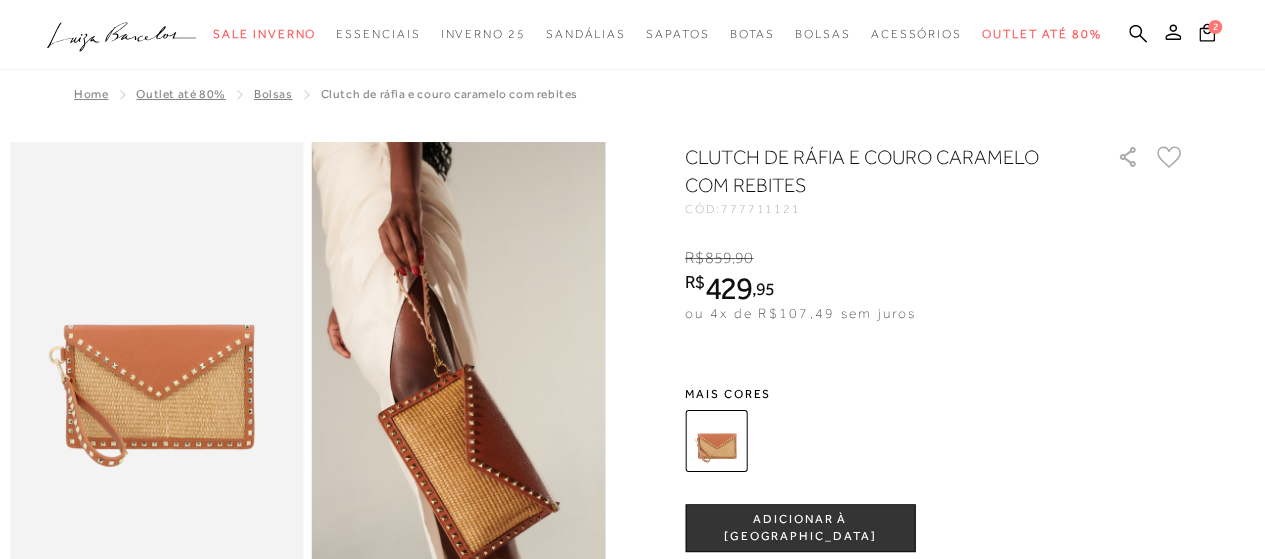 click on "ADICIONAR À [GEOGRAPHIC_DATA]" at bounding box center (800, 528) 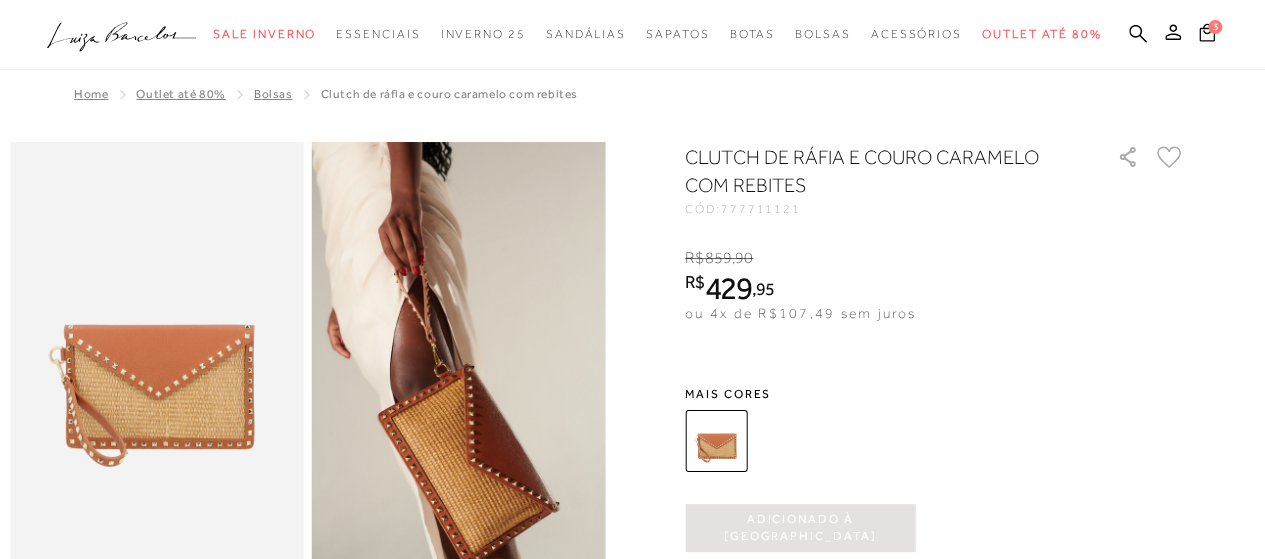 scroll, scrollTop: 0, scrollLeft: 0, axis: both 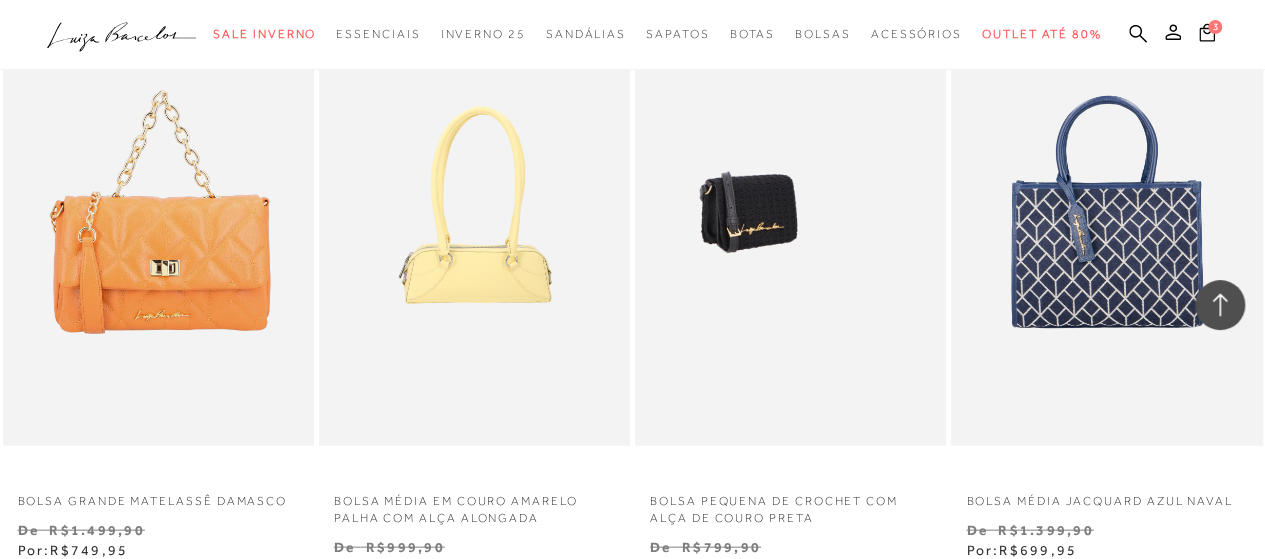 click at bounding box center [748, 212] 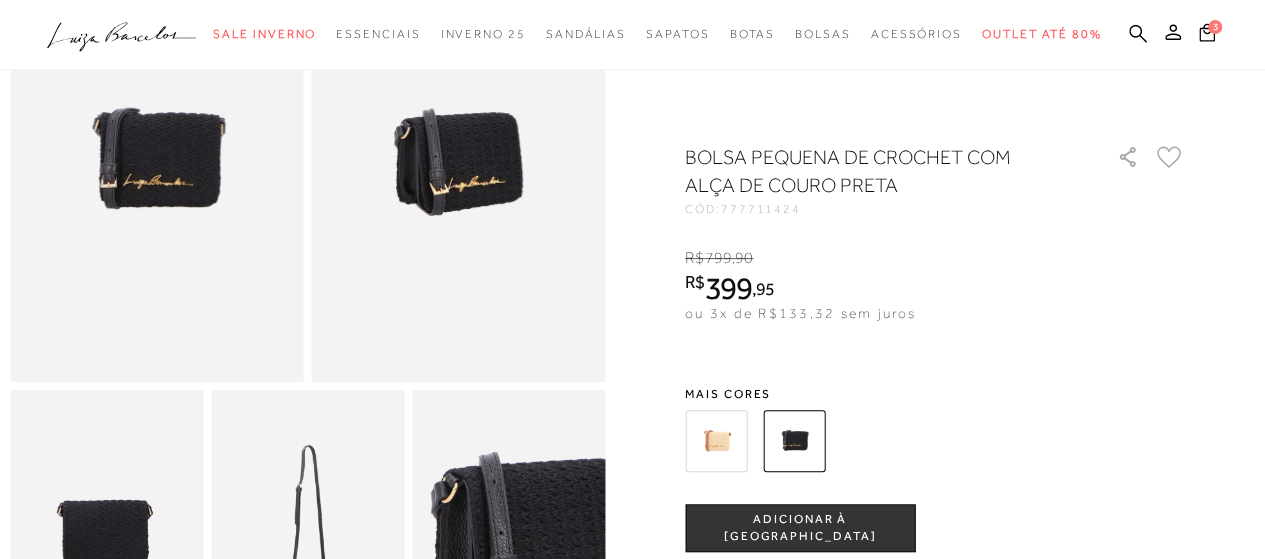 scroll, scrollTop: 100, scrollLeft: 0, axis: vertical 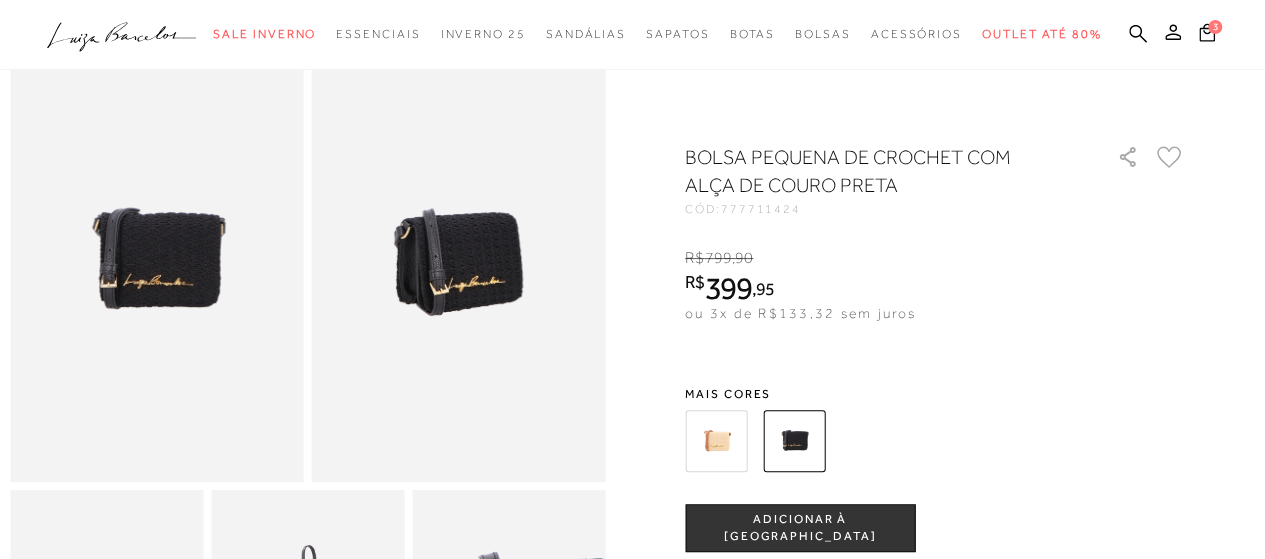 click at bounding box center (716, 441) 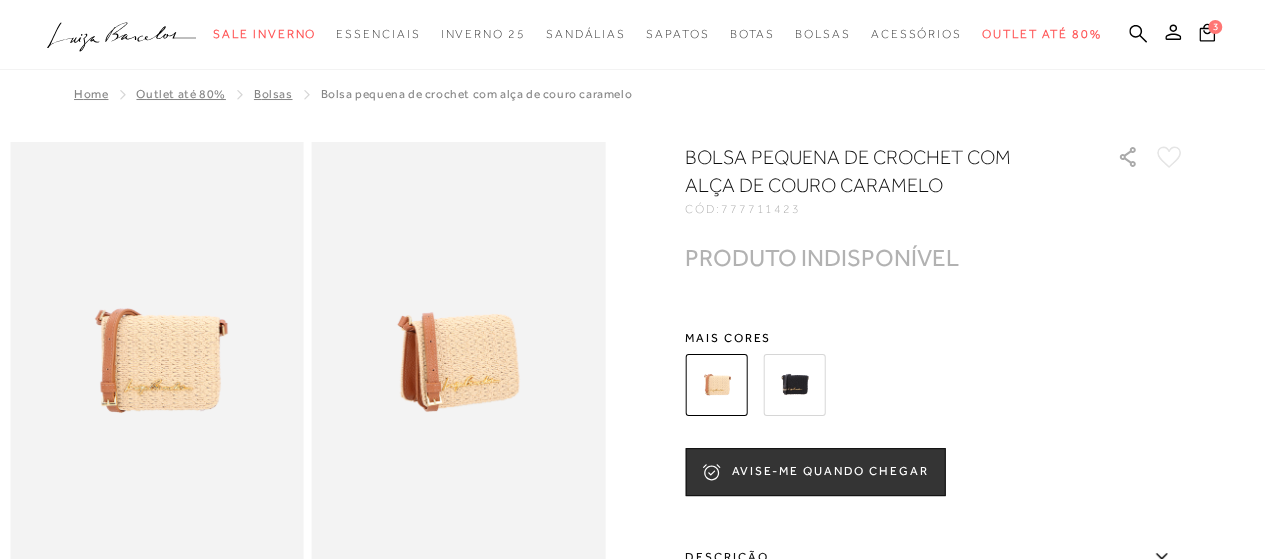scroll, scrollTop: 0, scrollLeft: 0, axis: both 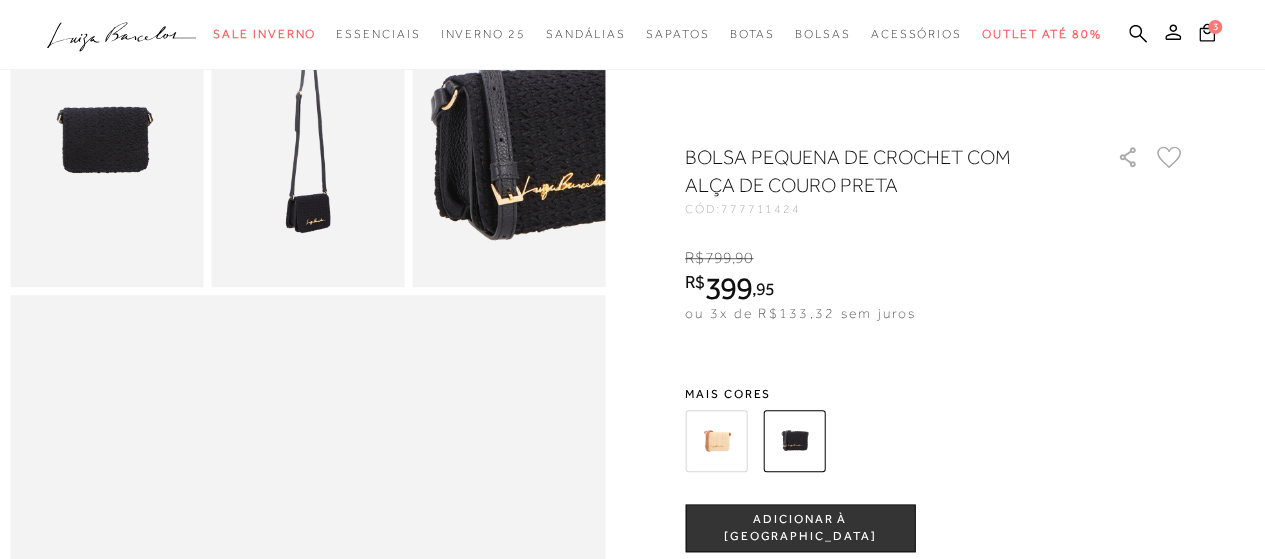 click at bounding box center (716, 441) 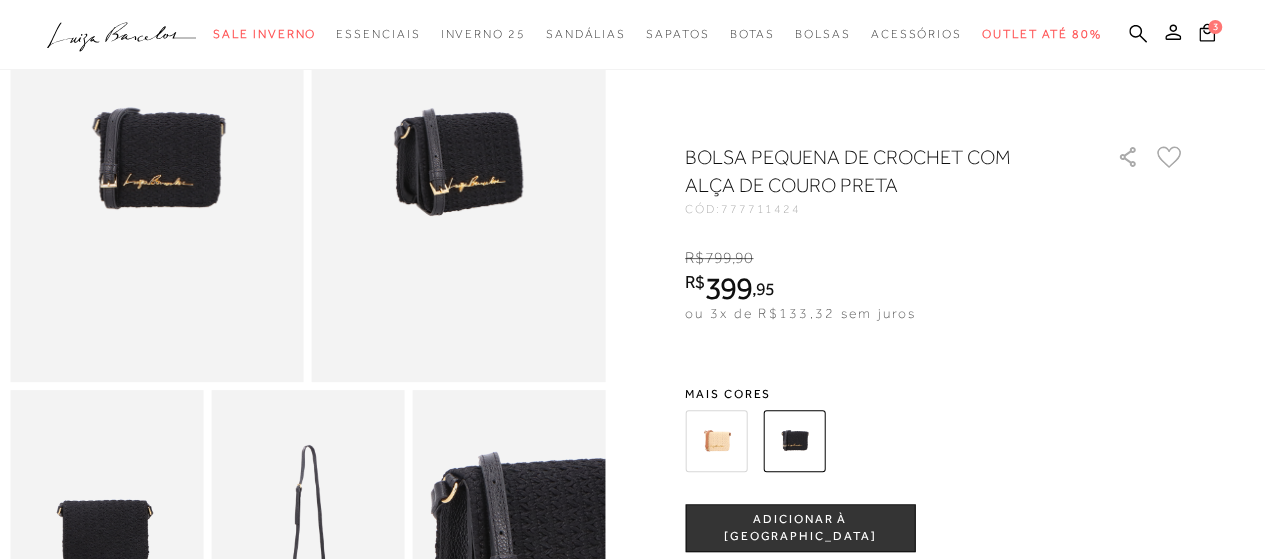 scroll, scrollTop: 100, scrollLeft: 0, axis: vertical 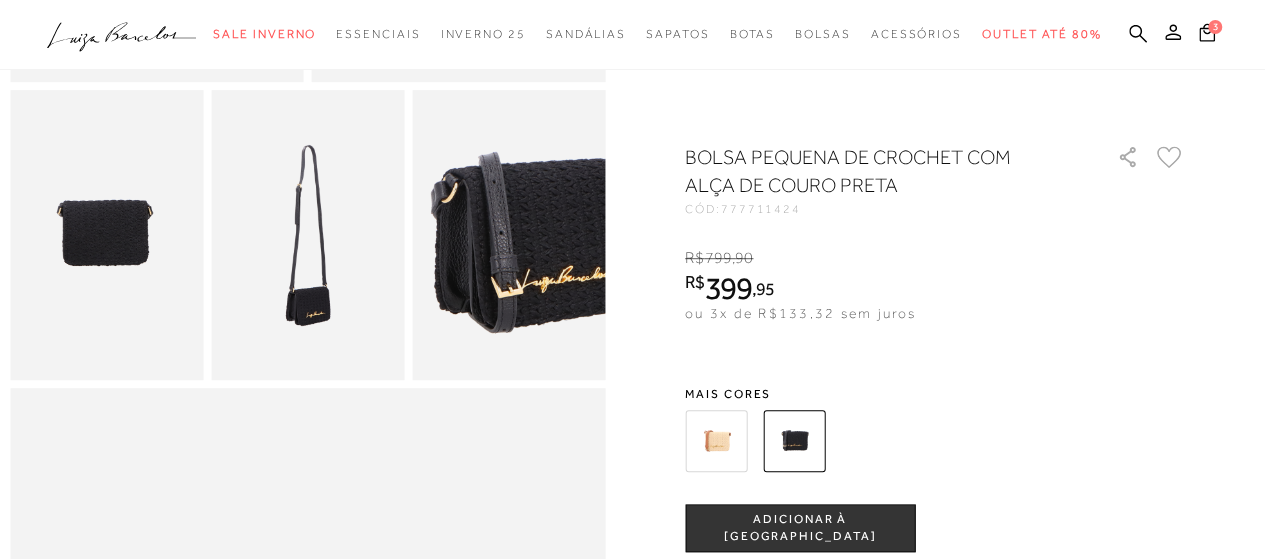 click on "ADICIONAR À [GEOGRAPHIC_DATA]" at bounding box center (800, 528) 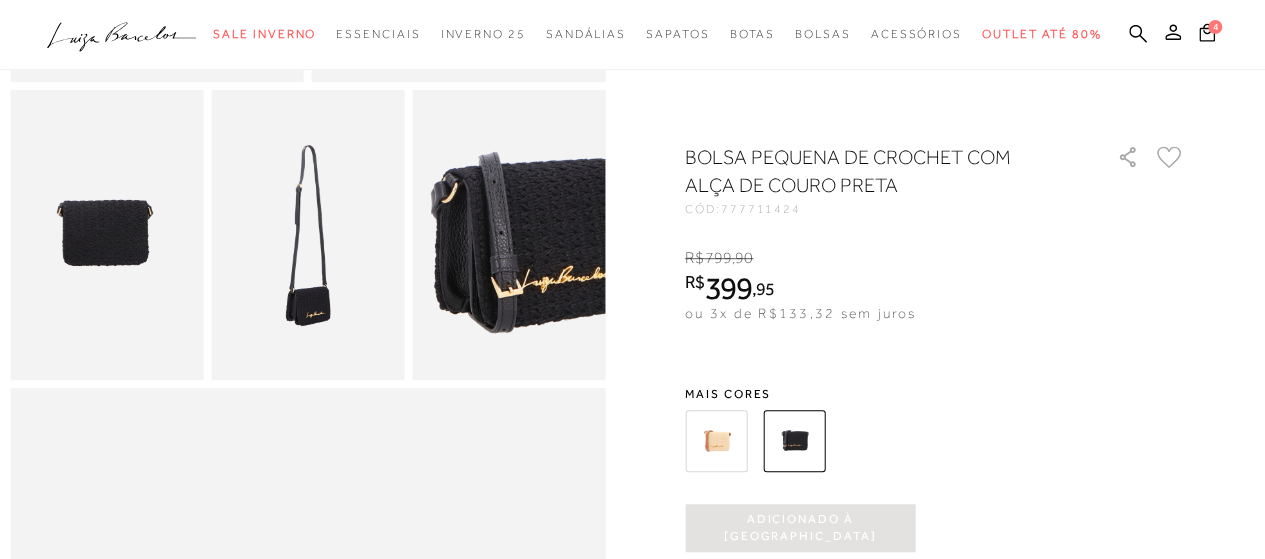 scroll, scrollTop: 0, scrollLeft: 0, axis: both 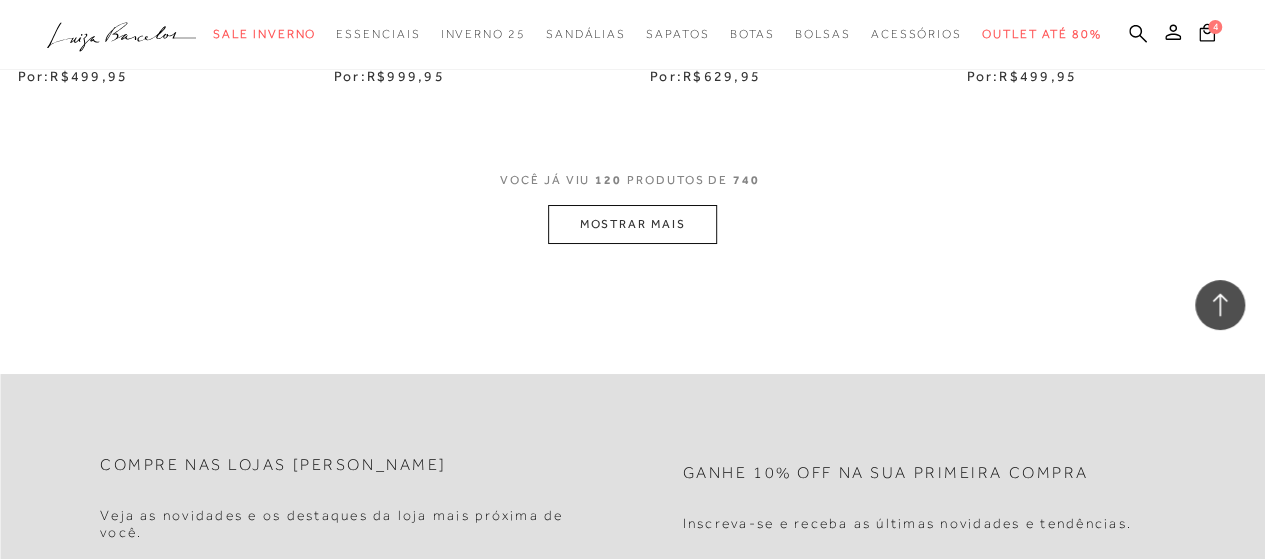 click on "MOSTRAR MAIS" at bounding box center (632, 224) 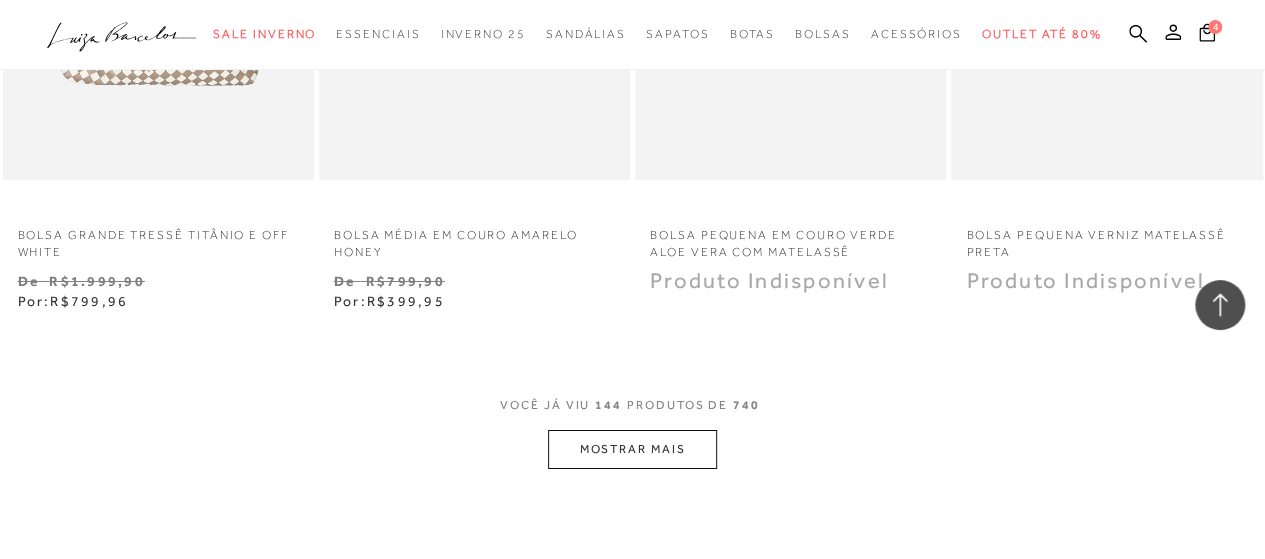 scroll, scrollTop: 22427, scrollLeft: 0, axis: vertical 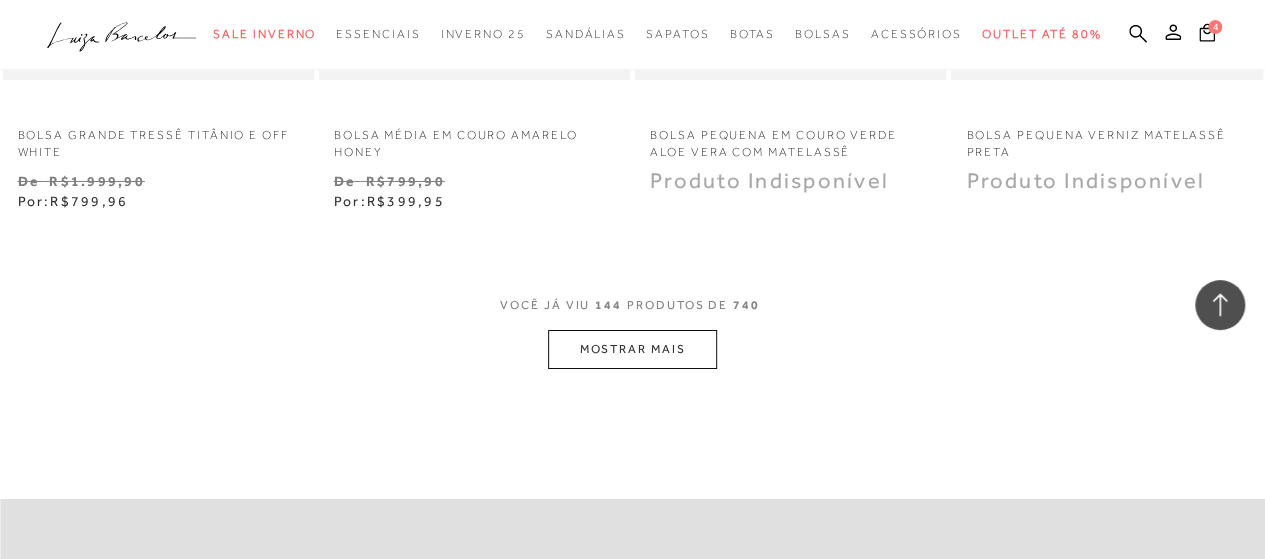 click on "MOSTRAR MAIS" at bounding box center [632, 349] 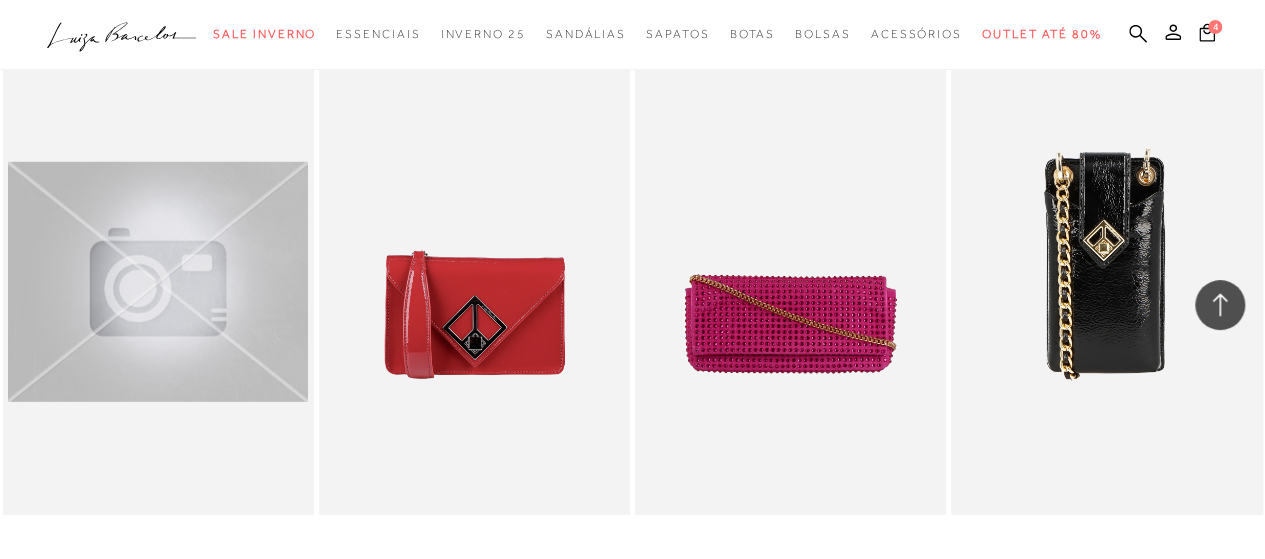 scroll, scrollTop: 25227, scrollLeft: 0, axis: vertical 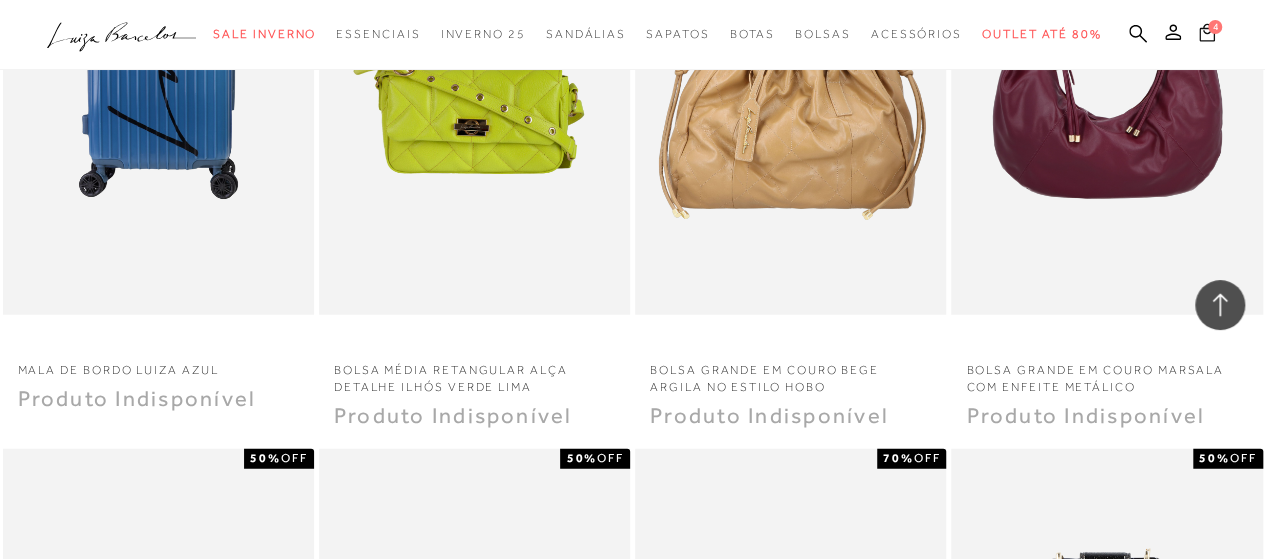 click 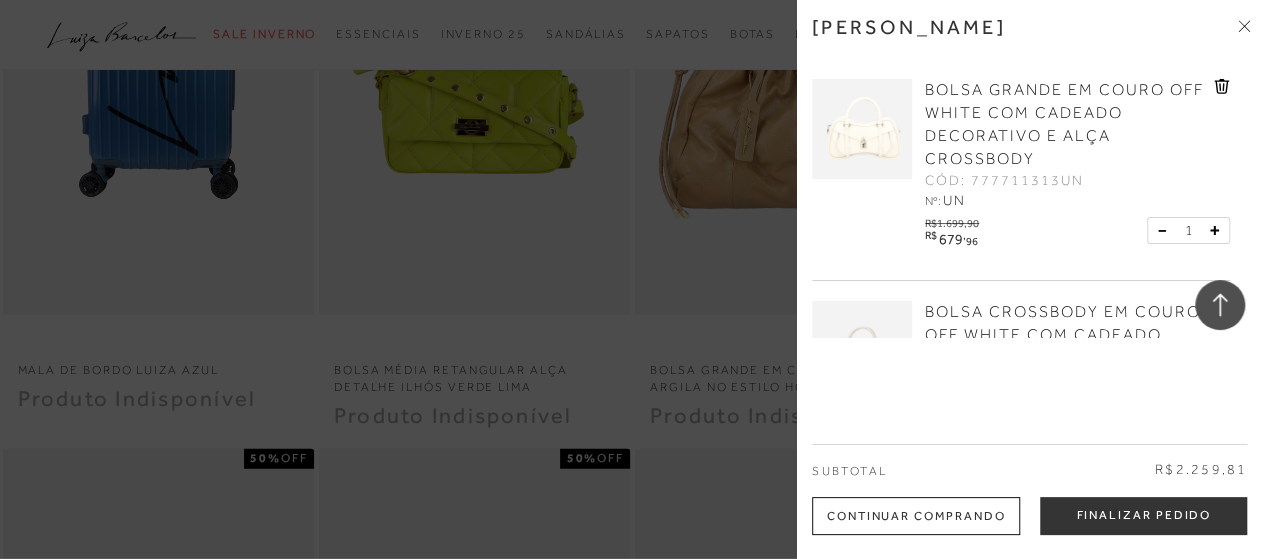 scroll, scrollTop: 110, scrollLeft: 0, axis: vertical 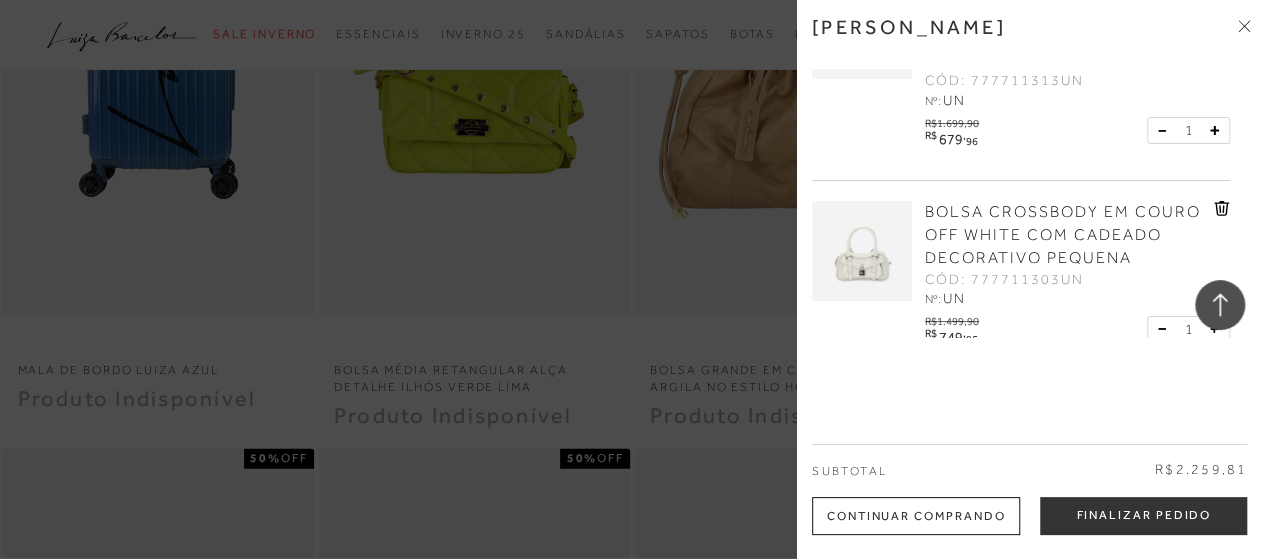 click on "BOLSA CROSSBODY EM COURO OFF WHITE COM CADEADO DECORATIVO PEQUENA" at bounding box center [1063, 235] 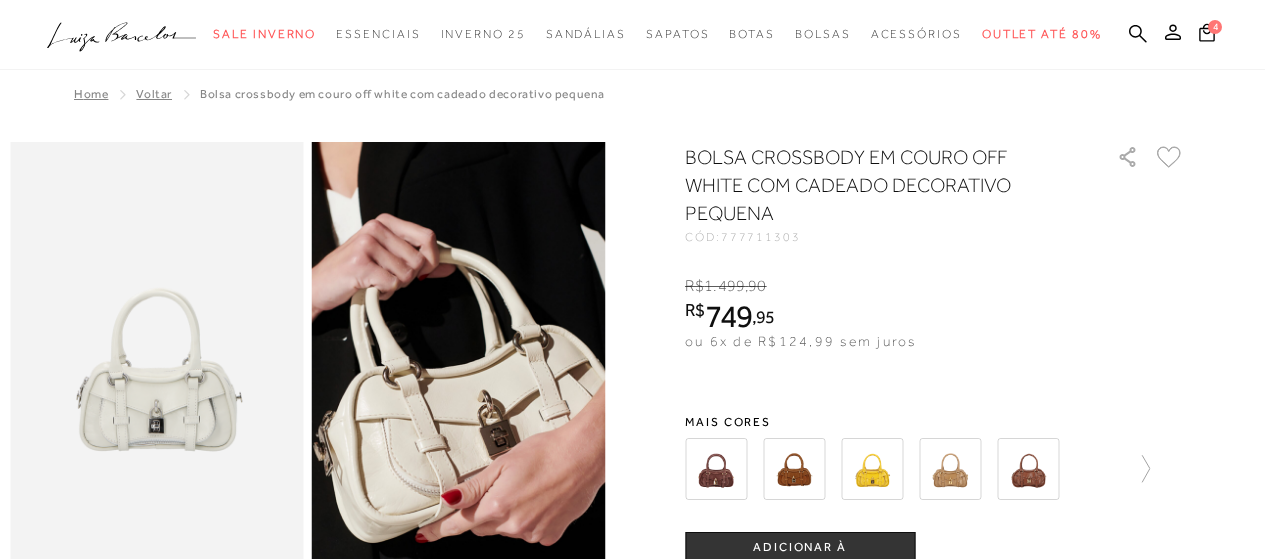 scroll, scrollTop: 0, scrollLeft: 0, axis: both 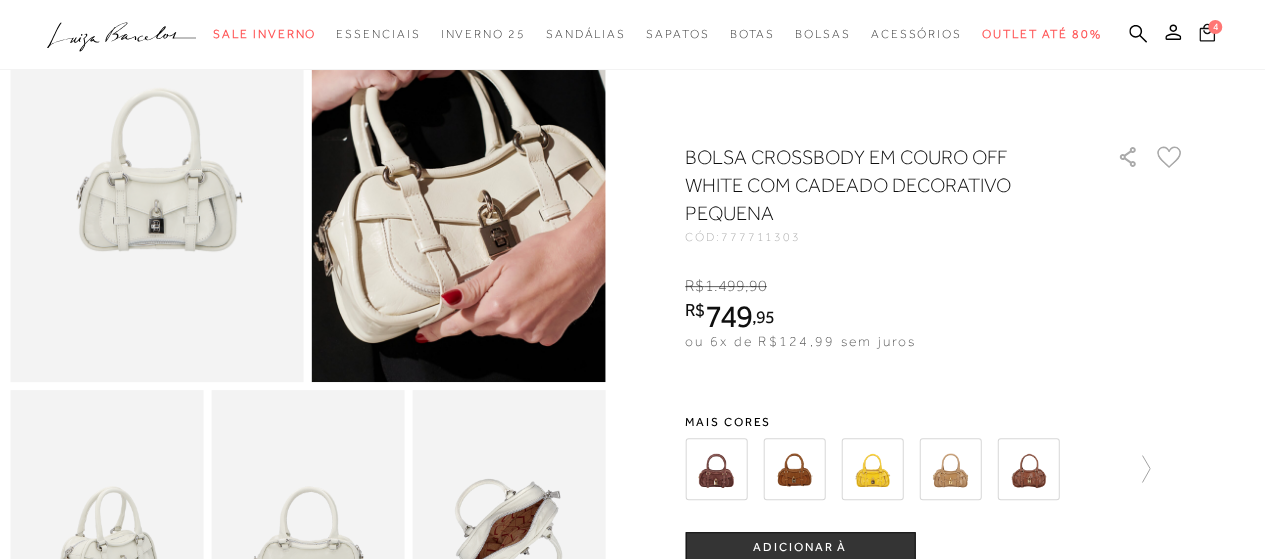 click on "4" at bounding box center [1215, 27] 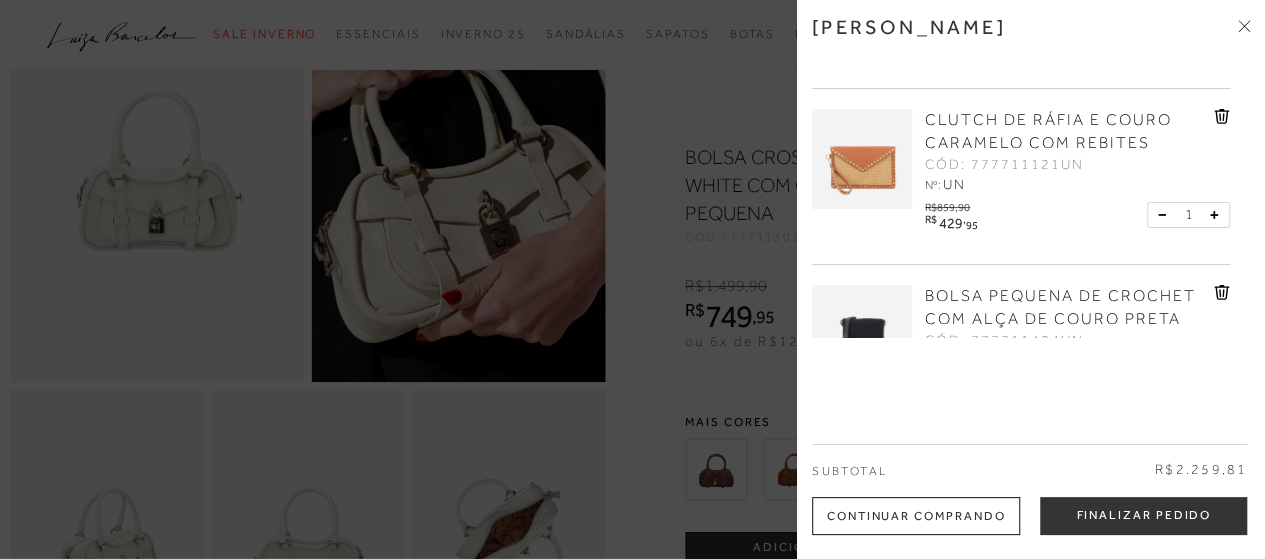 scroll, scrollTop: 300, scrollLeft: 0, axis: vertical 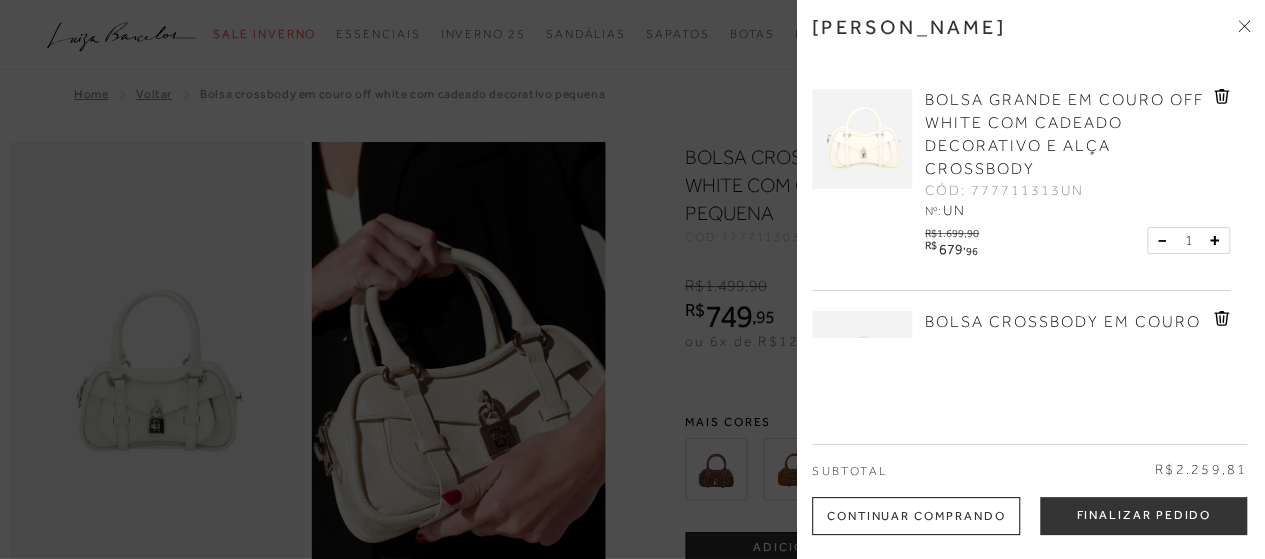 click at bounding box center [632, 279] 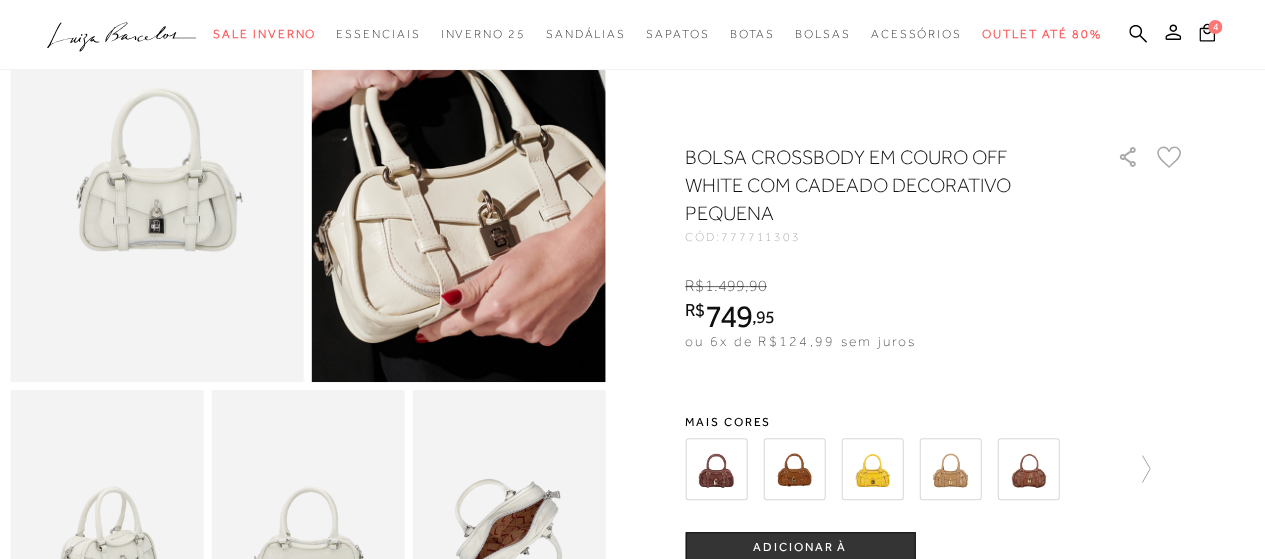 scroll, scrollTop: 0, scrollLeft: 0, axis: both 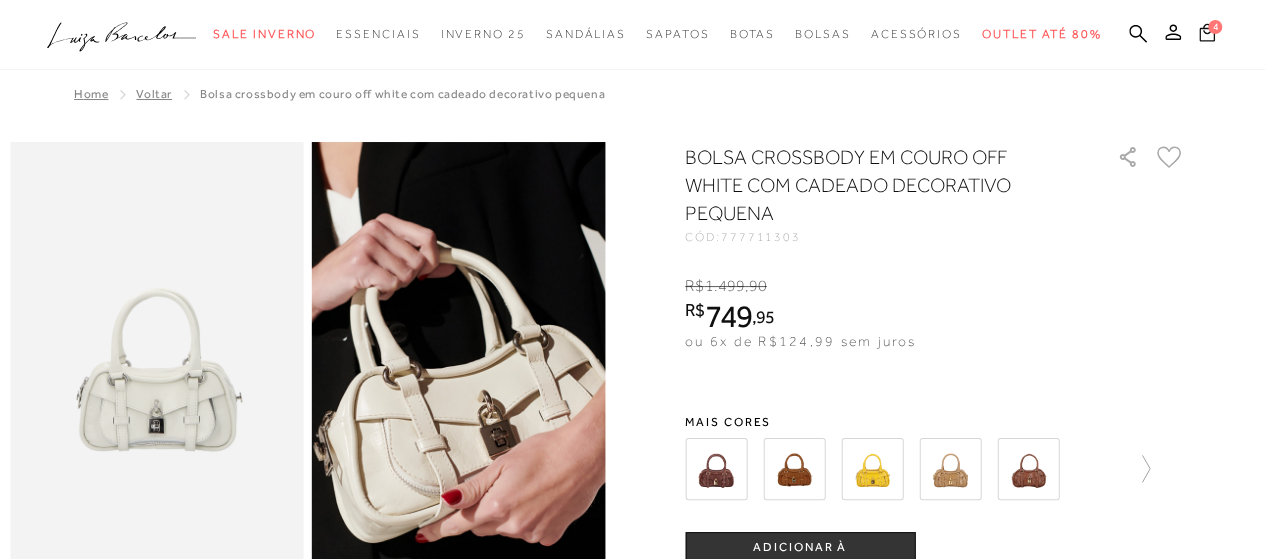 click 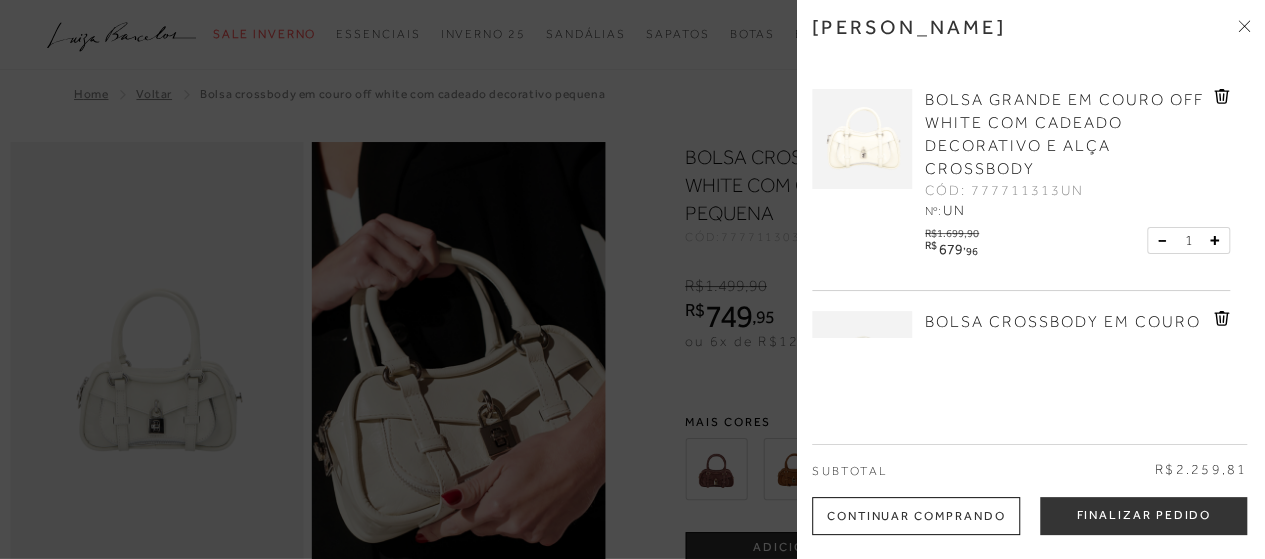 click at bounding box center [862, 139] 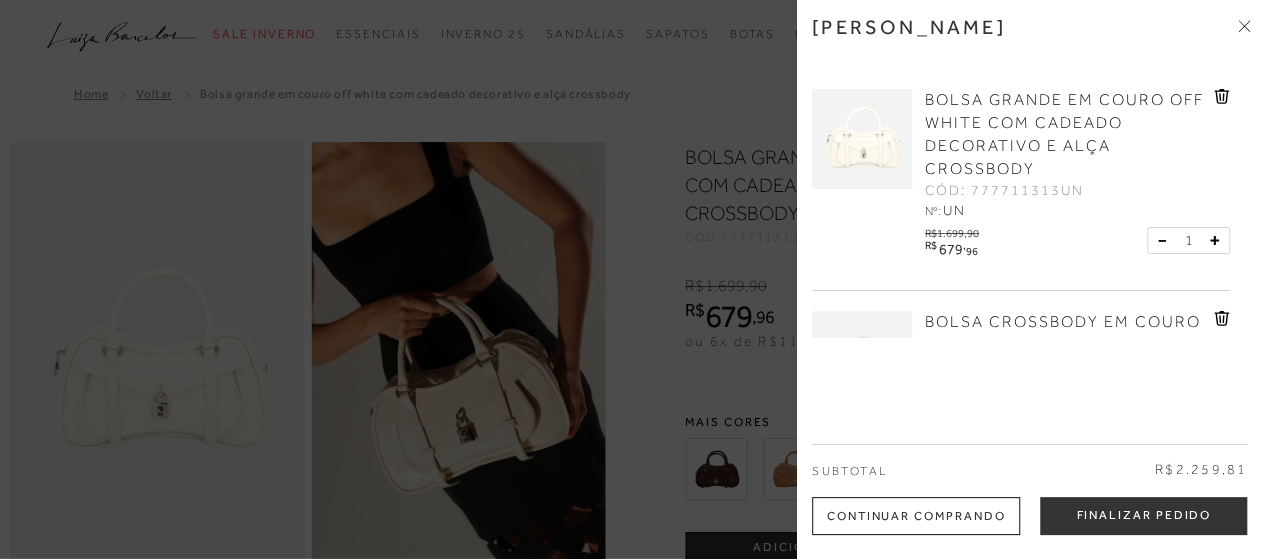 scroll, scrollTop: 0, scrollLeft: 0, axis: both 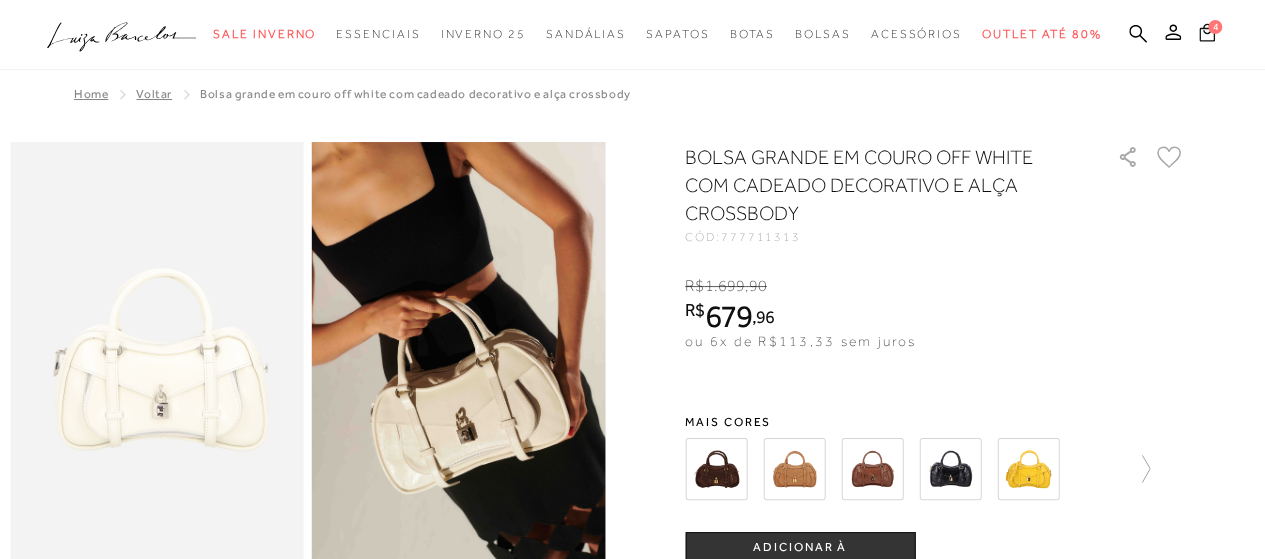 click 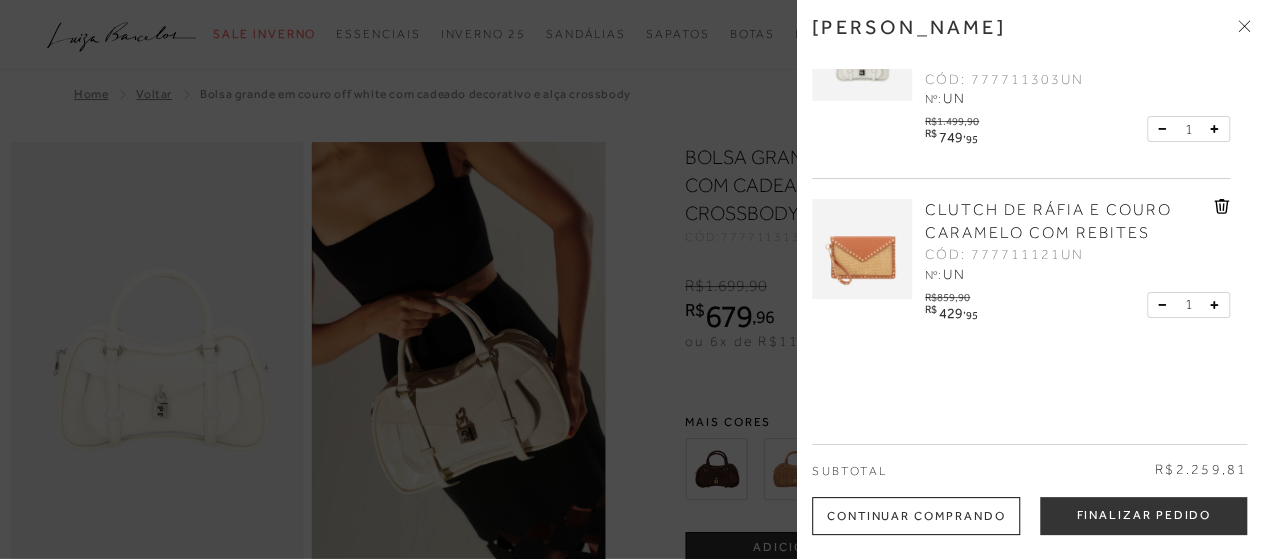scroll, scrollTop: 110, scrollLeft: 0, axis: vertical 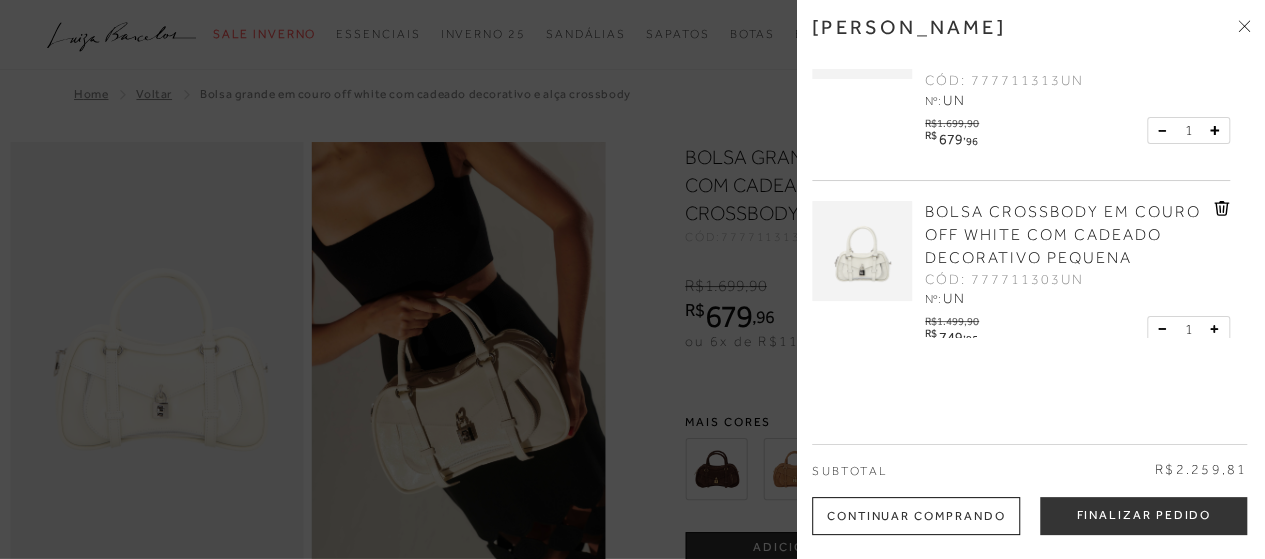 click 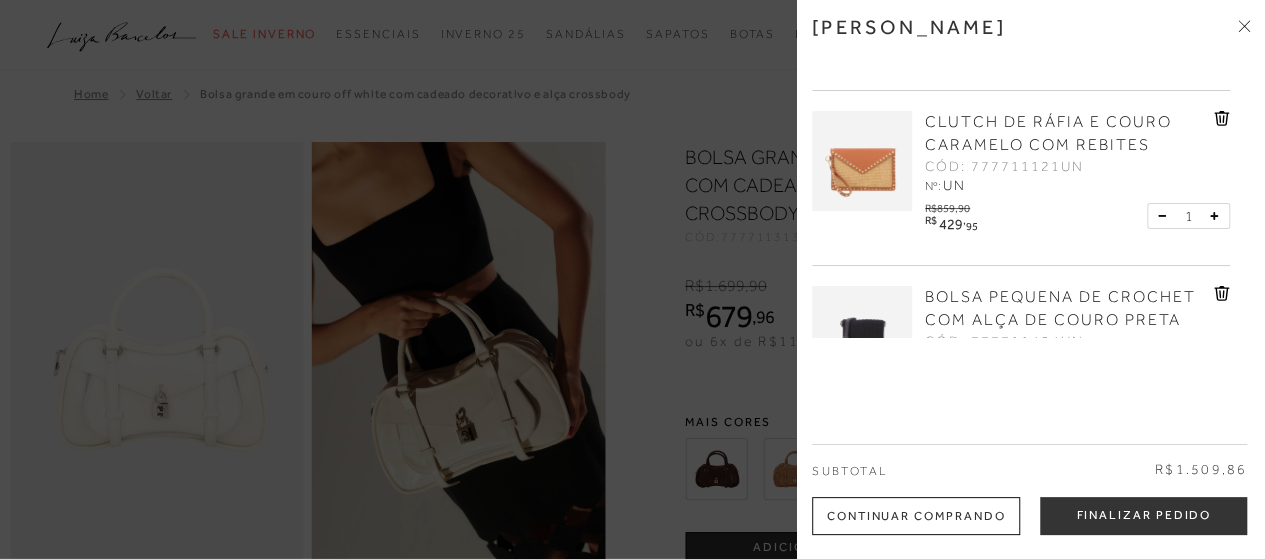 scroll, scrollTop: 309, scrollLeft: 0, axis: vertical 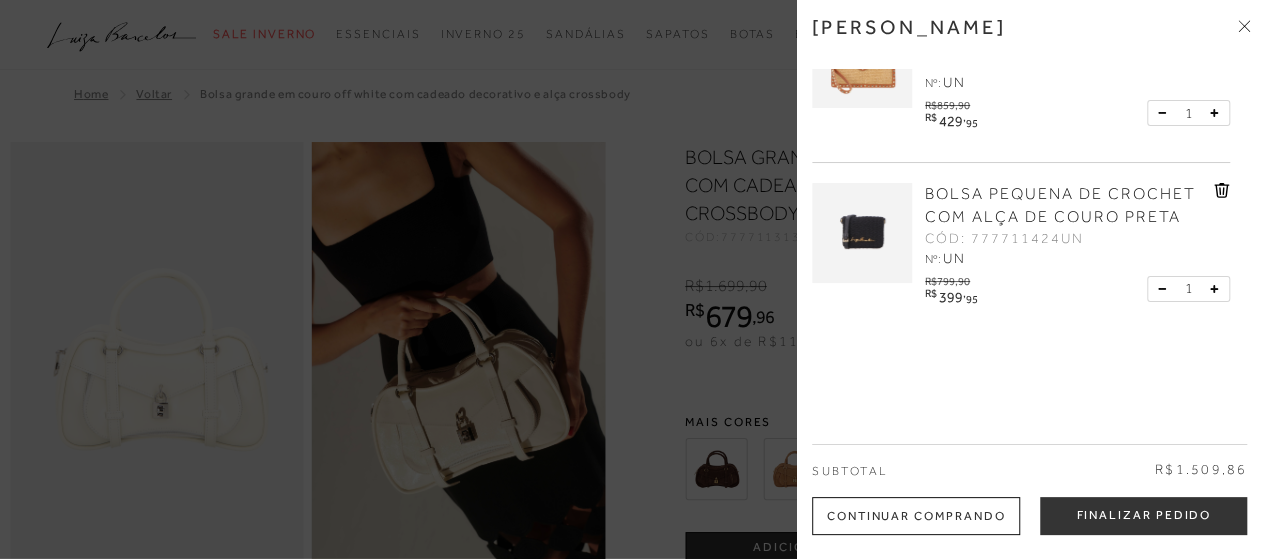 click at bounding box center [632, 279] 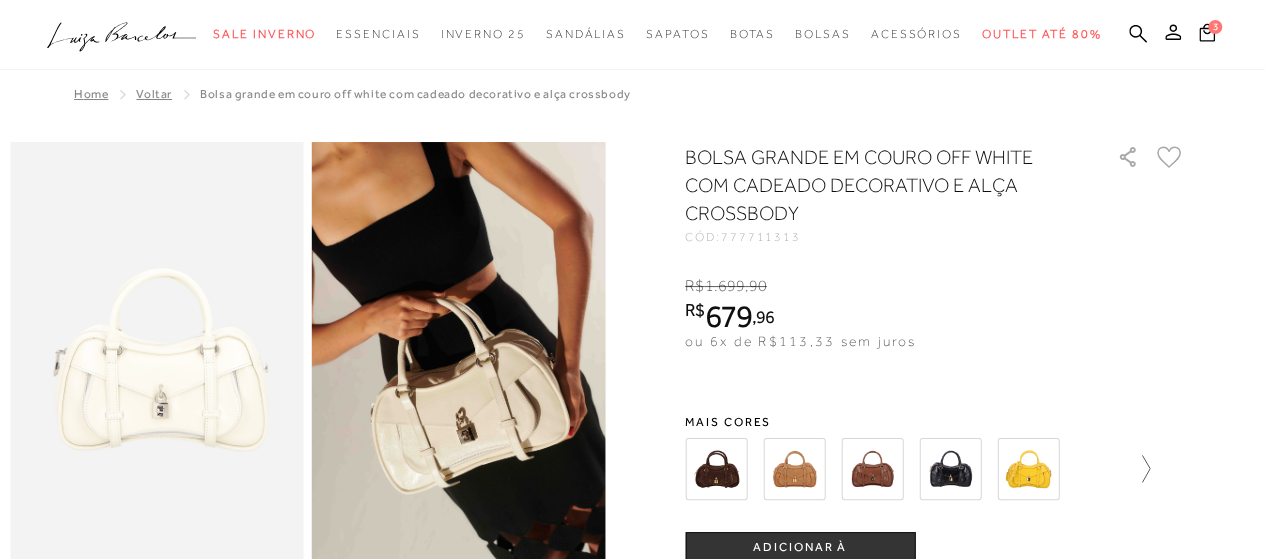 click 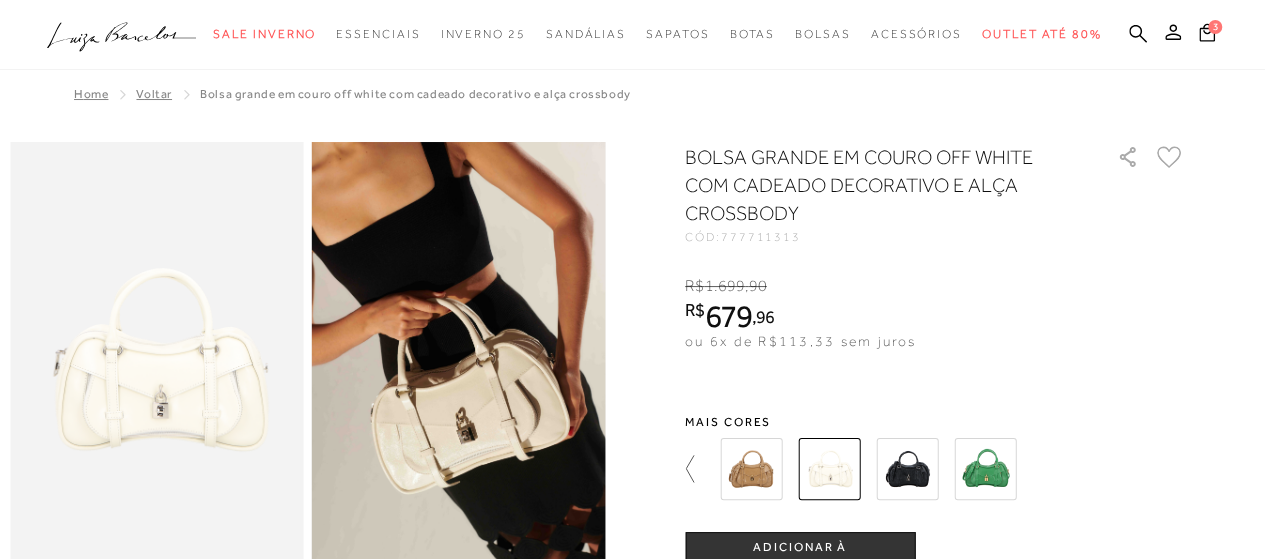 click 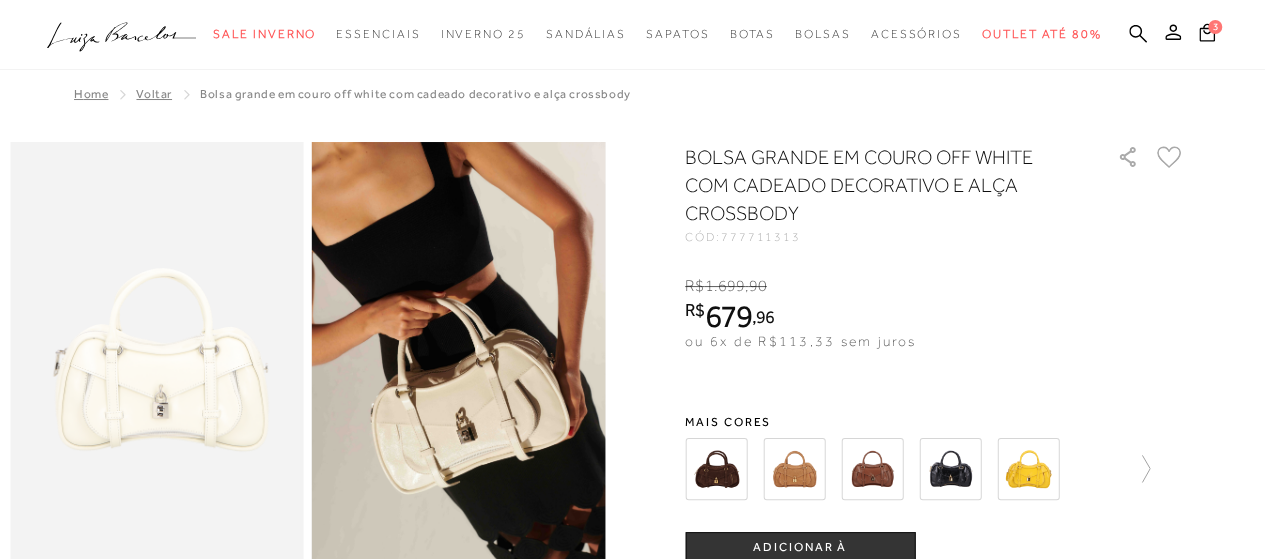 click at bounding box center [716, 469] 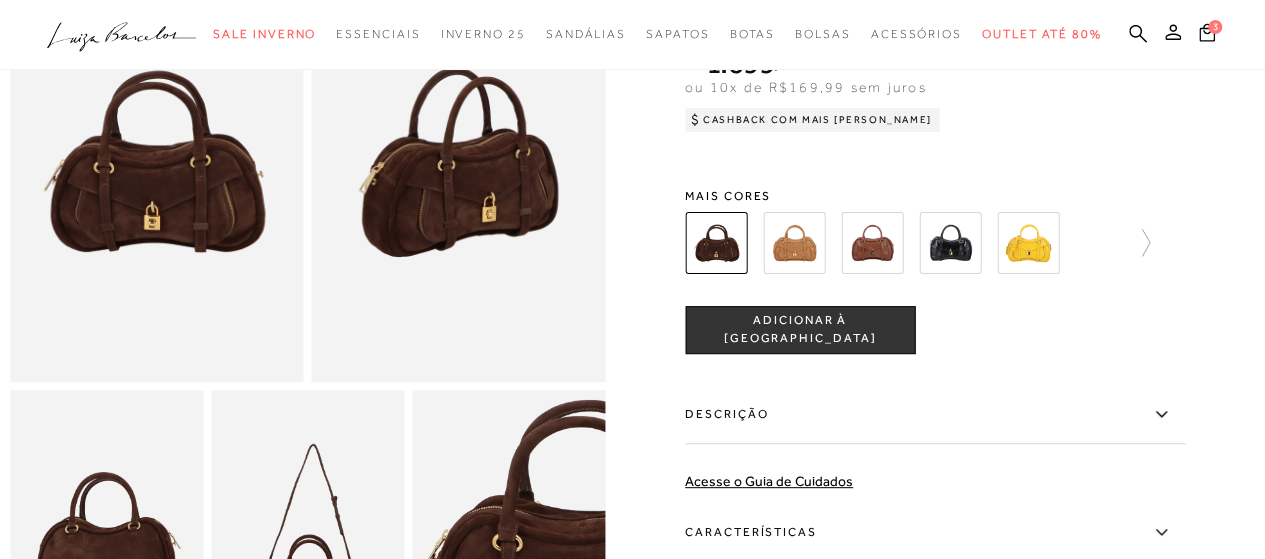 scroll, scrollTop: 100, scrollLeft: 0, axis: vertical 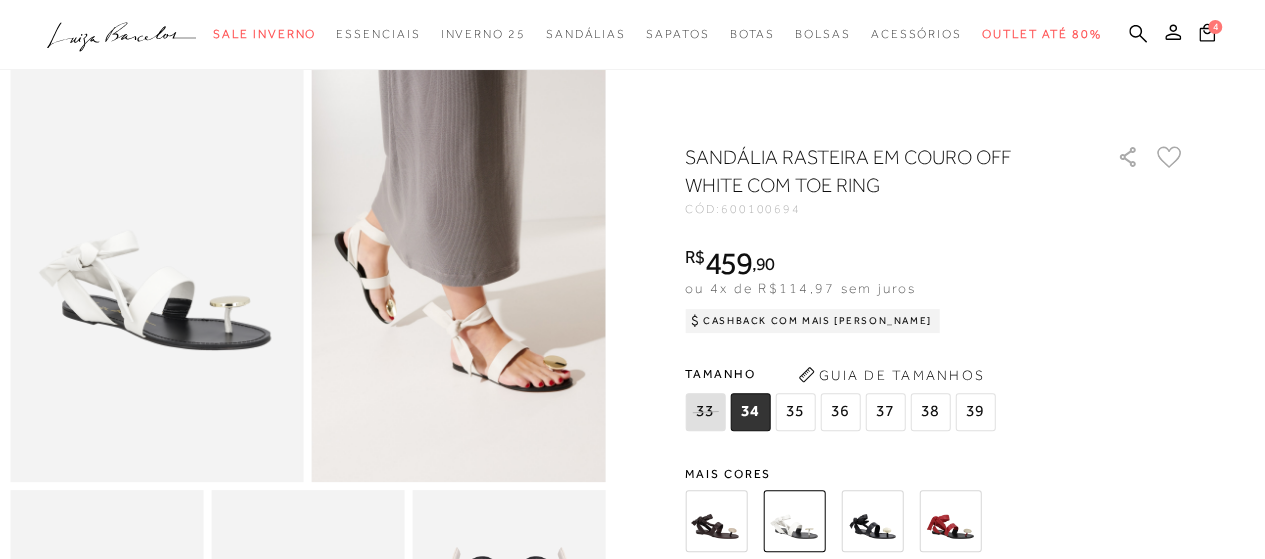 click at bounding box center (632, 861) 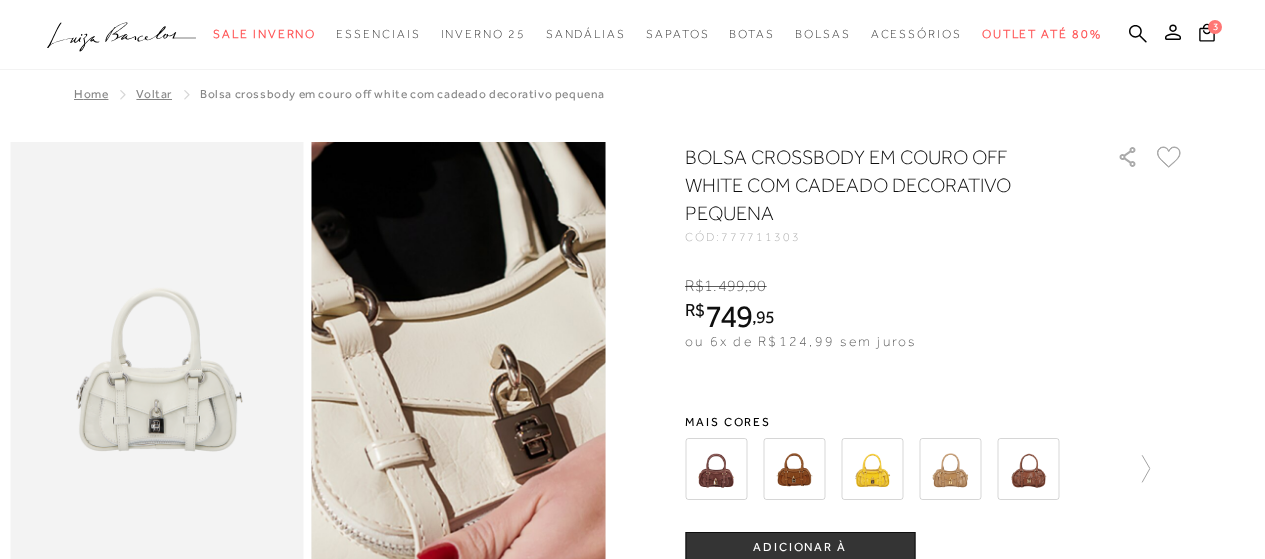 scroll, scrollTop: 0, scrollLeft: 0, axis: both 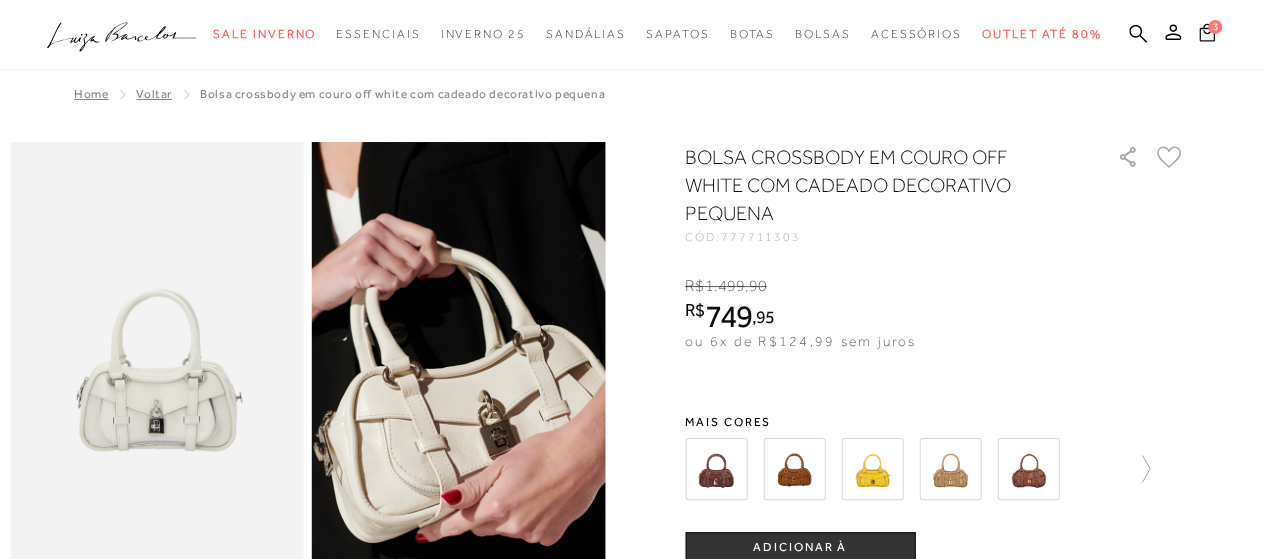 click 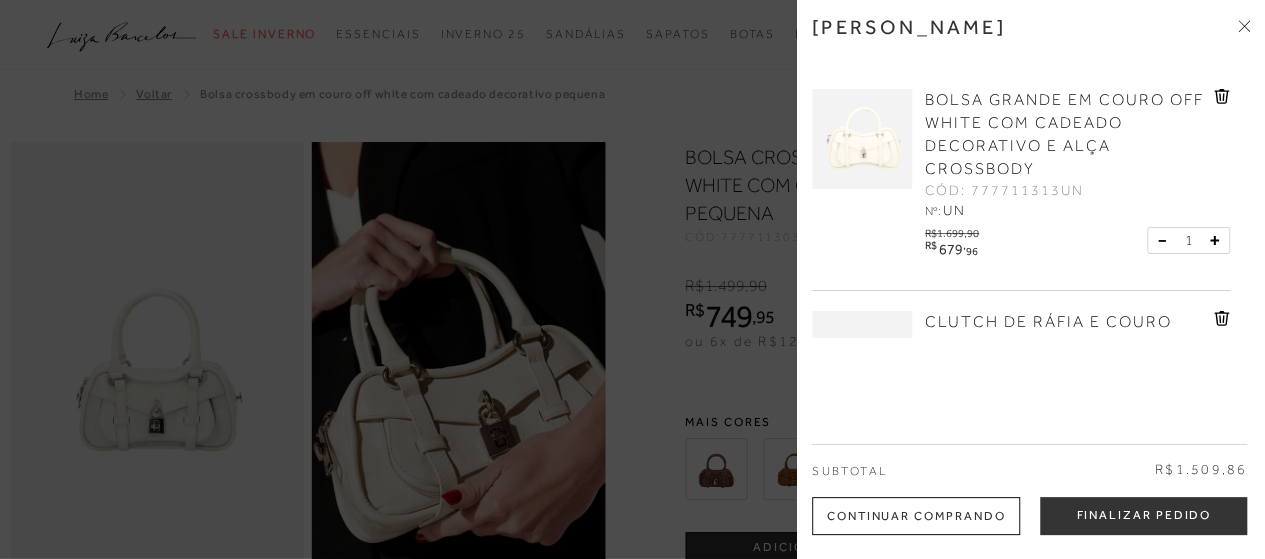 click at bounding box center (862, 139) 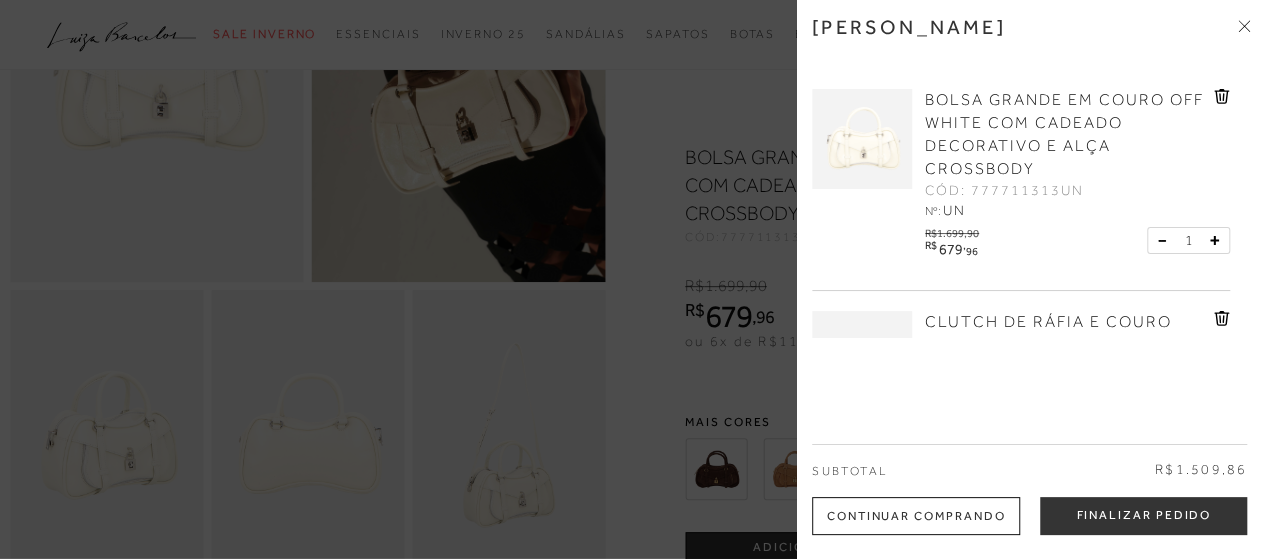 scroll, scrollTop: 0, scrollLeft: 0, axis: both 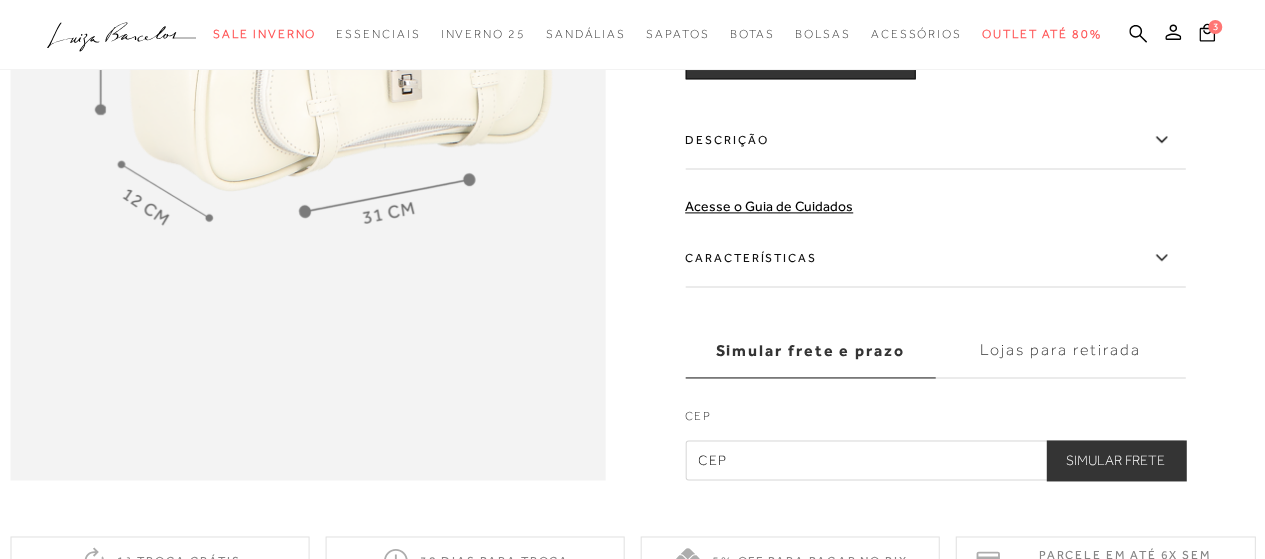 click 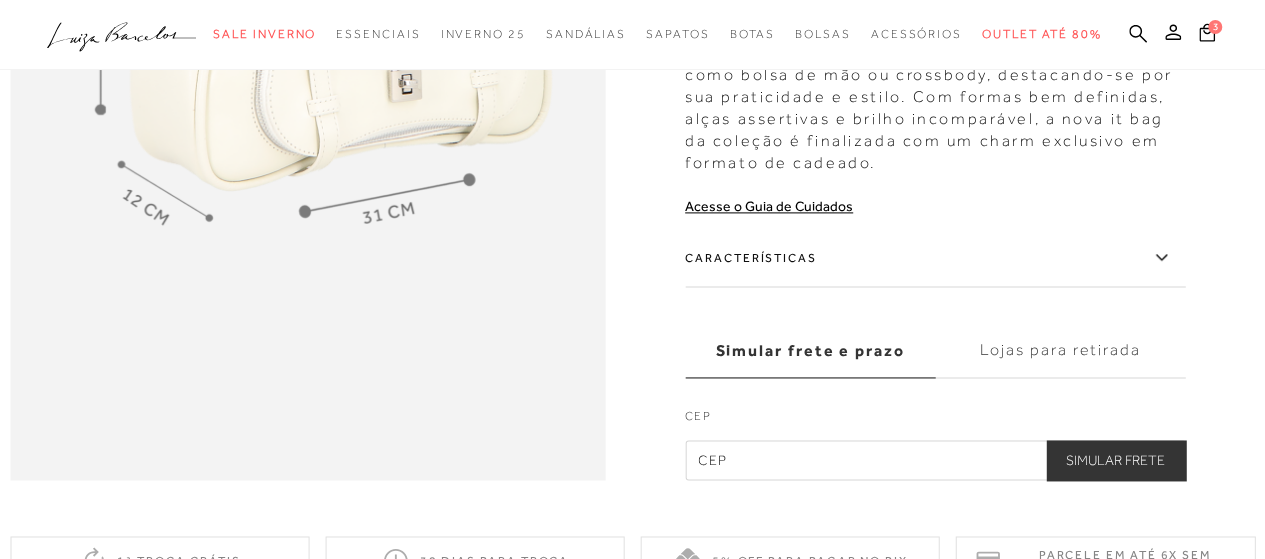 scroll, scrollTop: 1400, scrollLeft: 0, axis: vertical 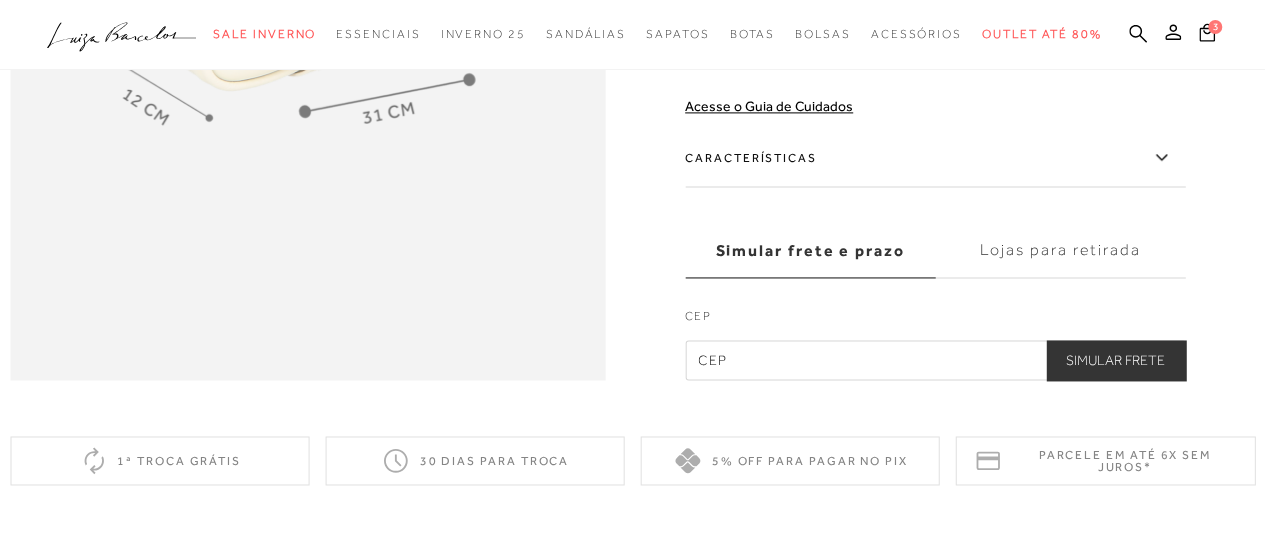 click 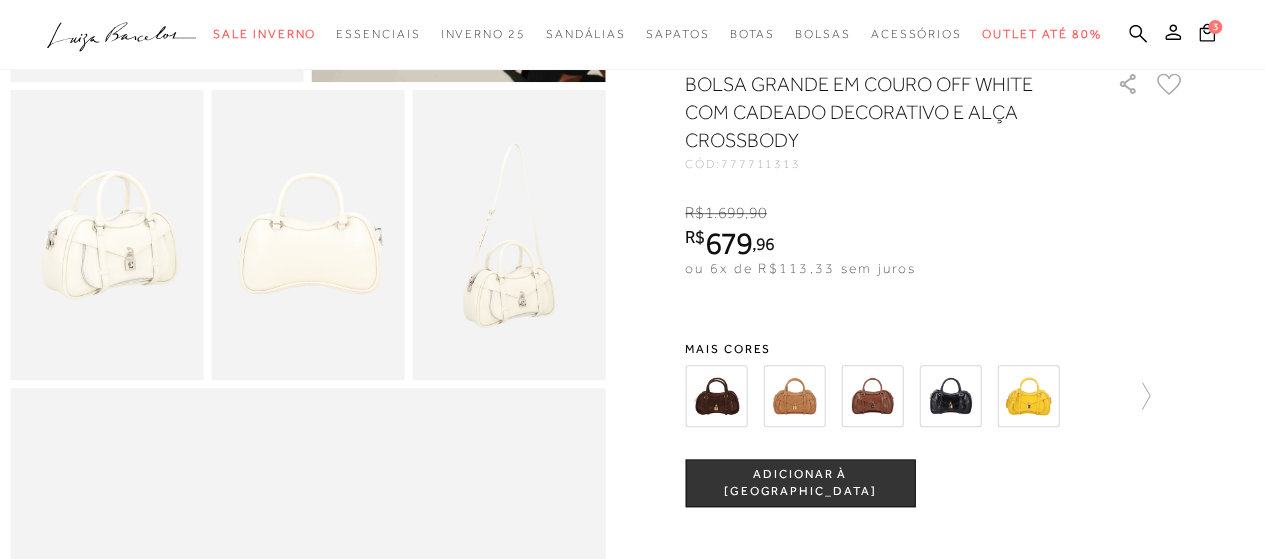 scroll, scrollTop: 700, scrollLeft: 0, axis: vertical 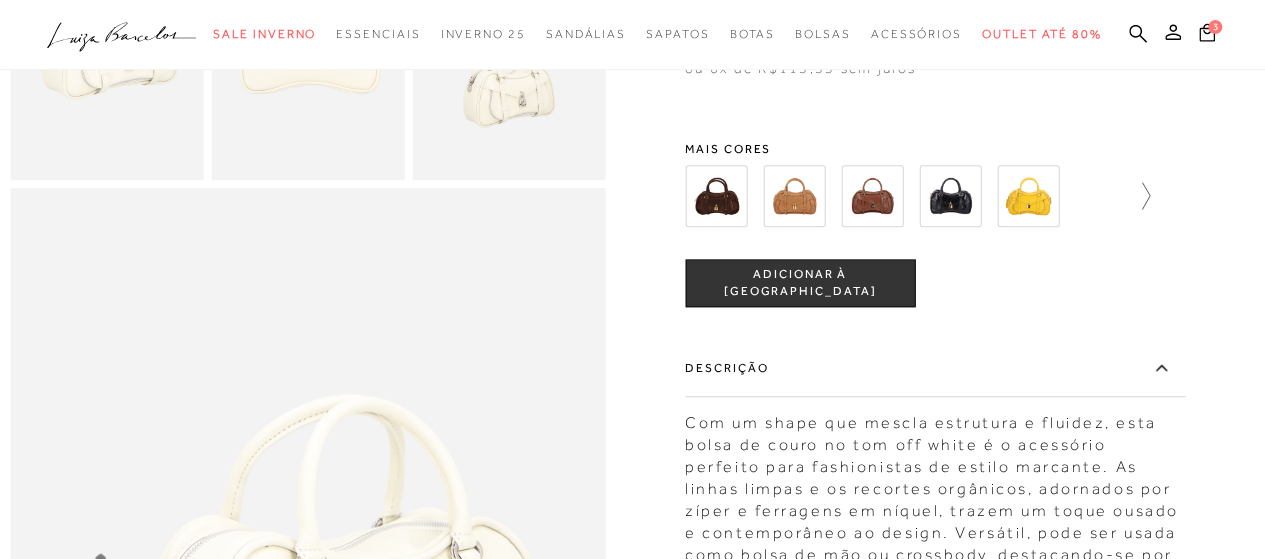 click 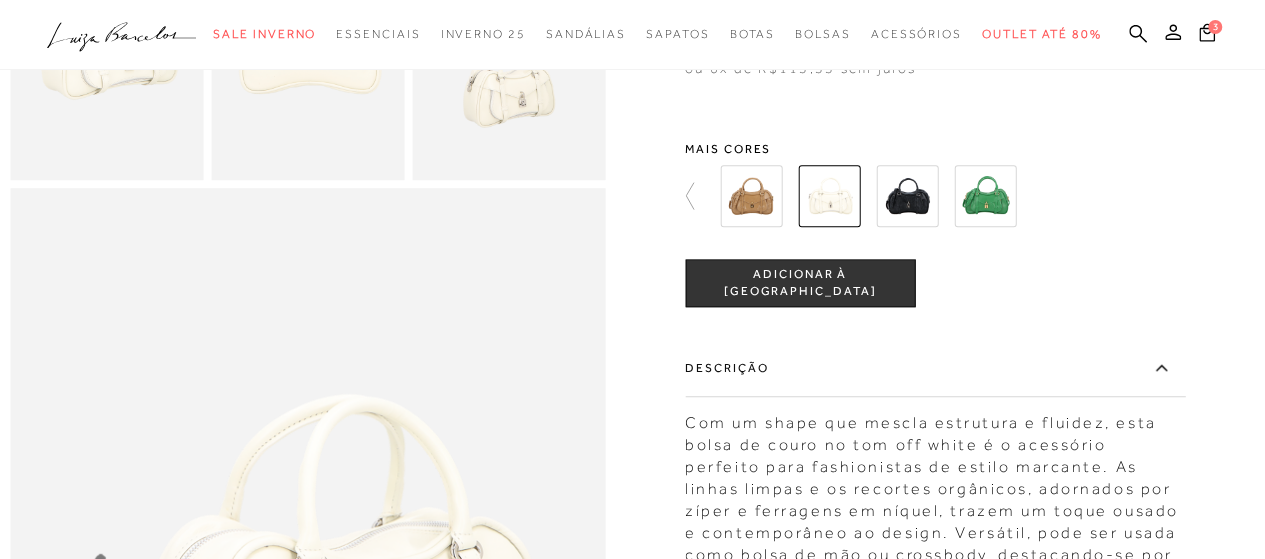 click at bounding box center (985, 196) 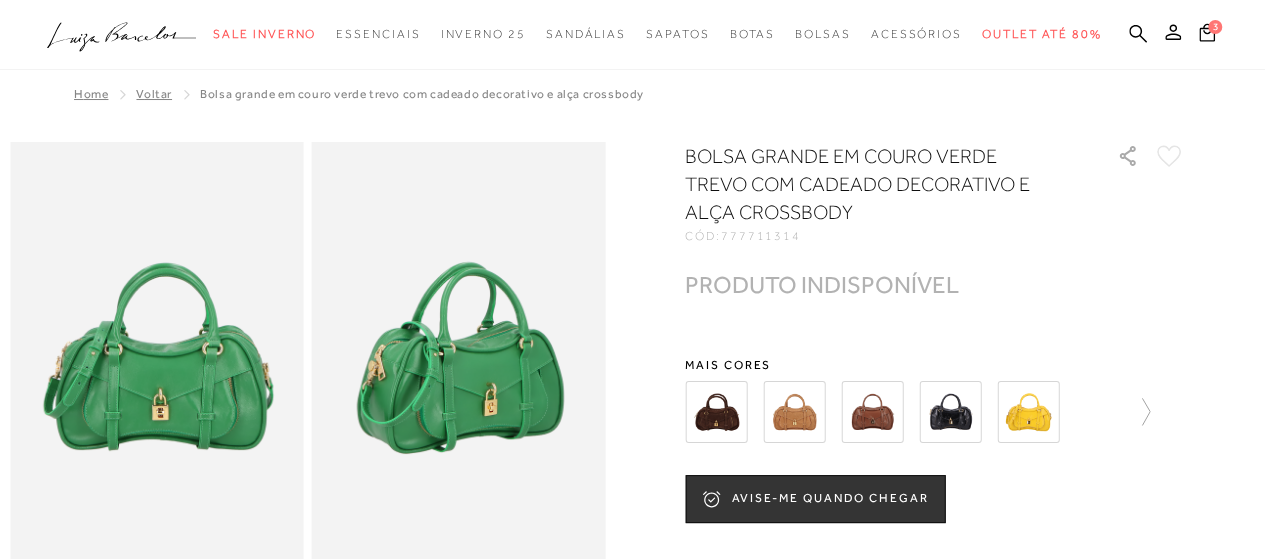 scroll, scrollTop: 200, scrollLeft: 0, axis: vertical 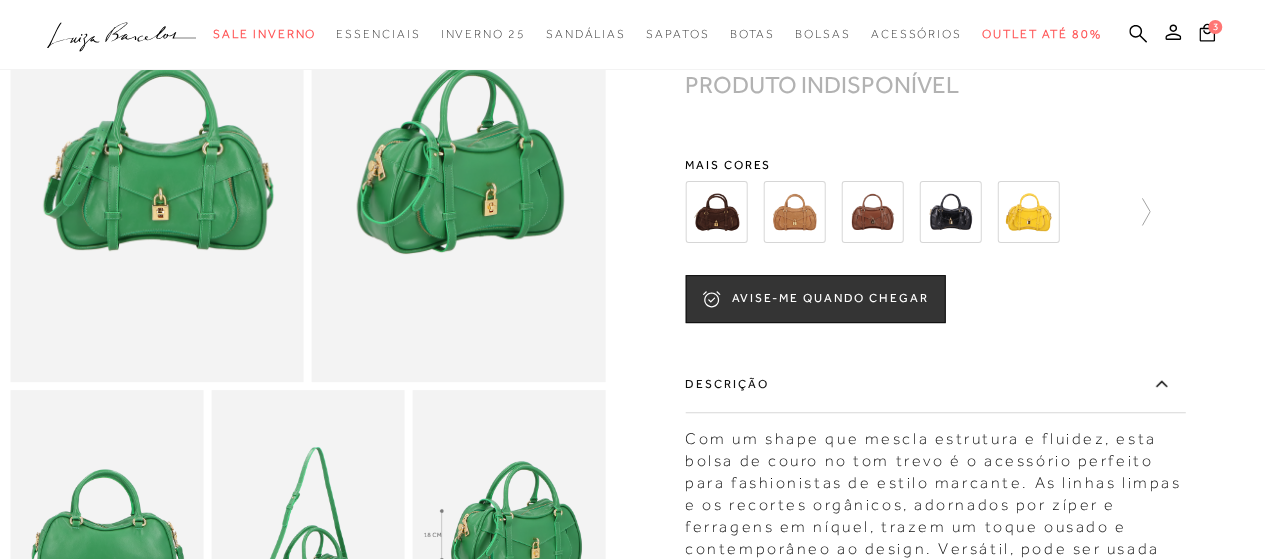click at bounding box center (872, 212) 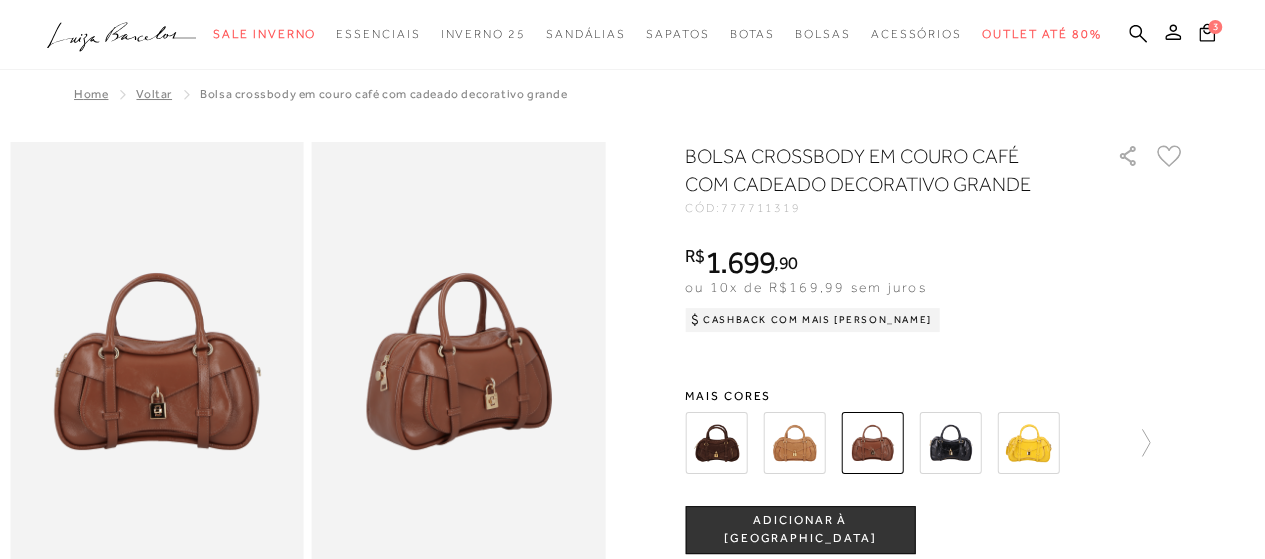scroll, scrollTop: 0, scrollLeft: 0, axis: both 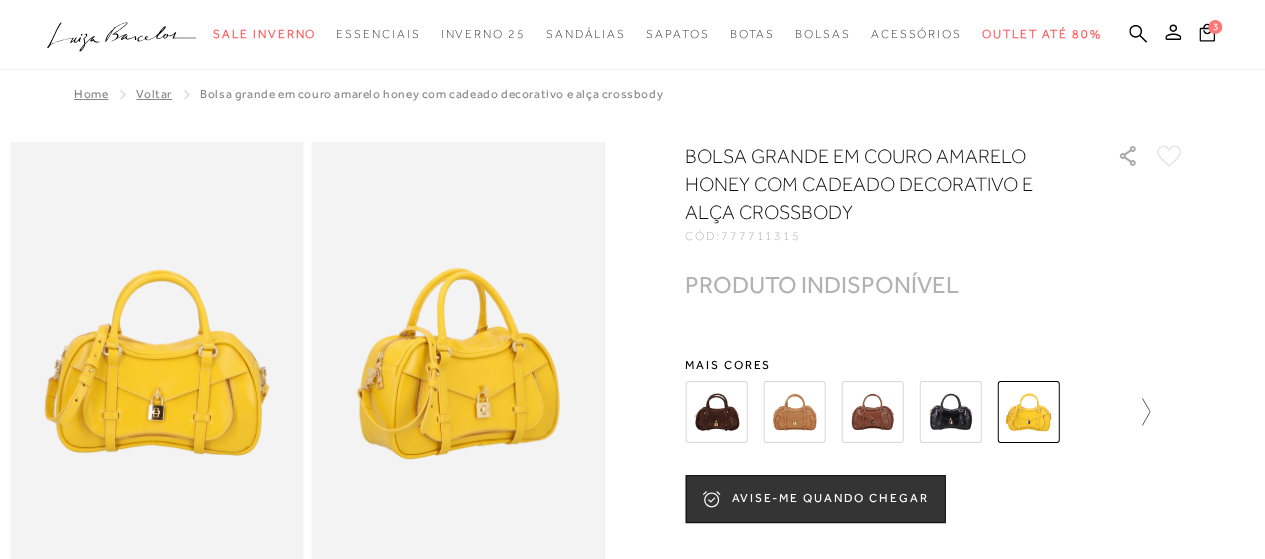 click 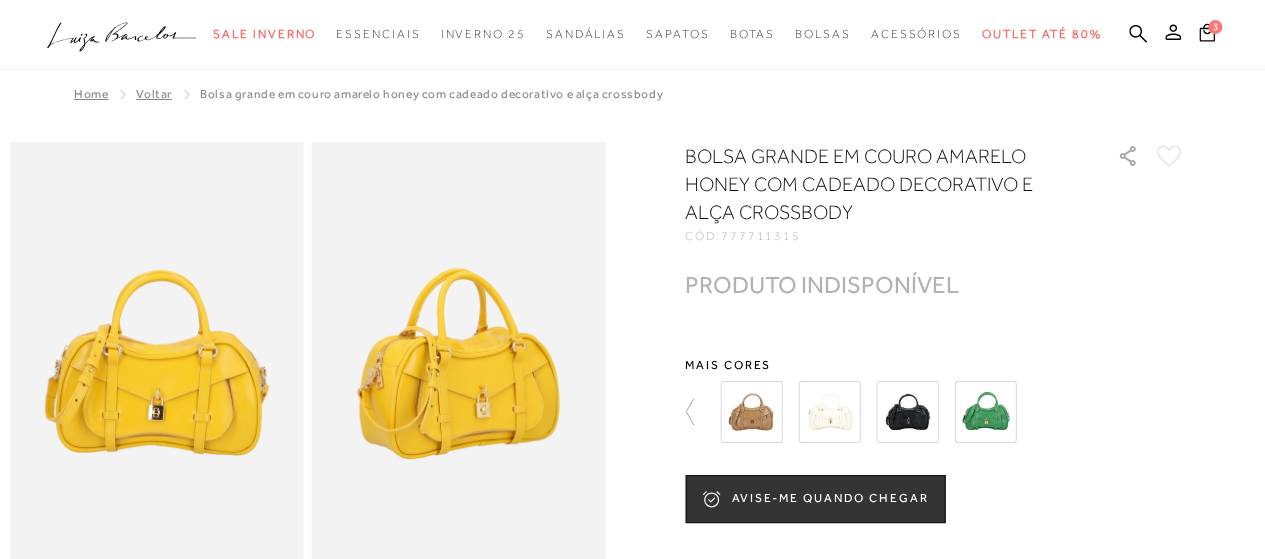 click at bounding box center (751, 412) 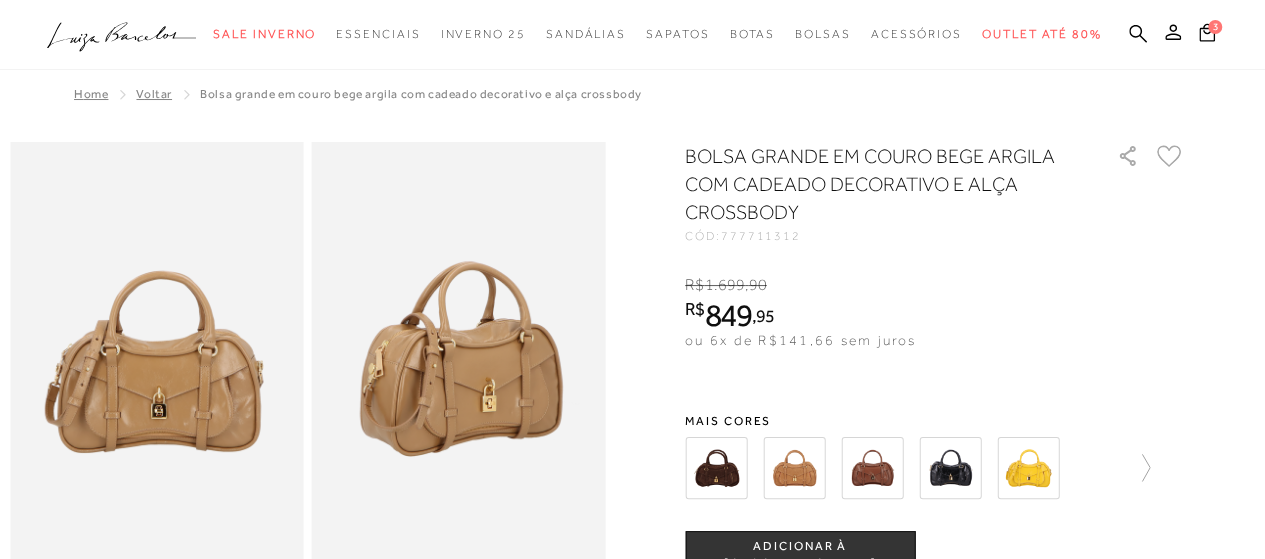 scroll, scrollTop: 200, scrollLeft: 0, axis: vertical 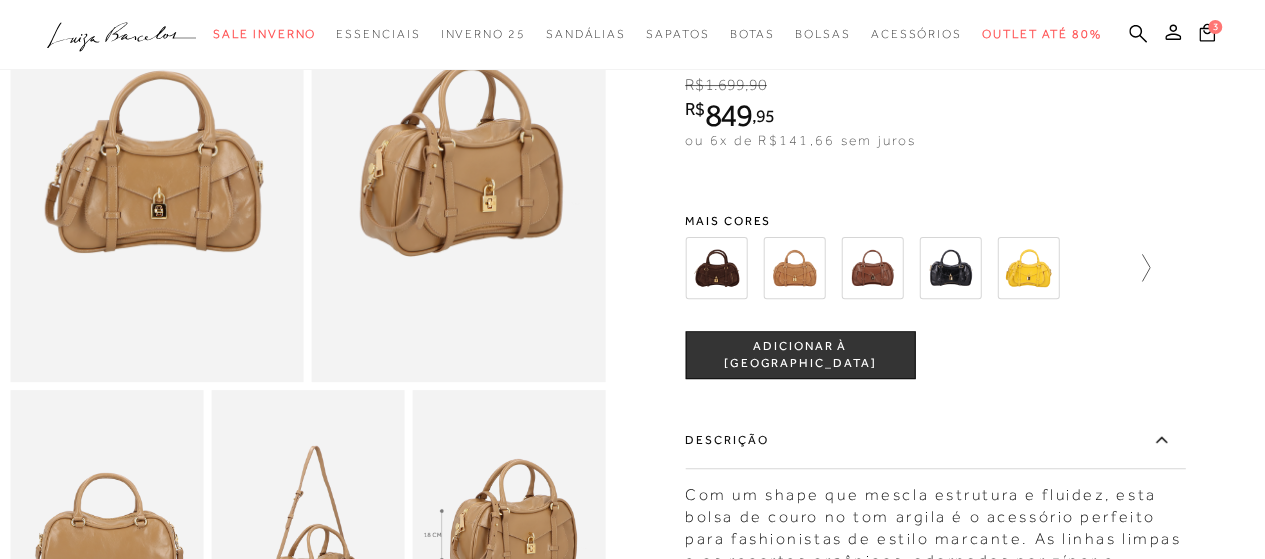 click 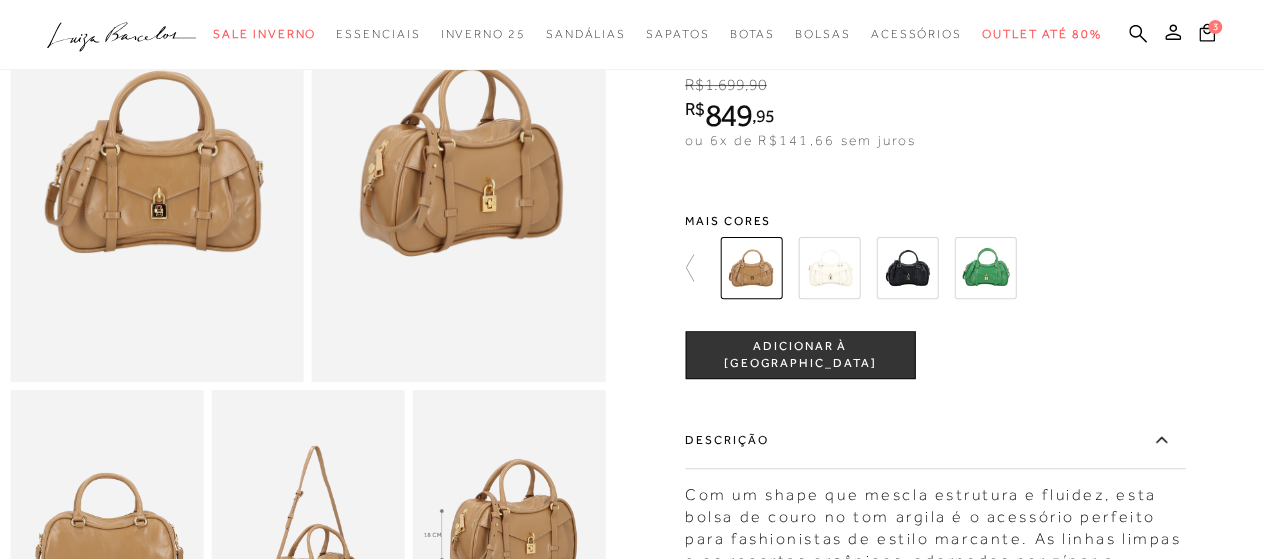 click at bounding box center (907, 268) 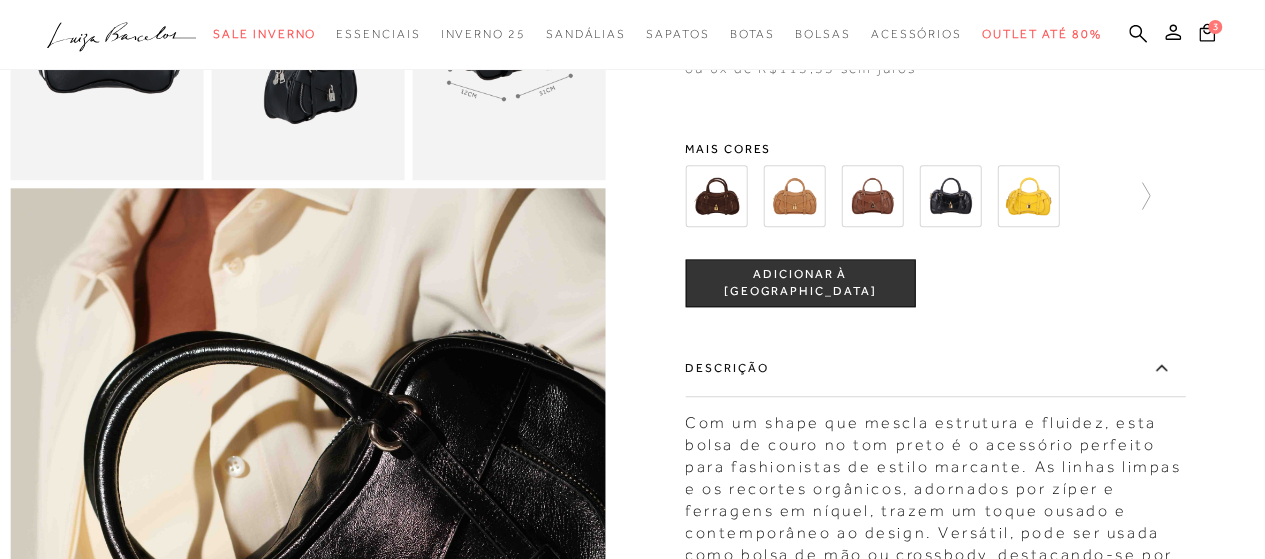 scroll, scrollTop: 600, scrollLeft: 0, axis: vertical 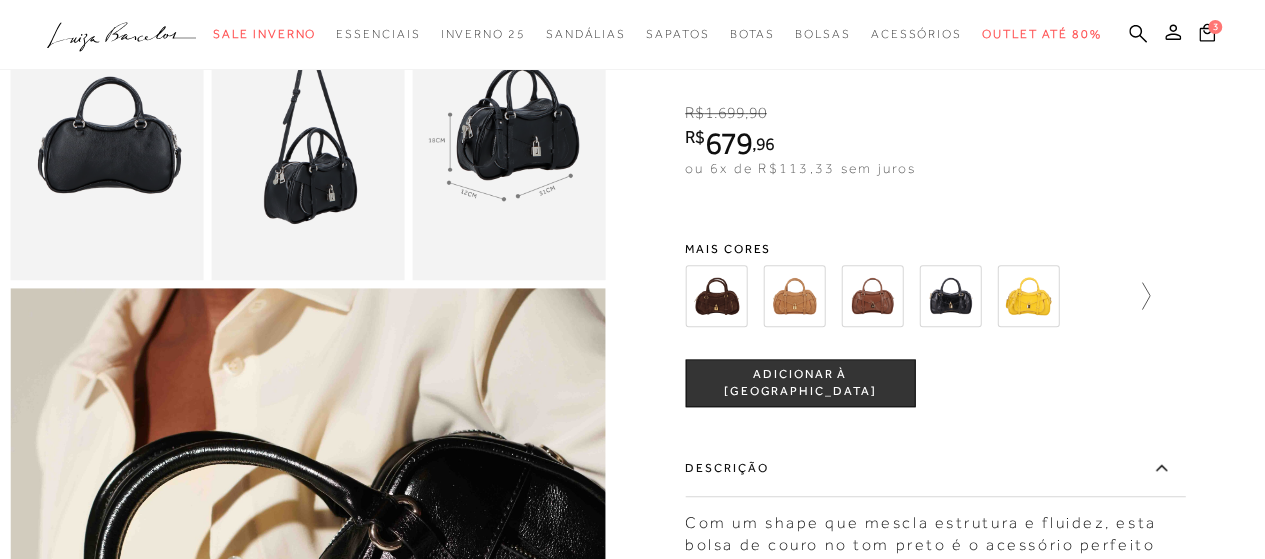 click 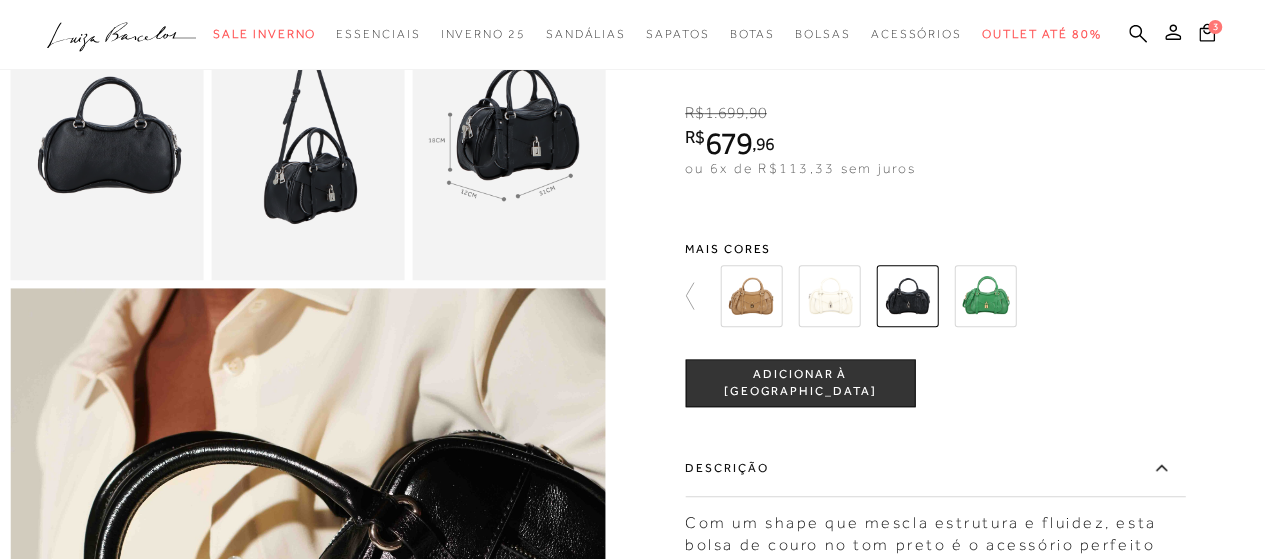 click at bounding box center [829, 296] 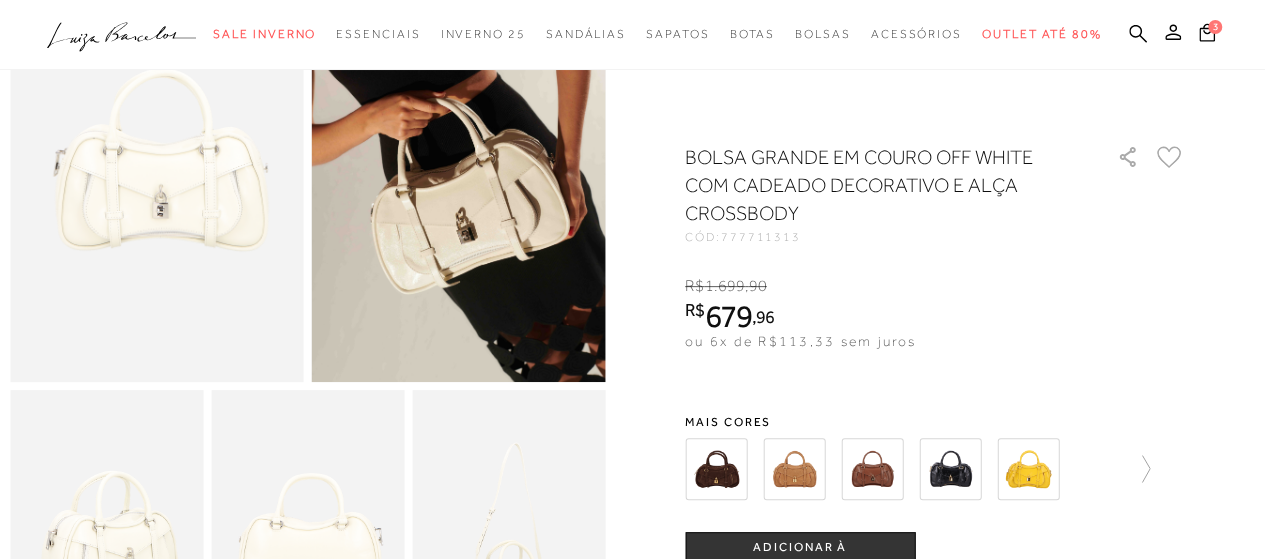 scroll, scrollTop: 0, scrollLeft: 0, axis: both 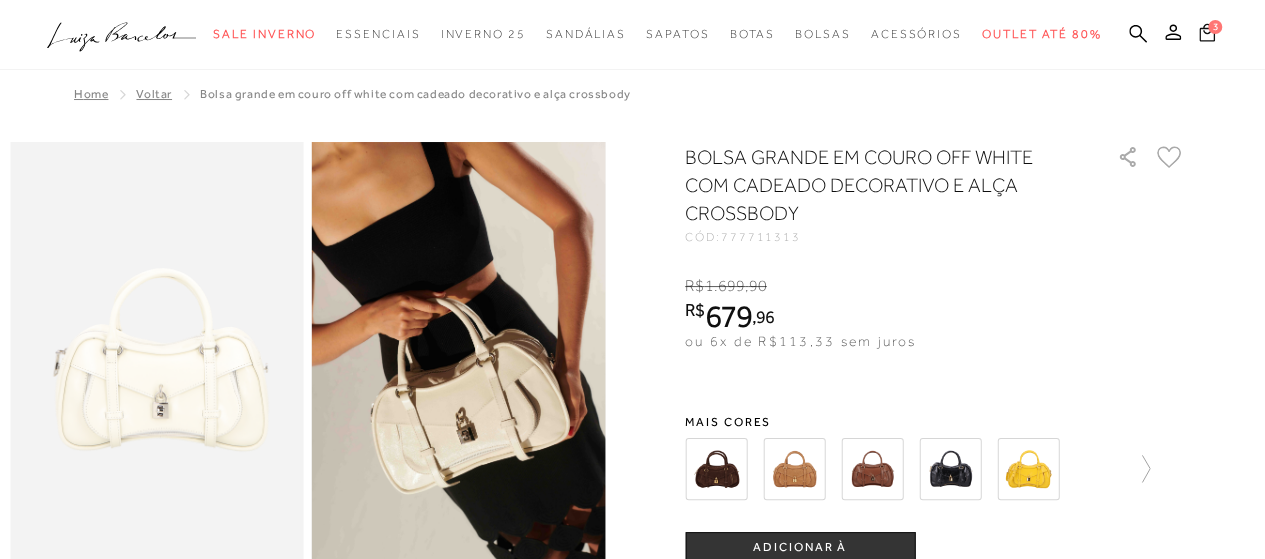 click on "3" at bounding box center [1215, 27] 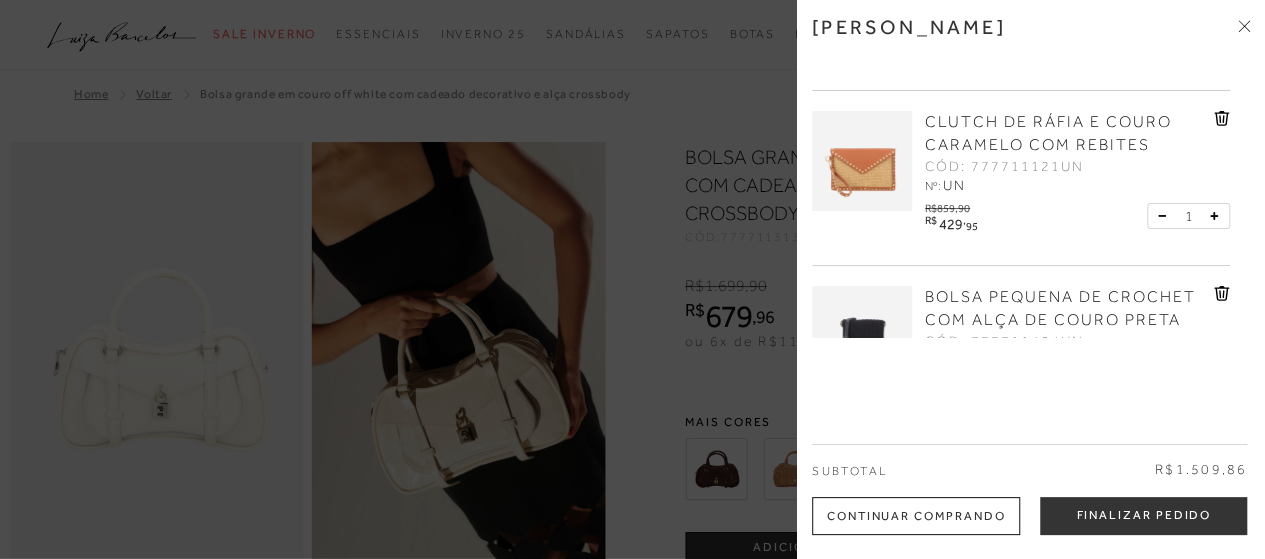 scroll, scrollTop: 300, scrollLeft: 0, axis: vertical 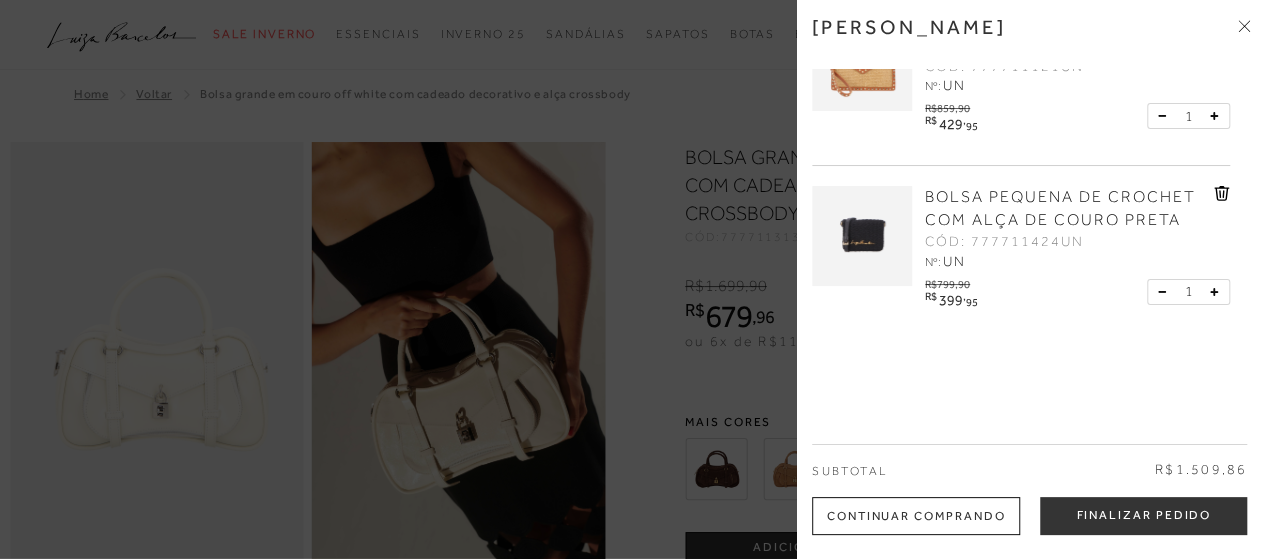 click on "BOLSA PEQUENA DE CROCHET COM ALÇA DE COURO PRETA" at bounding box center (1060, 208) 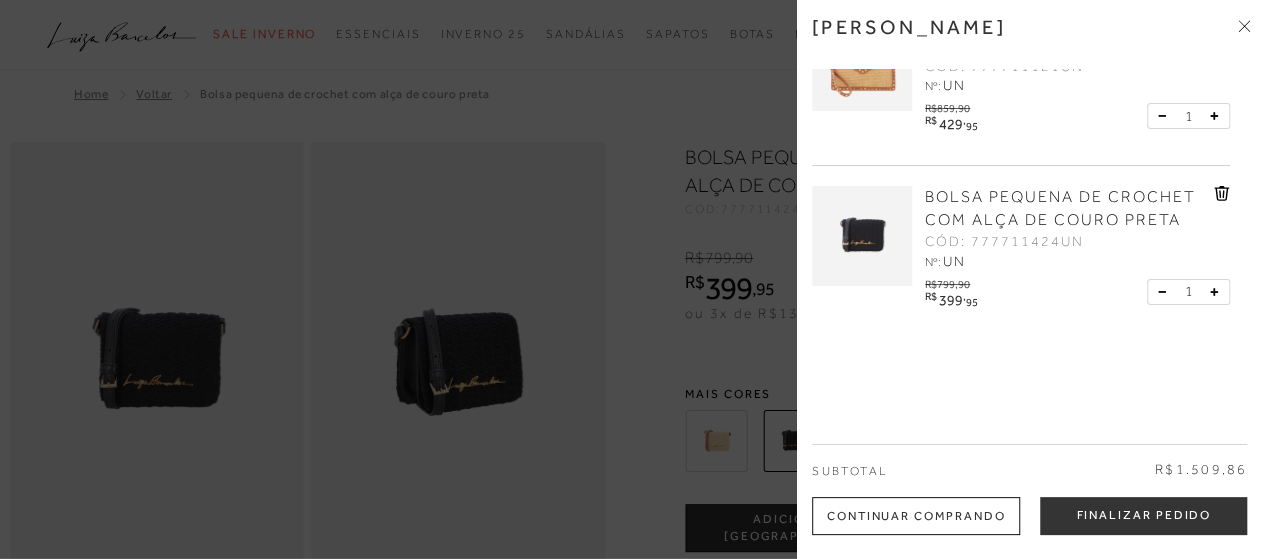 scroll, scrollTop: 0, scrollLeft: 0, axis: both 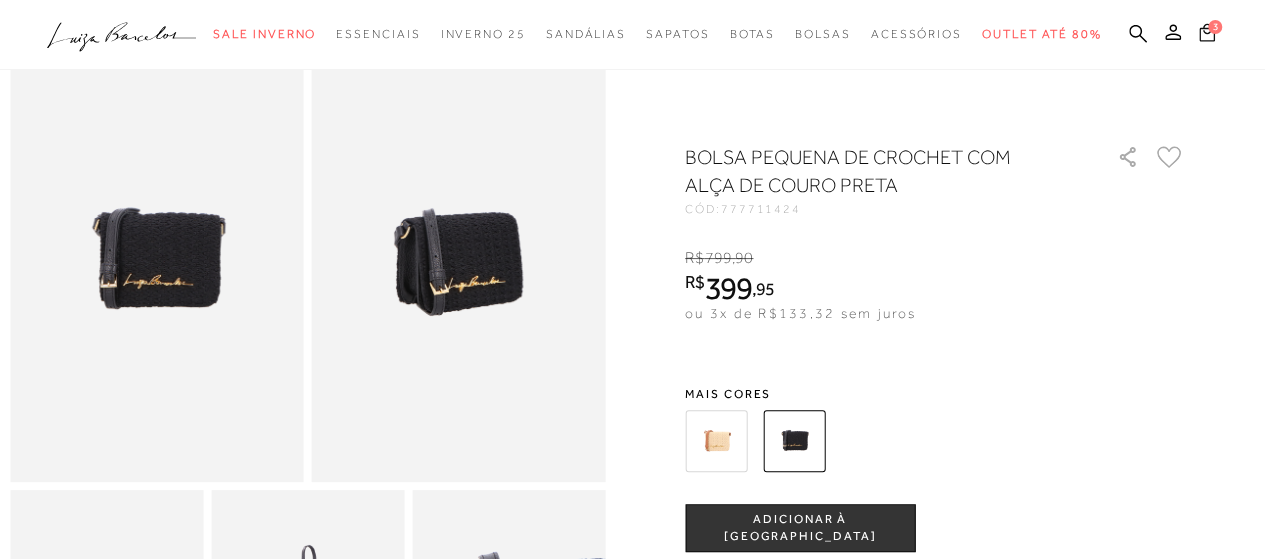 click on "3" at bounding box center (1215, 27) 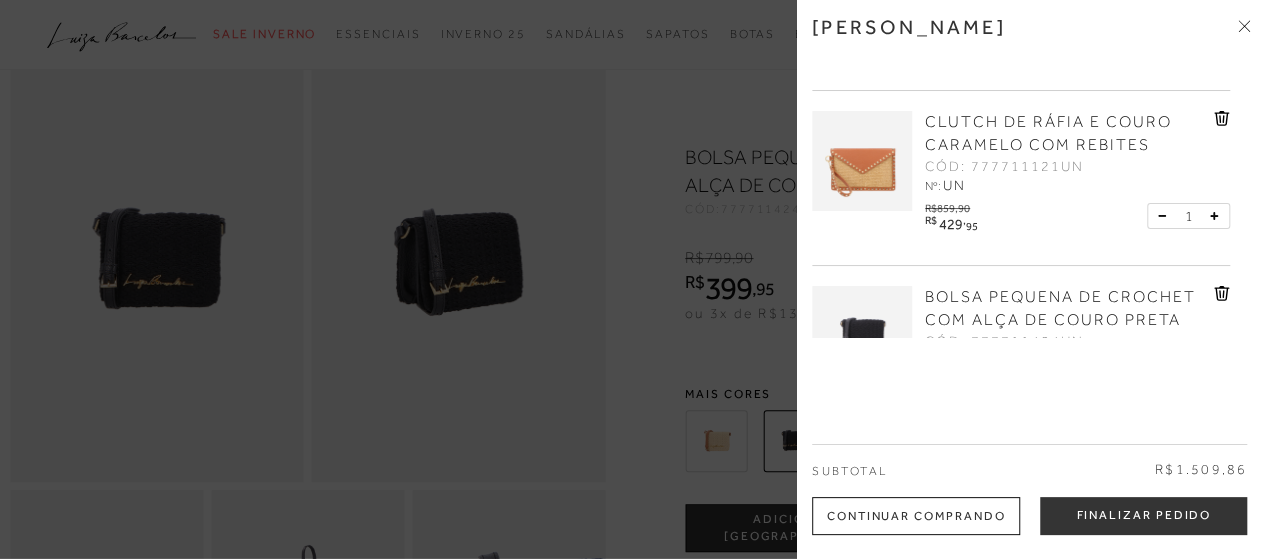 scroll, scrollTop: 300, scrollLeft: 0, axis: vertical 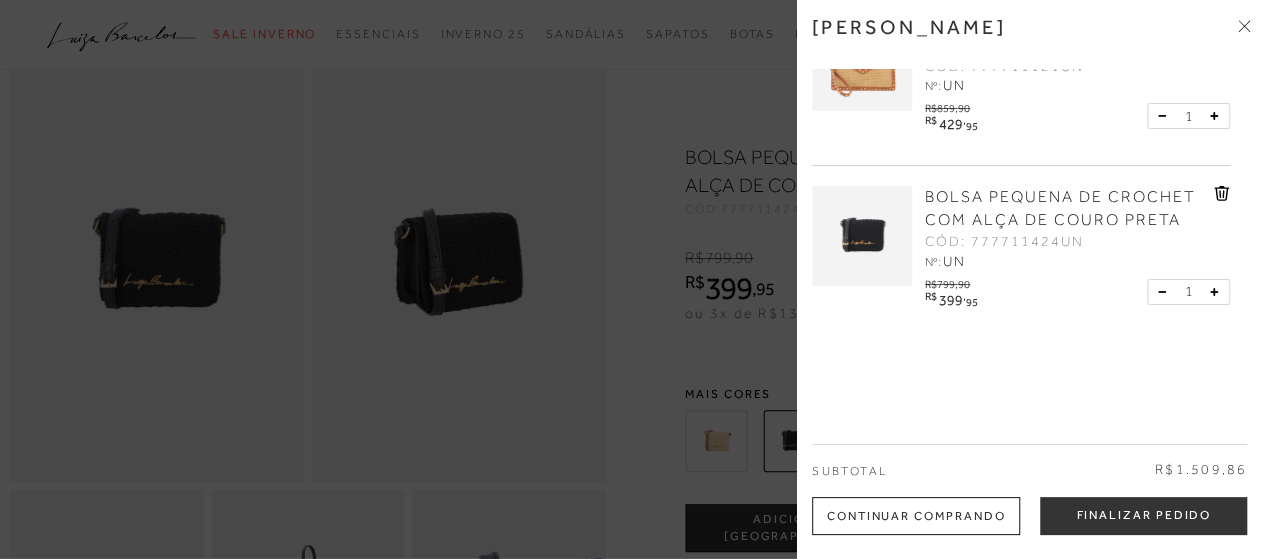 click at bounding box center (632, 279) 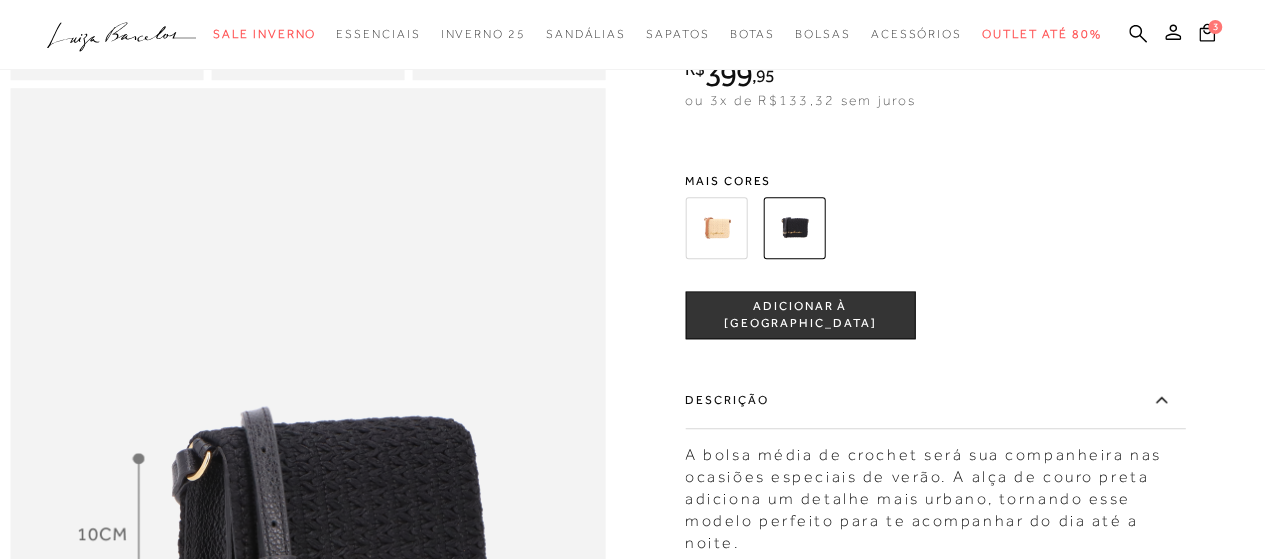 scroll, scrollTop: 600, scrollLeft: 0, axis: vertical 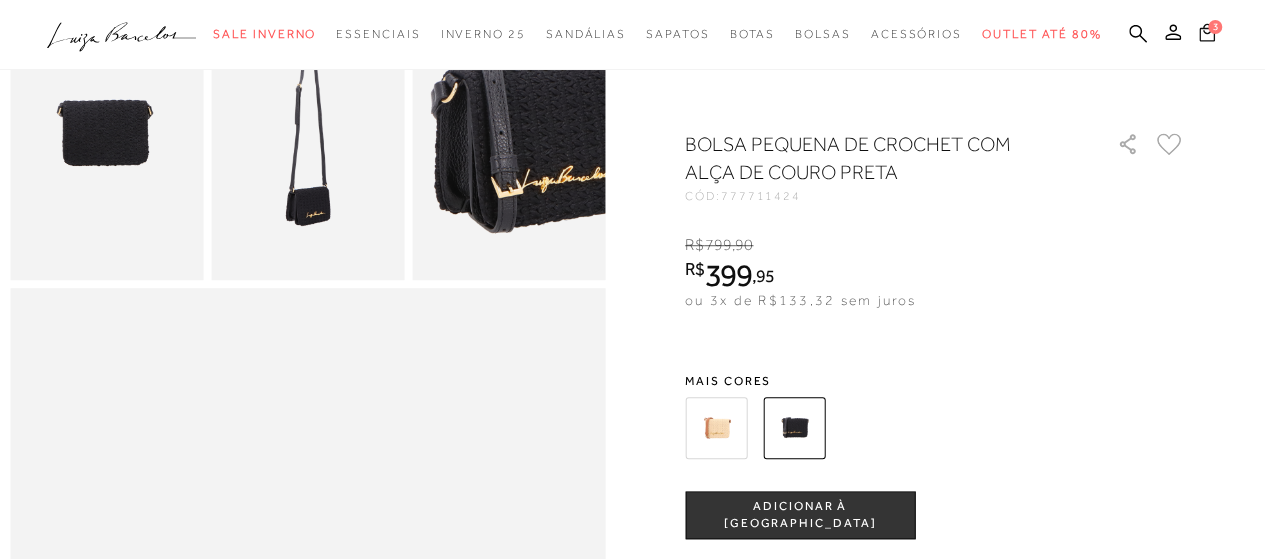 click on "3" at bounding box center [1215, 27] 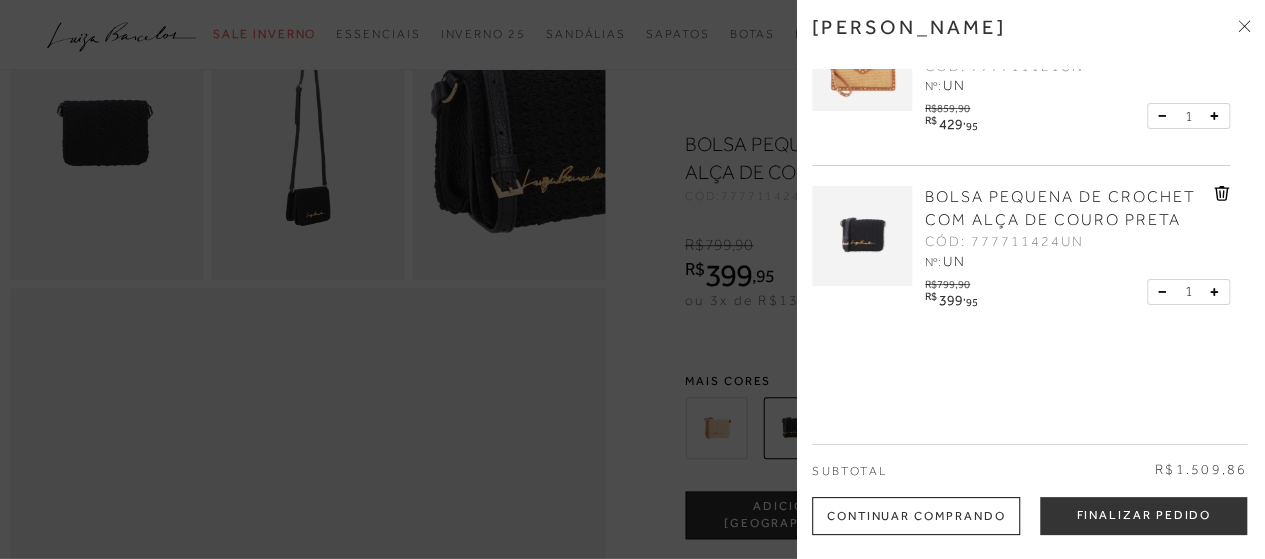 scroll, scrollTop: 309, scrollLeft: 0, axis: vertical 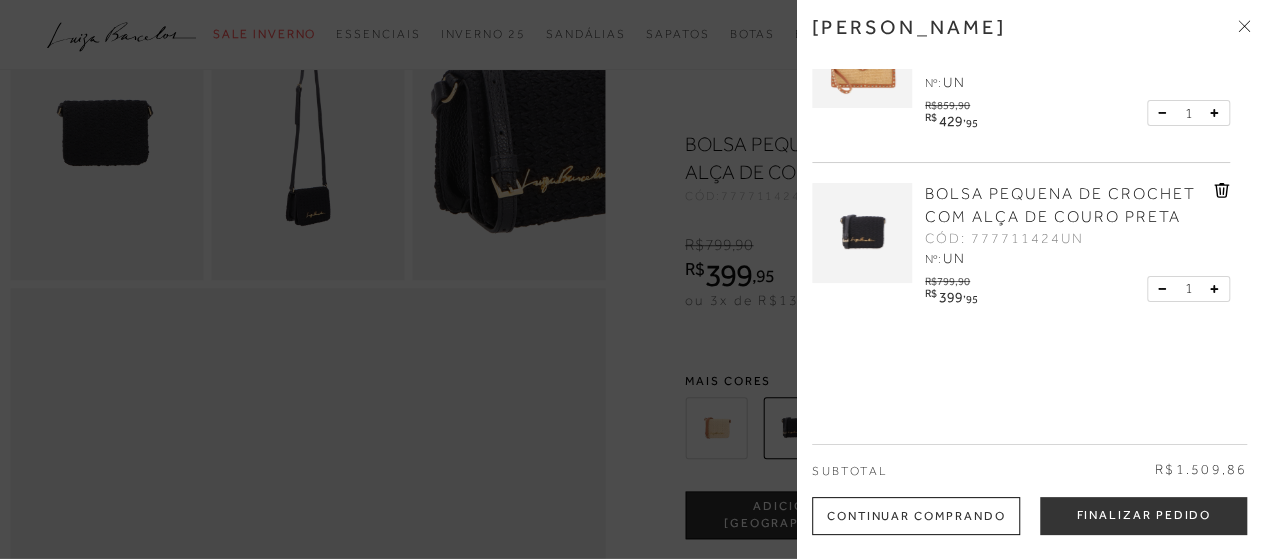 click 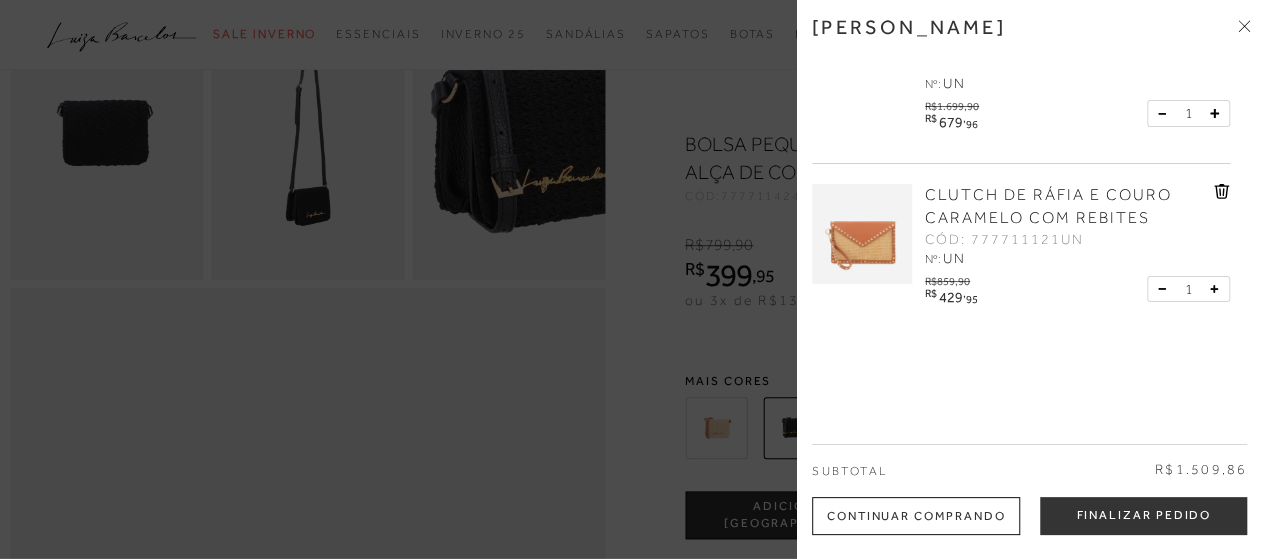 scroll, scrollTop: 132, scrollLeft: 0, axis: vertical 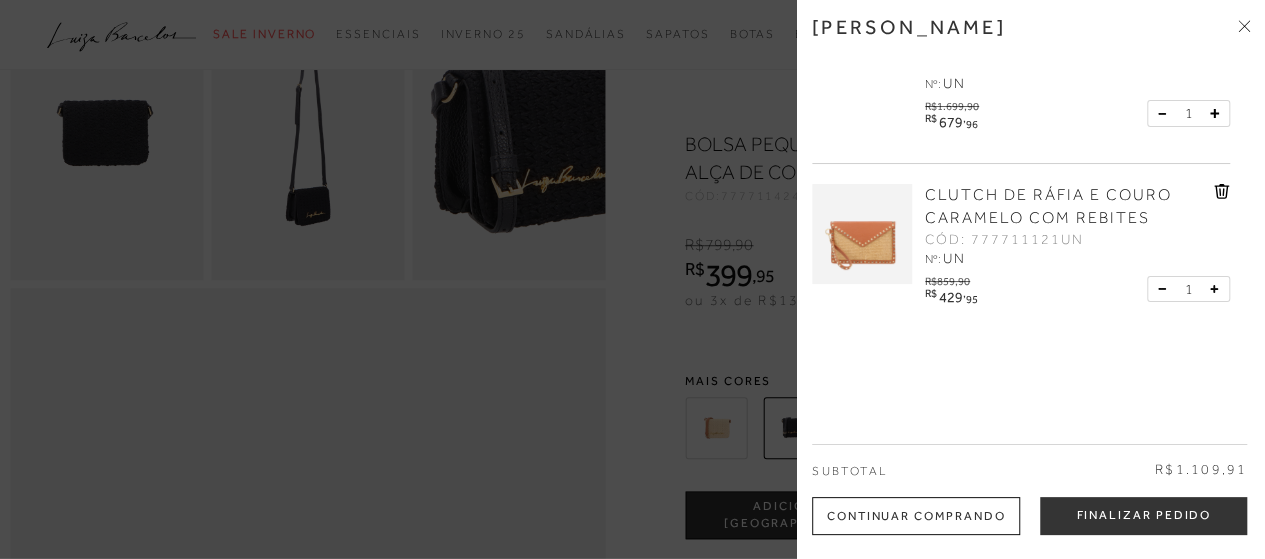 click at bounding box center [862, 234] 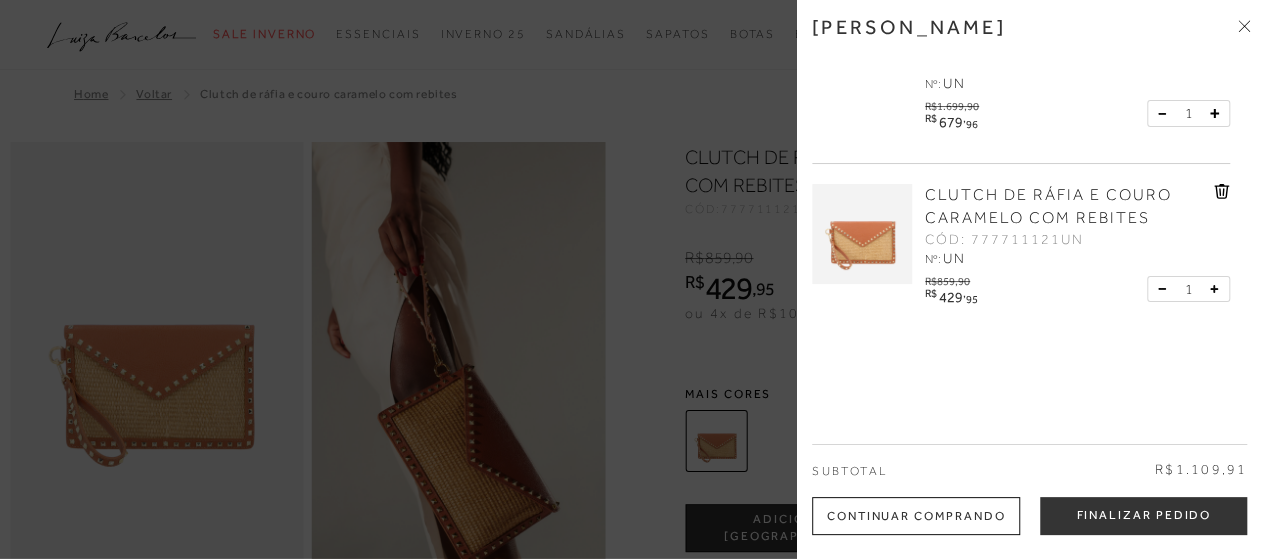 scroll, scrollTop: 0, scrollLeft: 0, axis: both 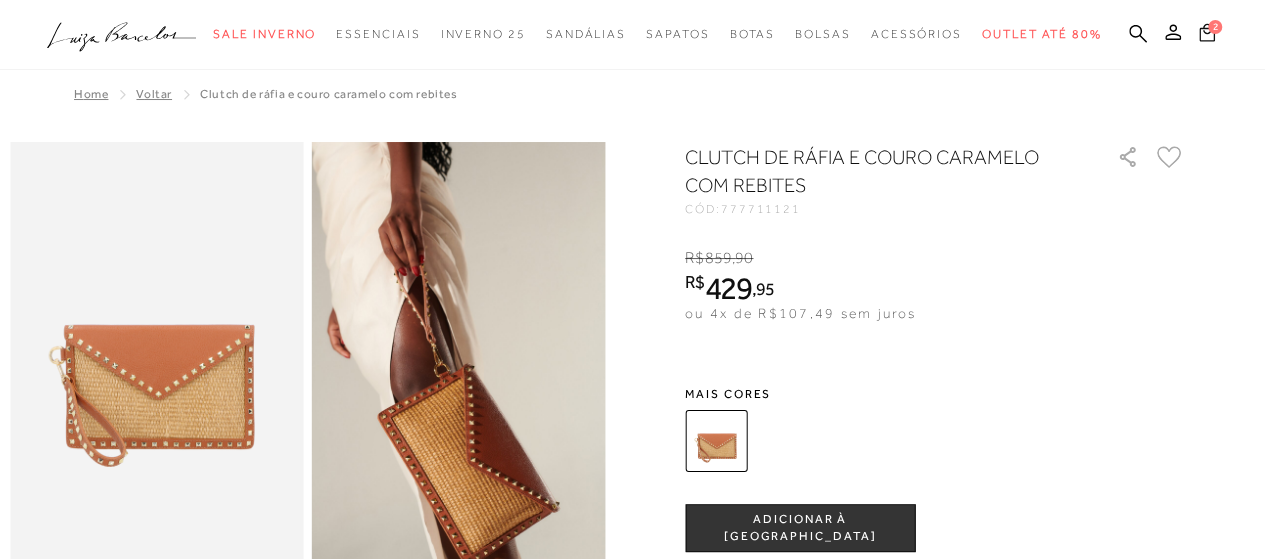 click 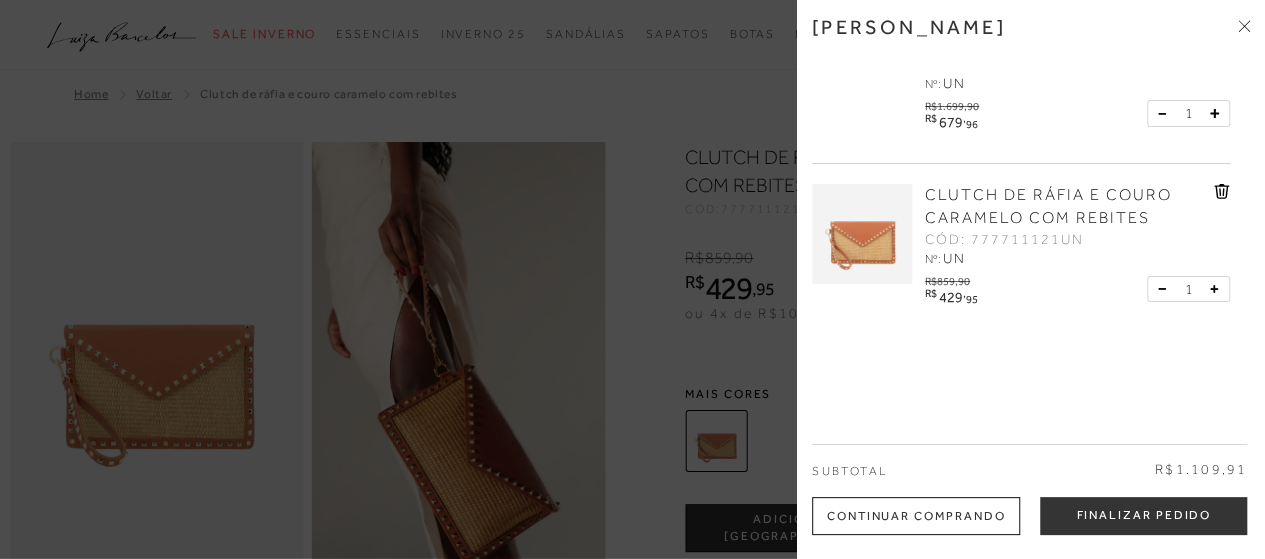 scroll, scrollTop: 0, scrollLeft: 0, axis: both 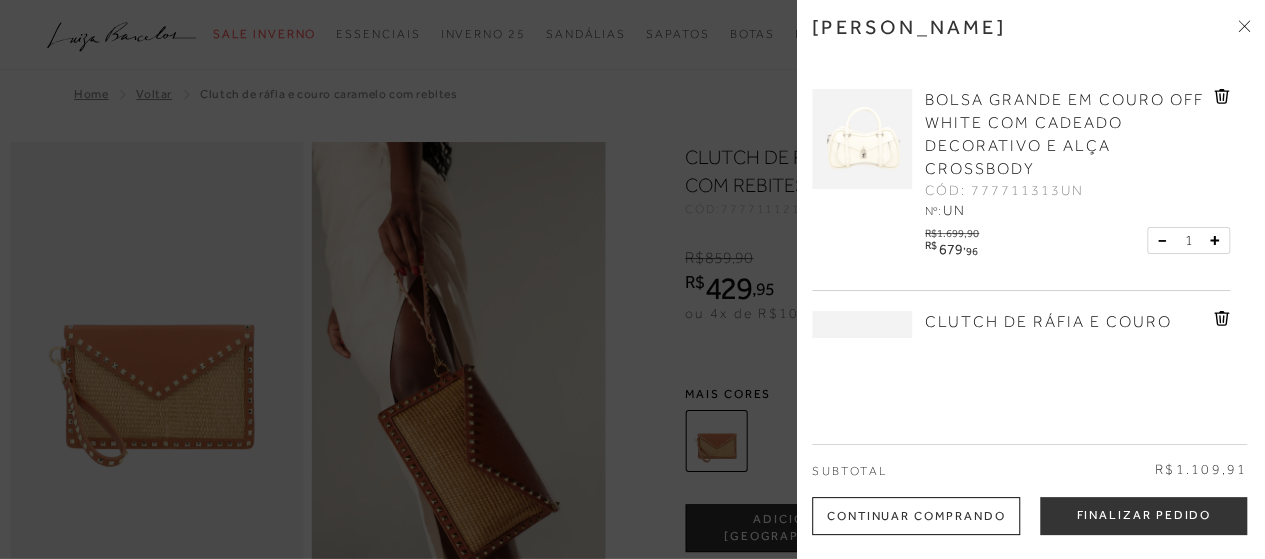 click at bounding box center [862, 139] 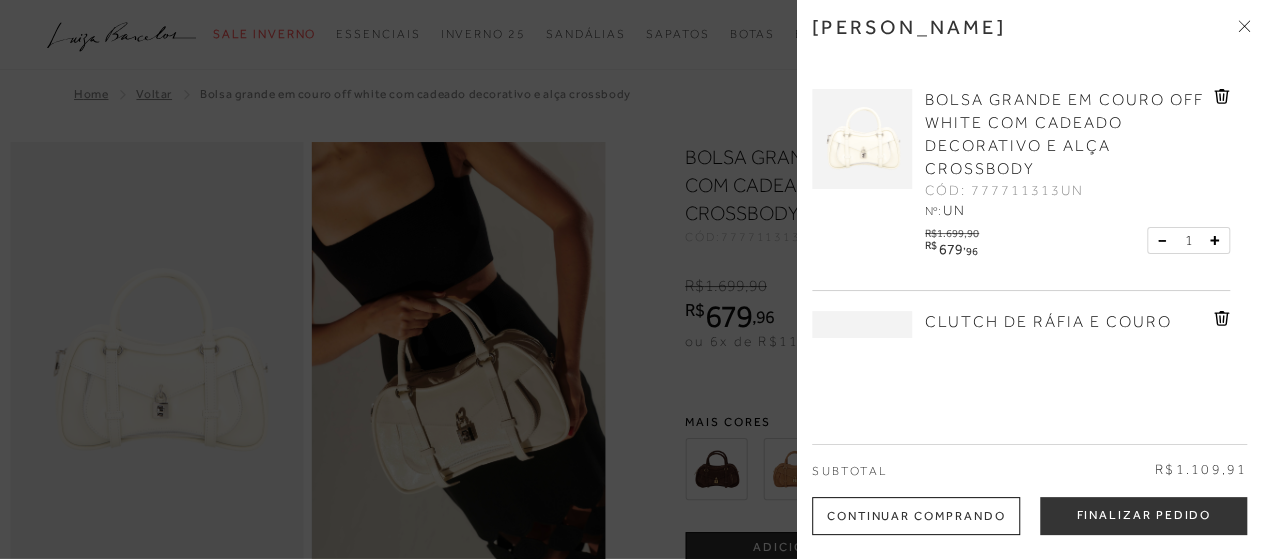 scroll, scrollTop: 0, scrollLeft: 0, axis: both 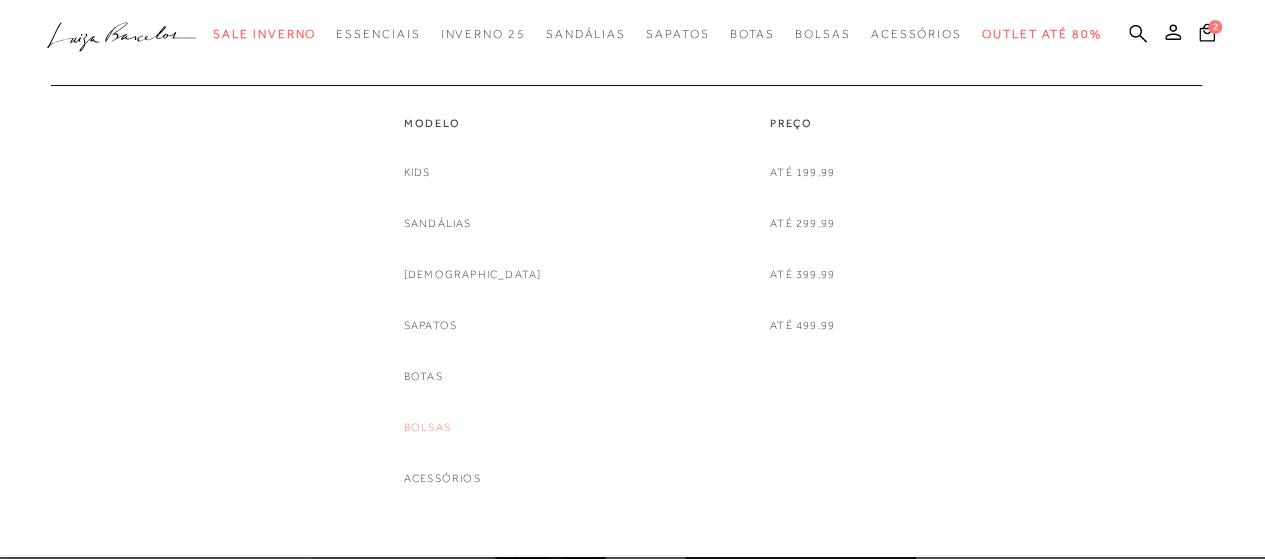 click on "Bolsas" at bounding box center (427, 427) 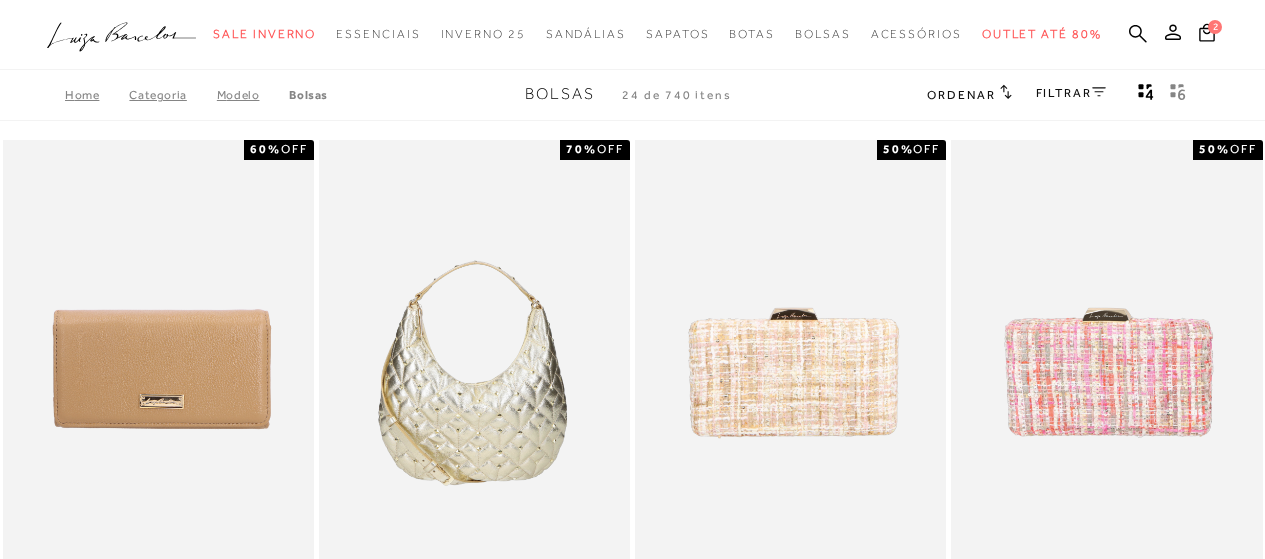 scroll, scrollTop: 300, scrollLeft: 0, axis: vertical 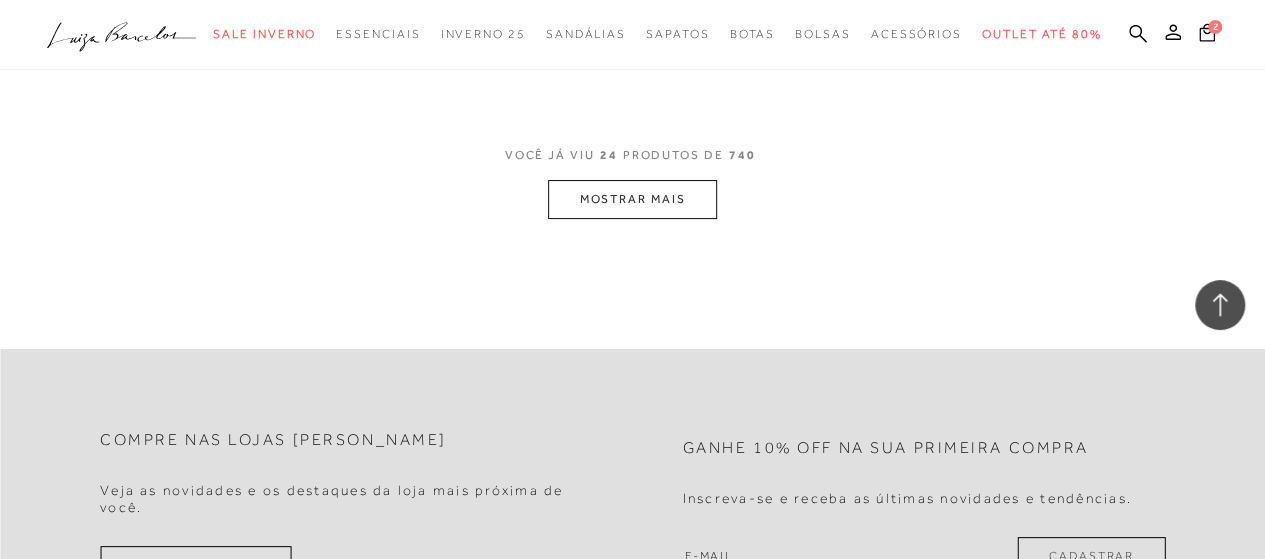 click on "MOSTRAR MAIS" at bounding box center [632, 199] 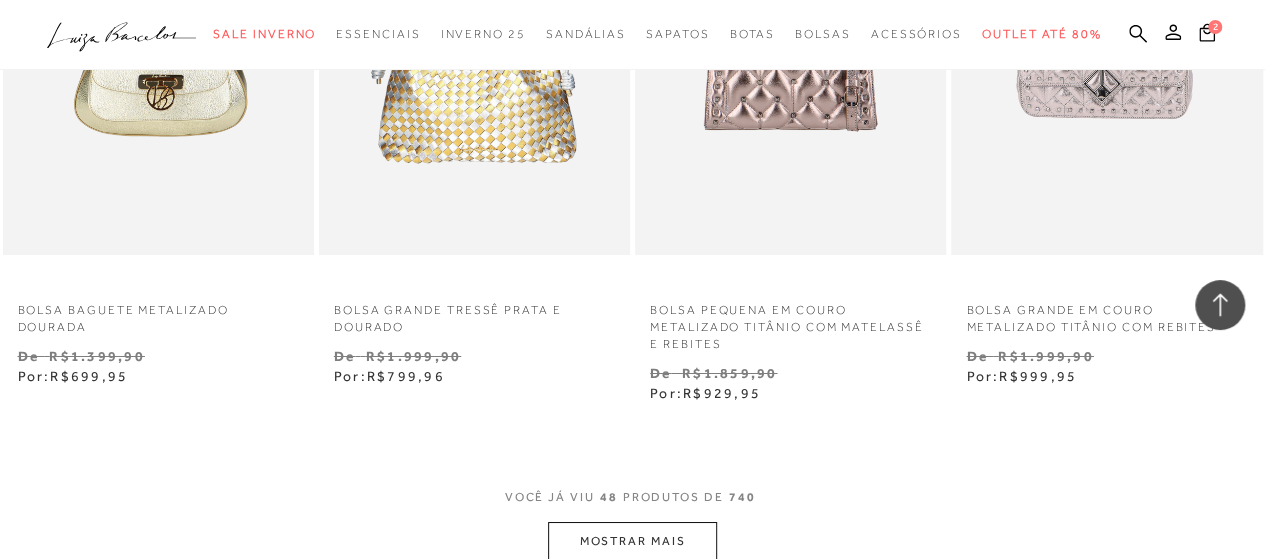 scroll, scrollTop: 7500, scrollLeft: 0, axis: vertical 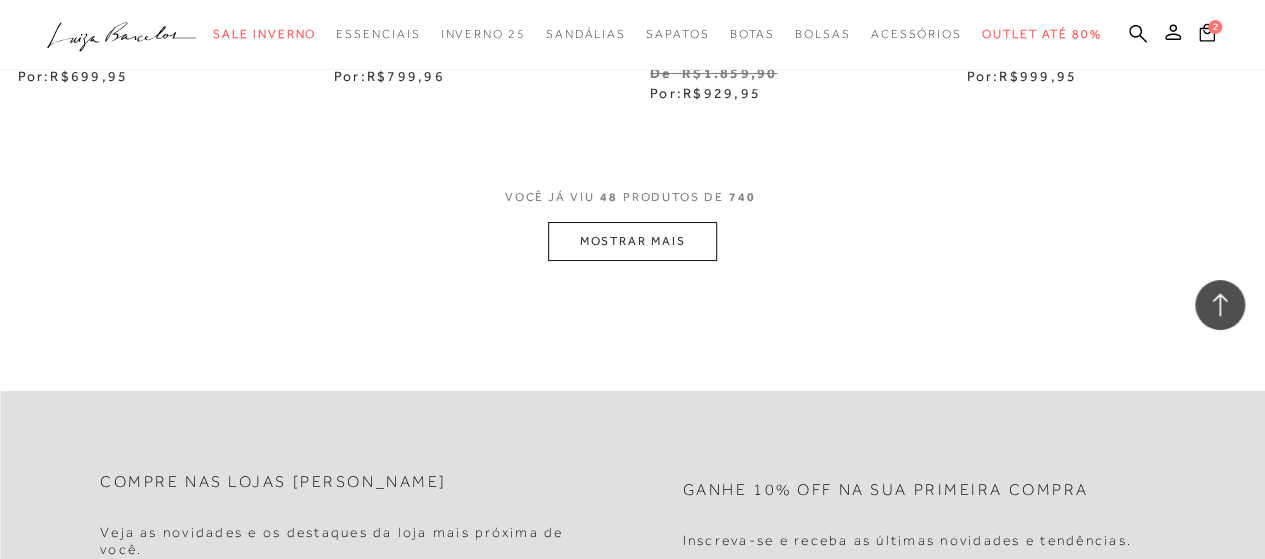 click on "MOSTRAR MAIS" at bounding box center [632, 241] 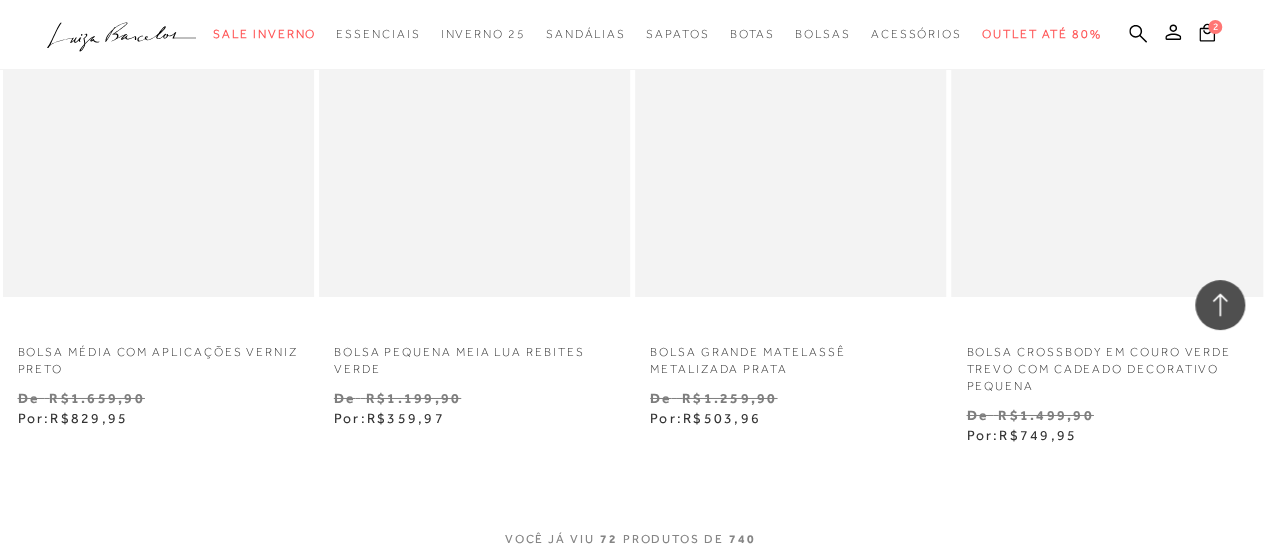 scroll, scrollTop: 10700, scrollLeft: 0, axis: vertical 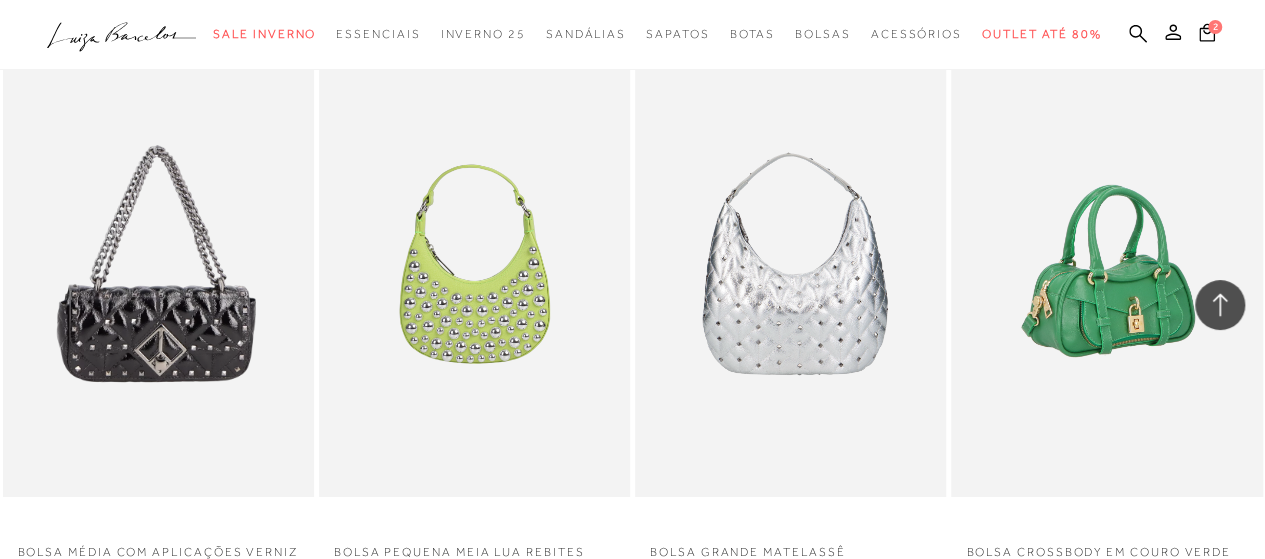 click at bounding box center [1107, 264] 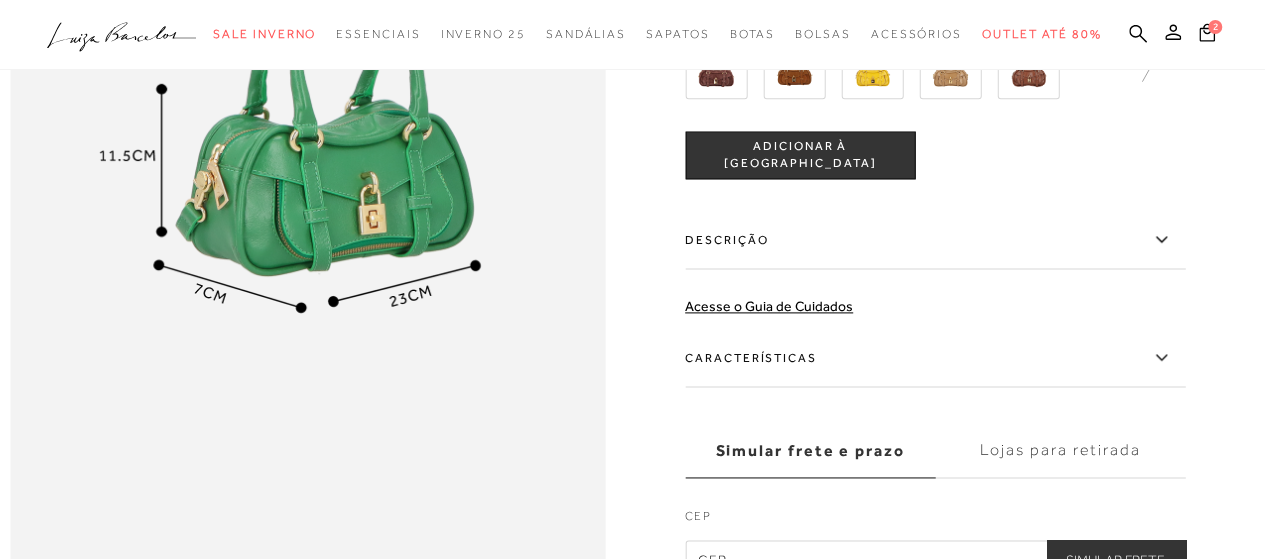 scroll, scrollTop: 1100, scrollLeft: 0, axis: vertical 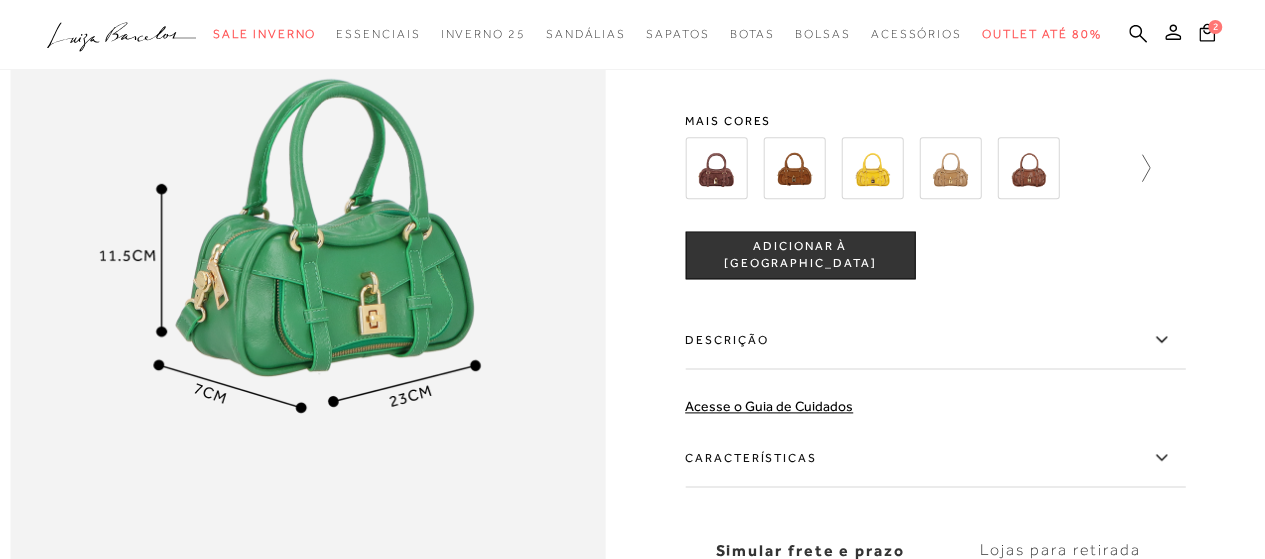 click 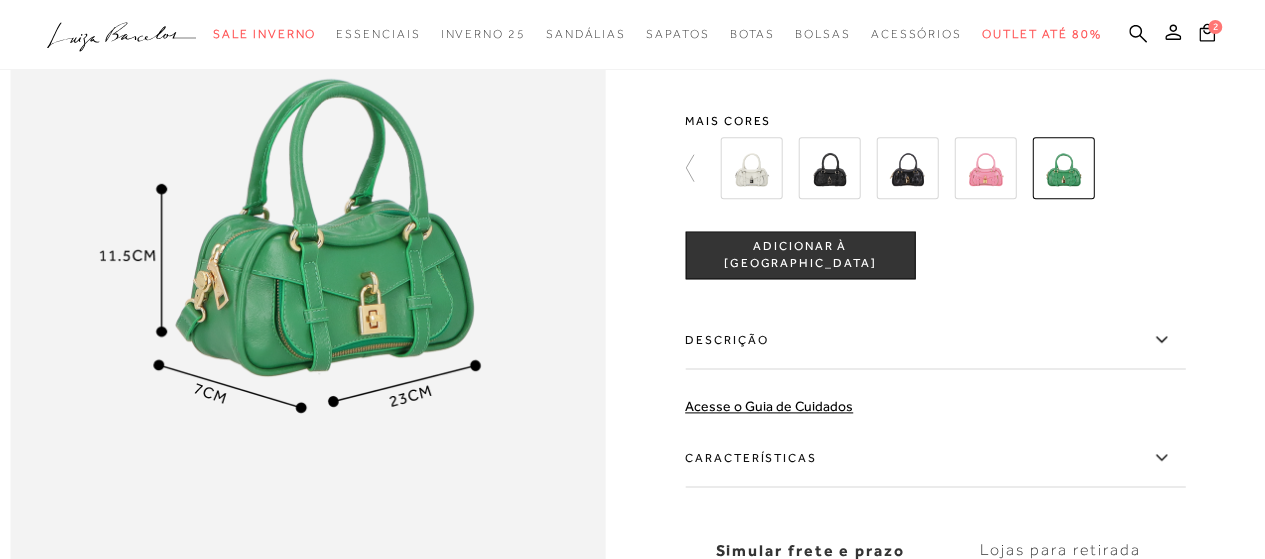 click at bounding box center (751, 168) 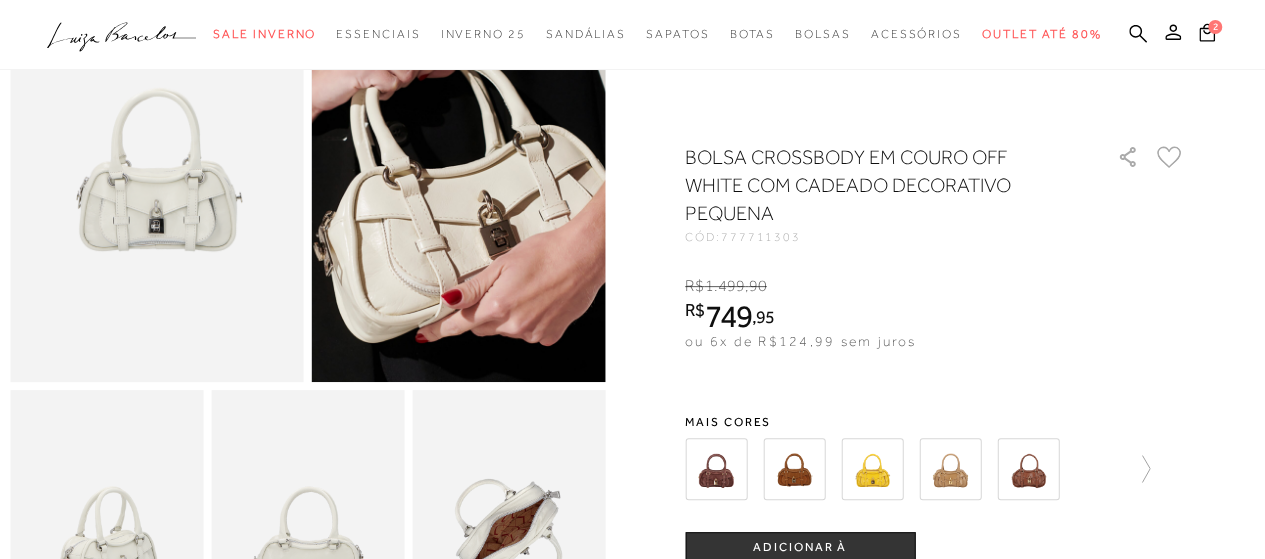 scroll, scrollTop: 0, scrollLeft: 0, axis: both 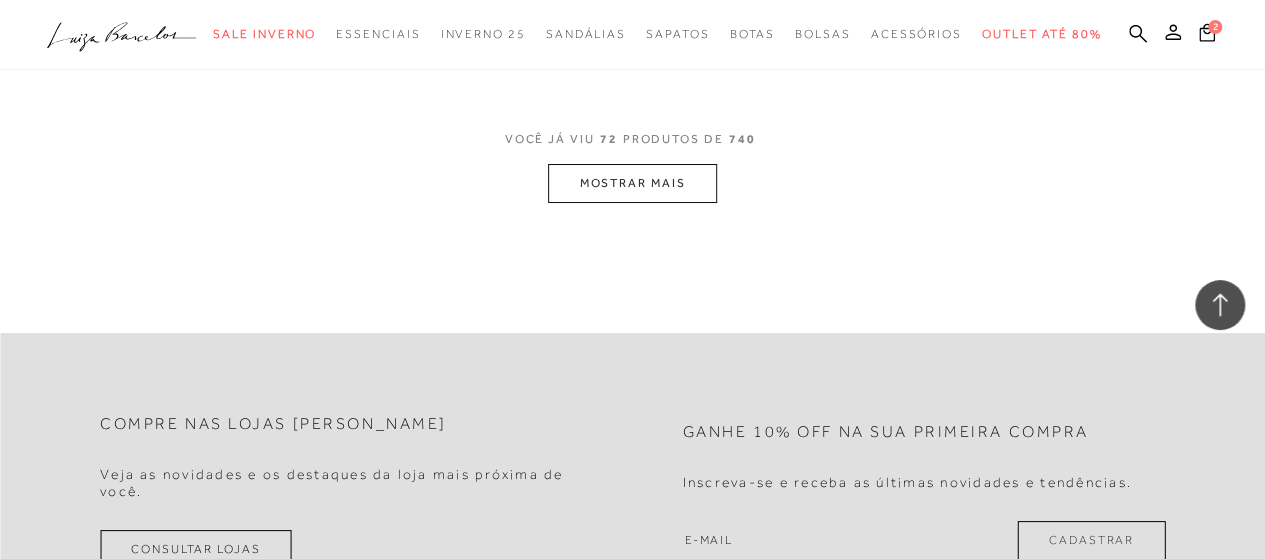 click on "MOSTRAR MAIS" at bounding box center [632, 183] 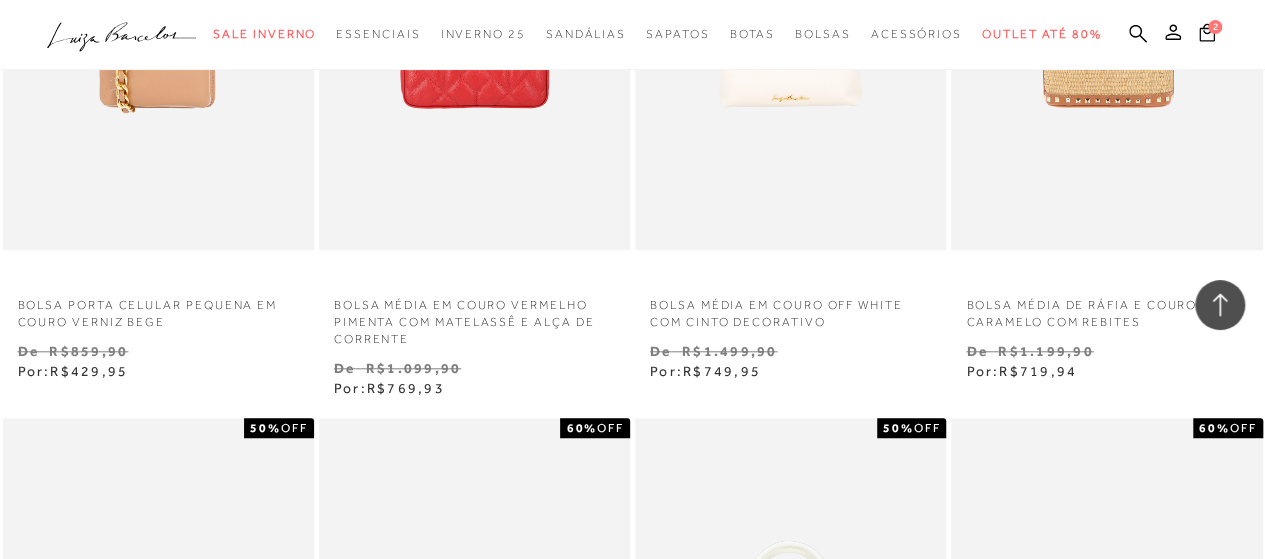 scroll, scrollTop: 12000, scrollLeft: 0, axis: vertical 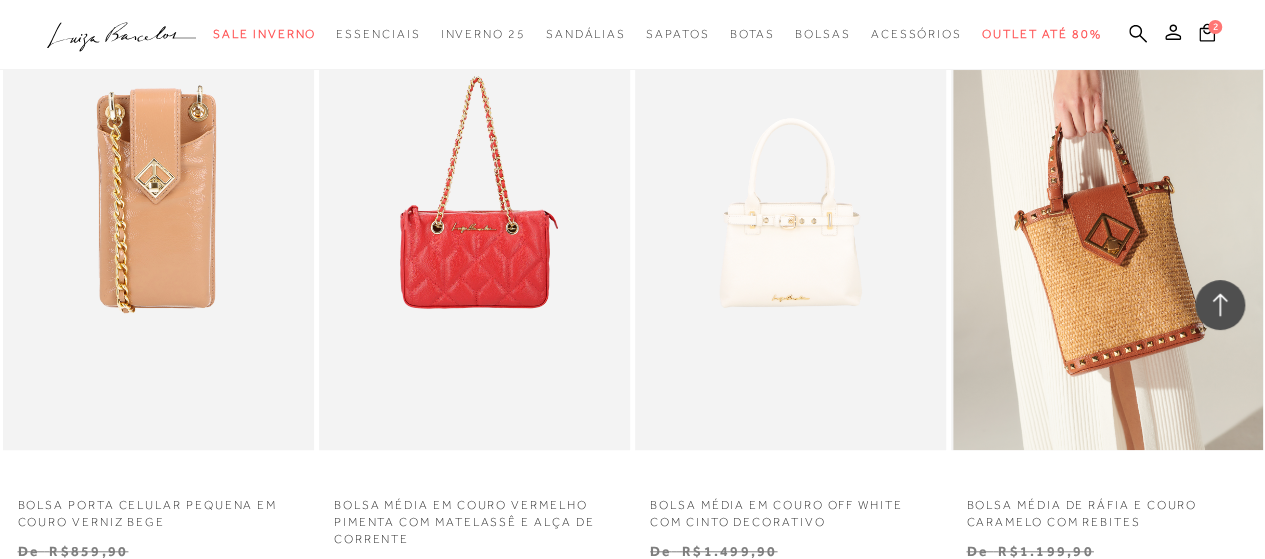 click at bounding box center (1107, 216) 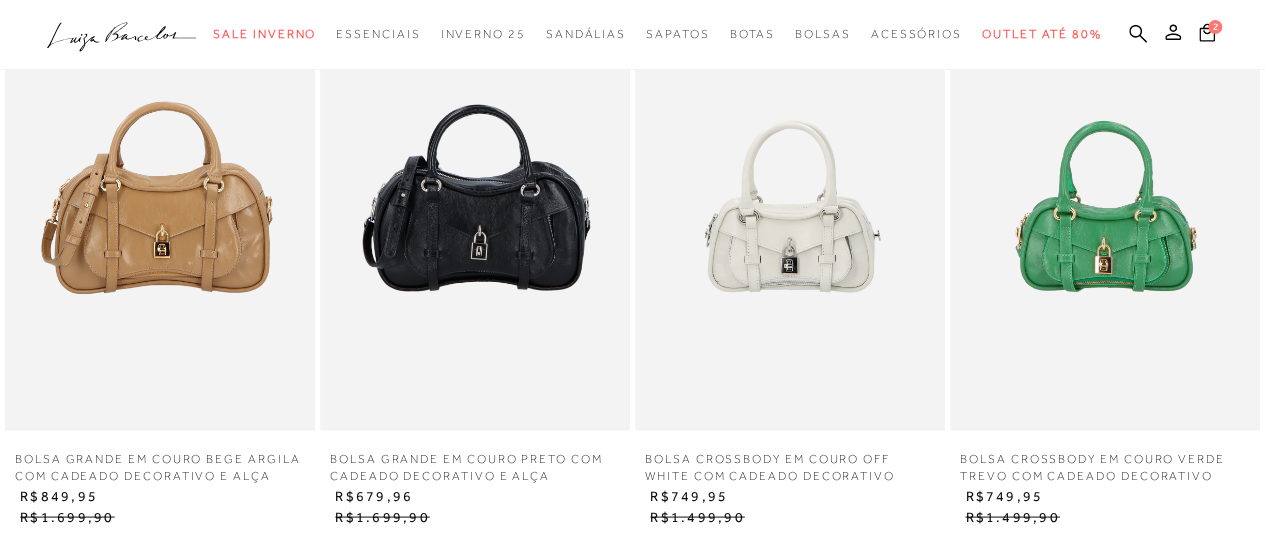 scroll, scrollTop: 1300, scrollLeft: 0, axis: vertical 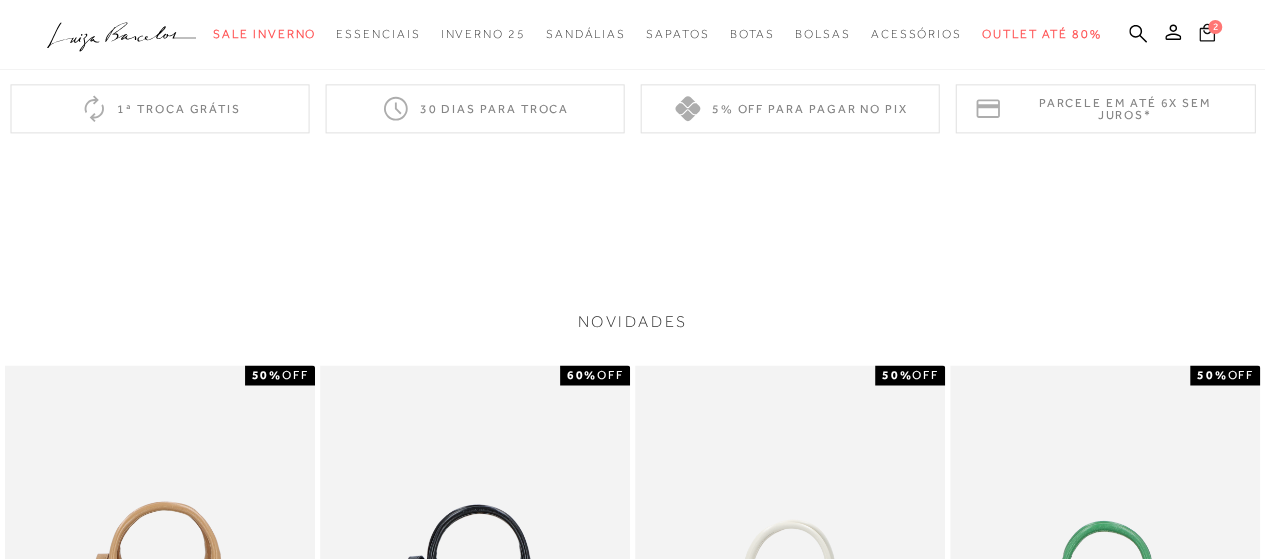 click 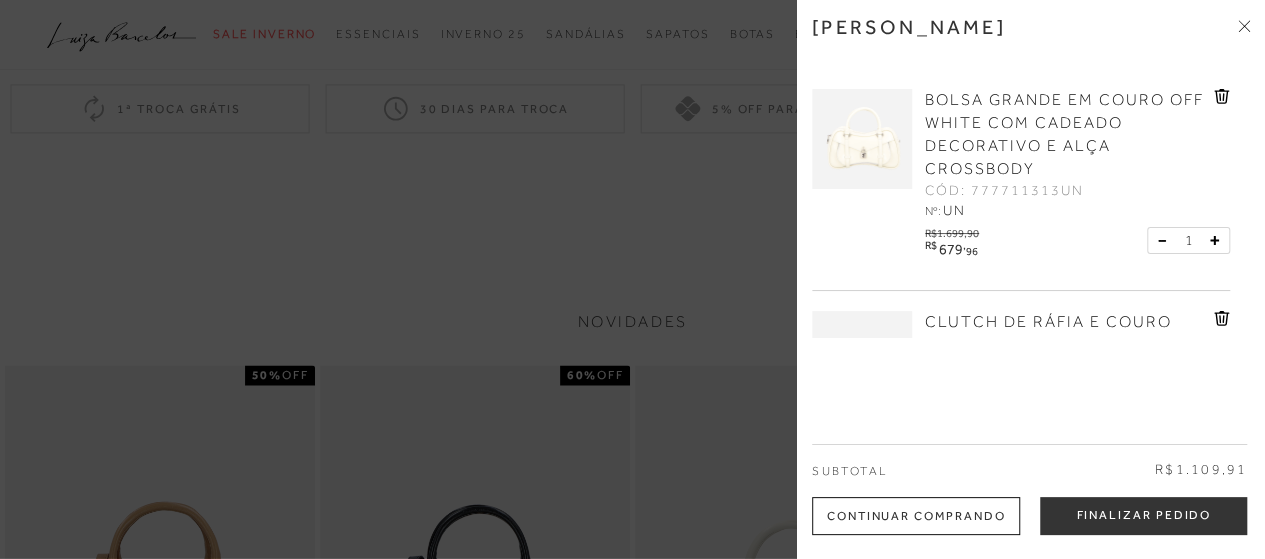 scroll, scrollTop: 1000, scrollLeft: 0, axis: vertical 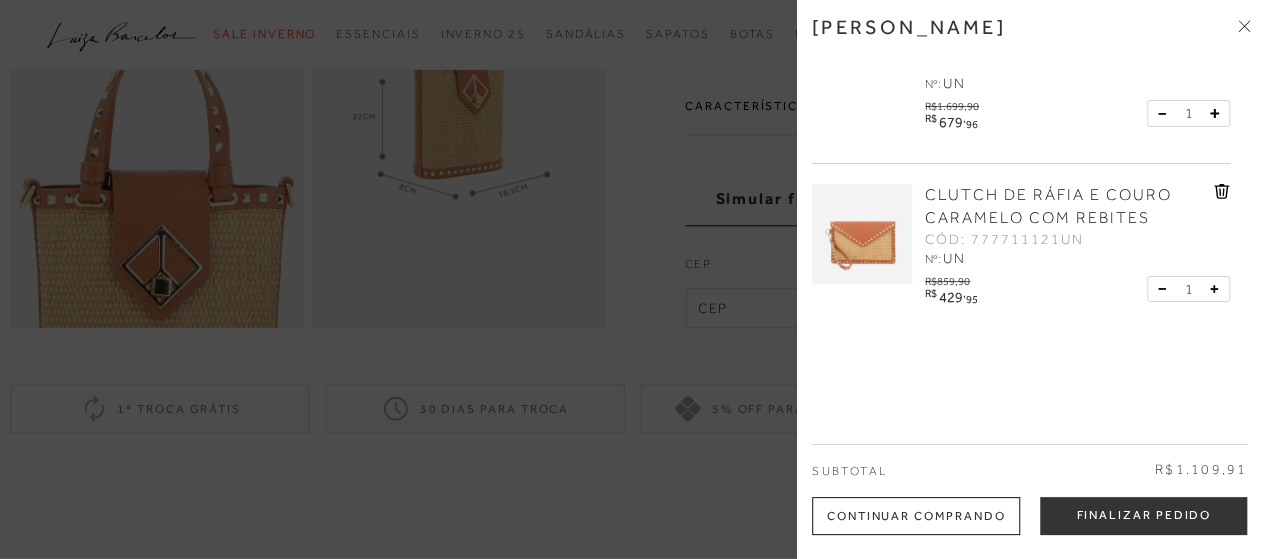 click at bounding box center [862, 234] 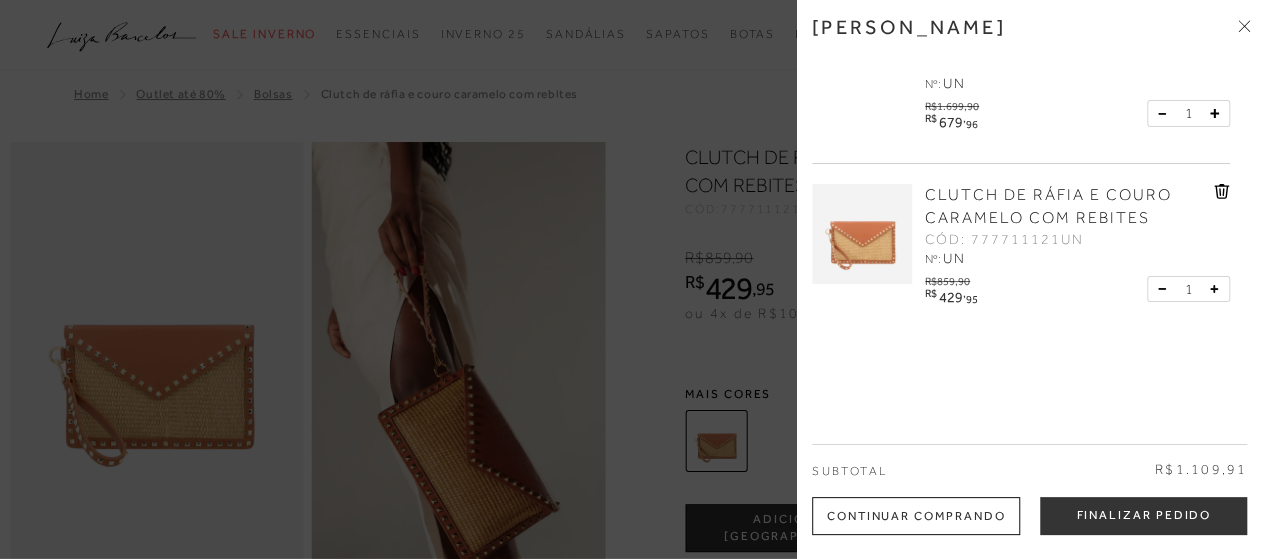 scroll, scrollTop: 0, scrollLeft: 0, axis: both 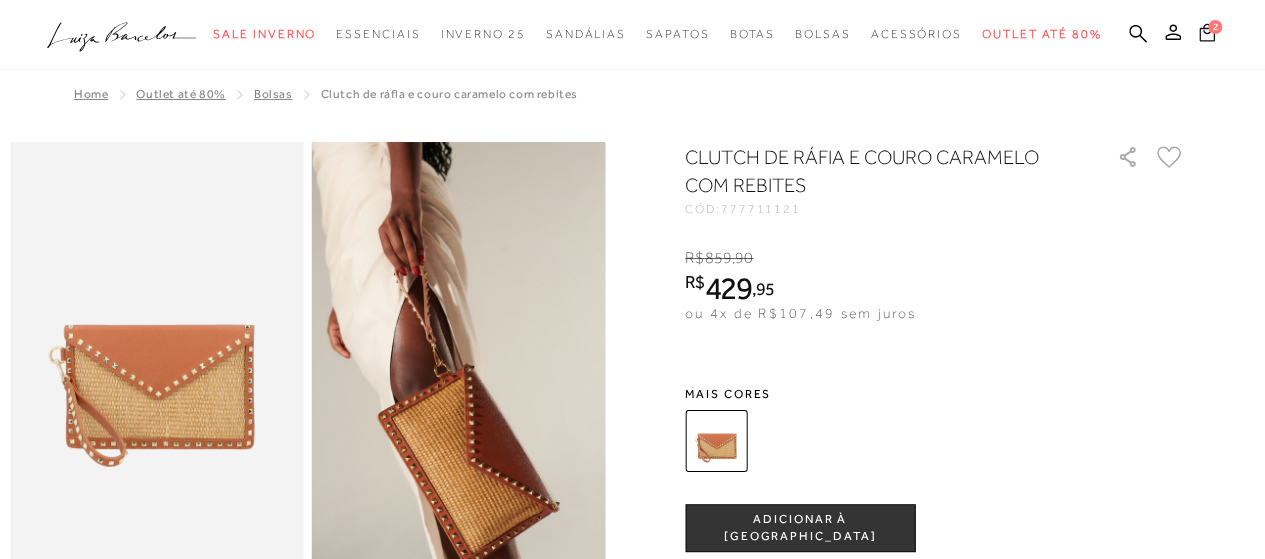 click on "2" at bounding box center (1215, 27) 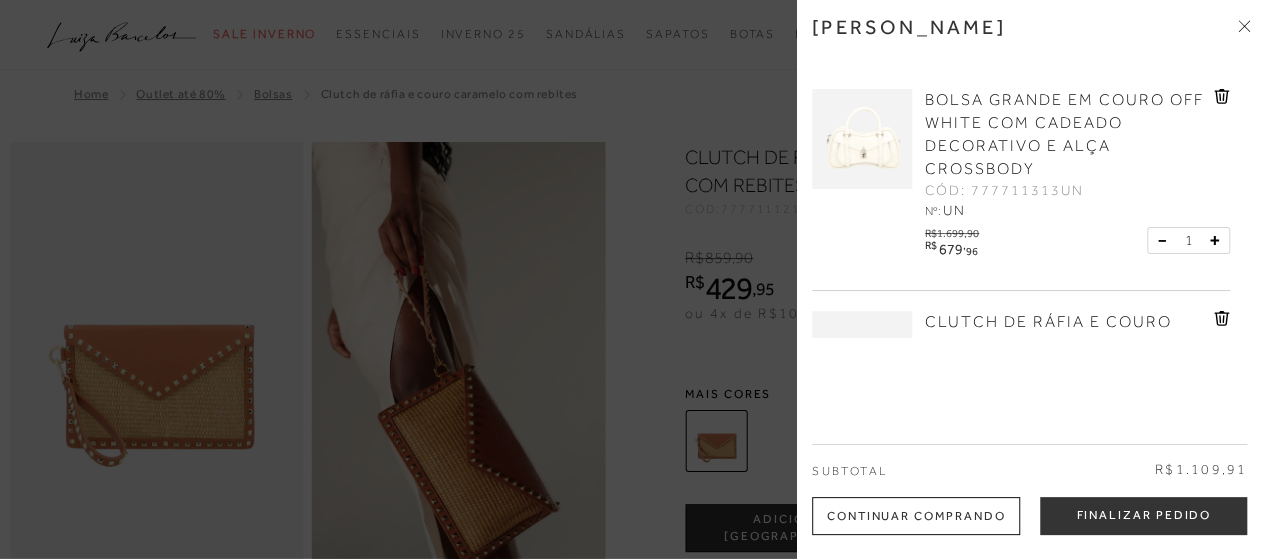 click at bounding box center (862, 139) 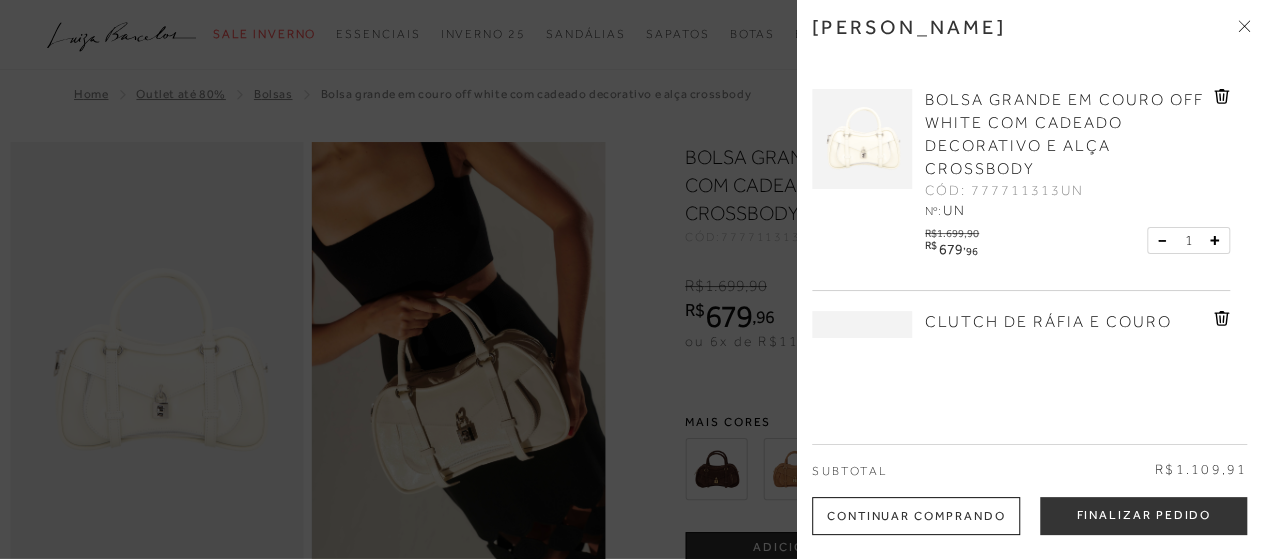 click at bounding box center (632, 279) 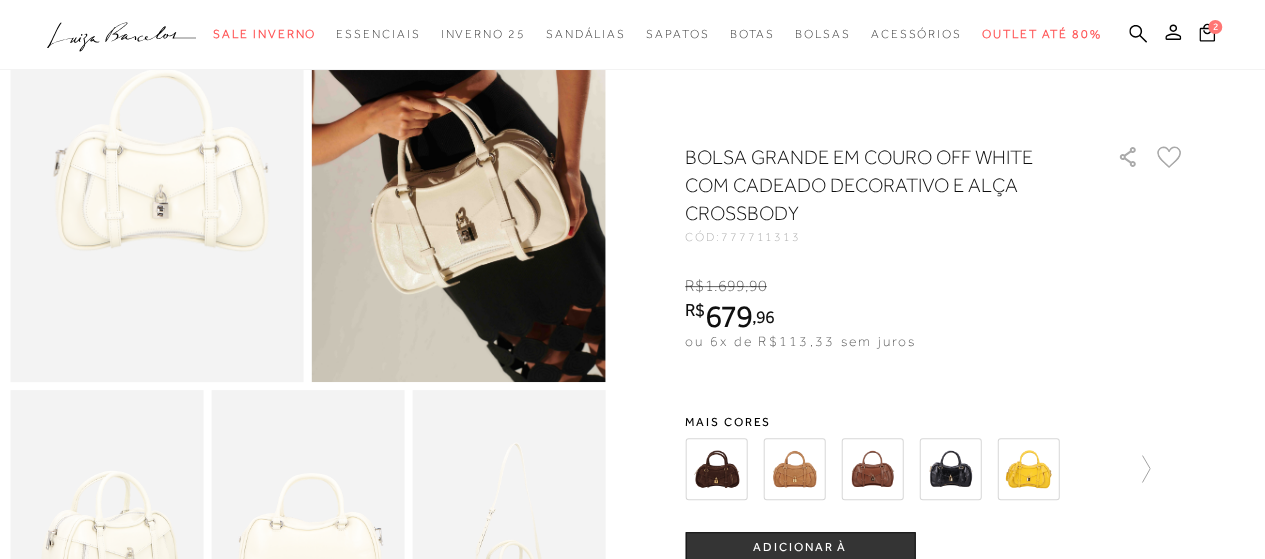 scroll, scrollTop: 100, scrollLeft: 0, axis: vertical 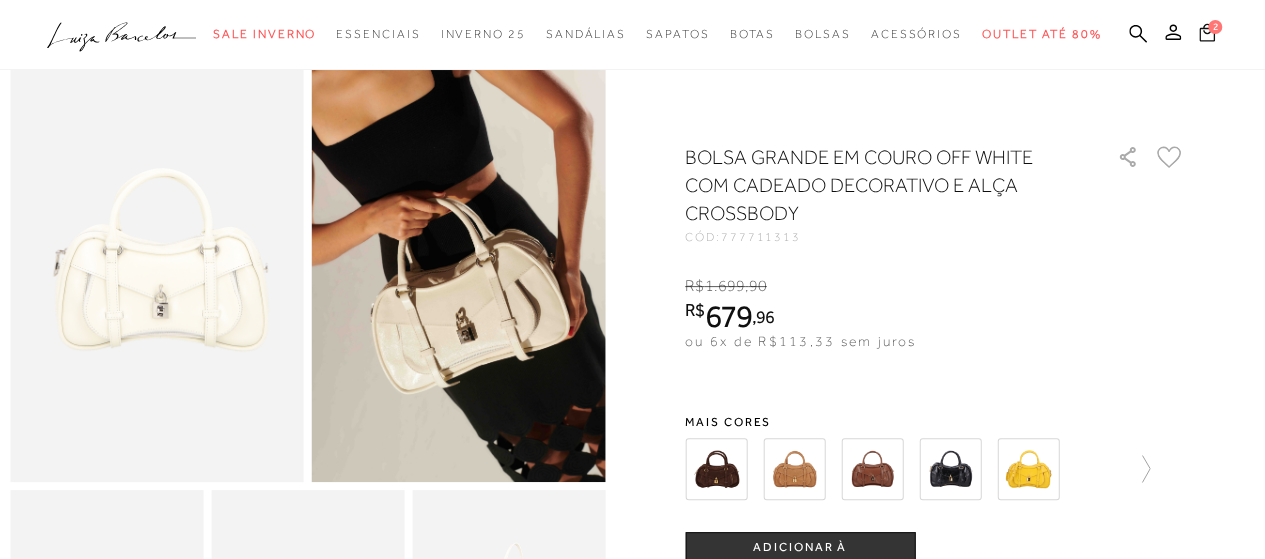click 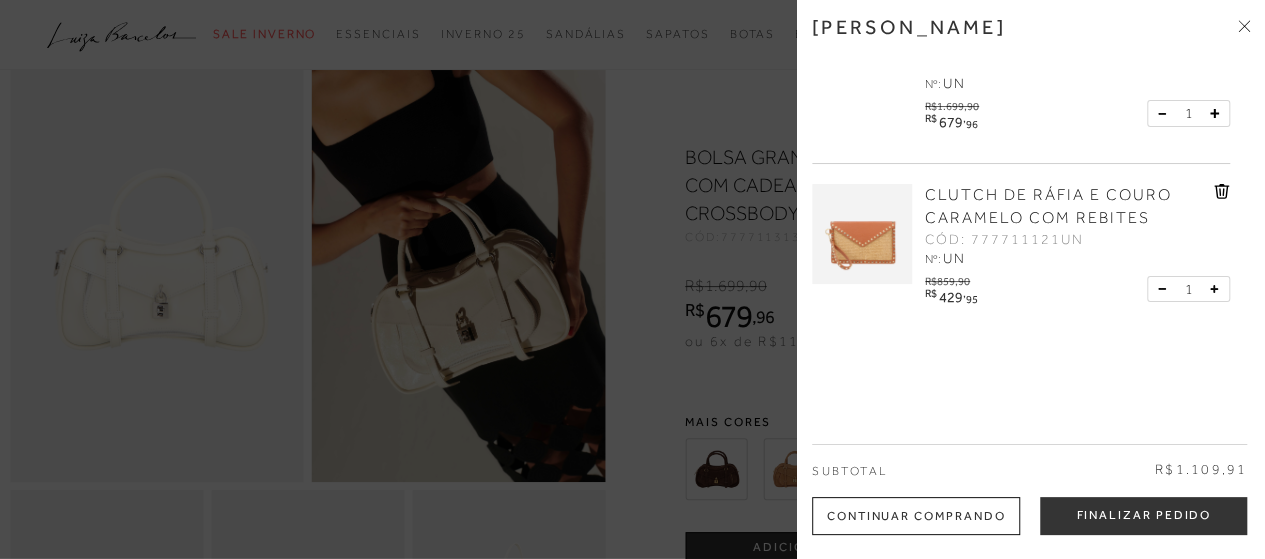 scroll, scrollTop: 0, scrollLeft: 0, axis: both 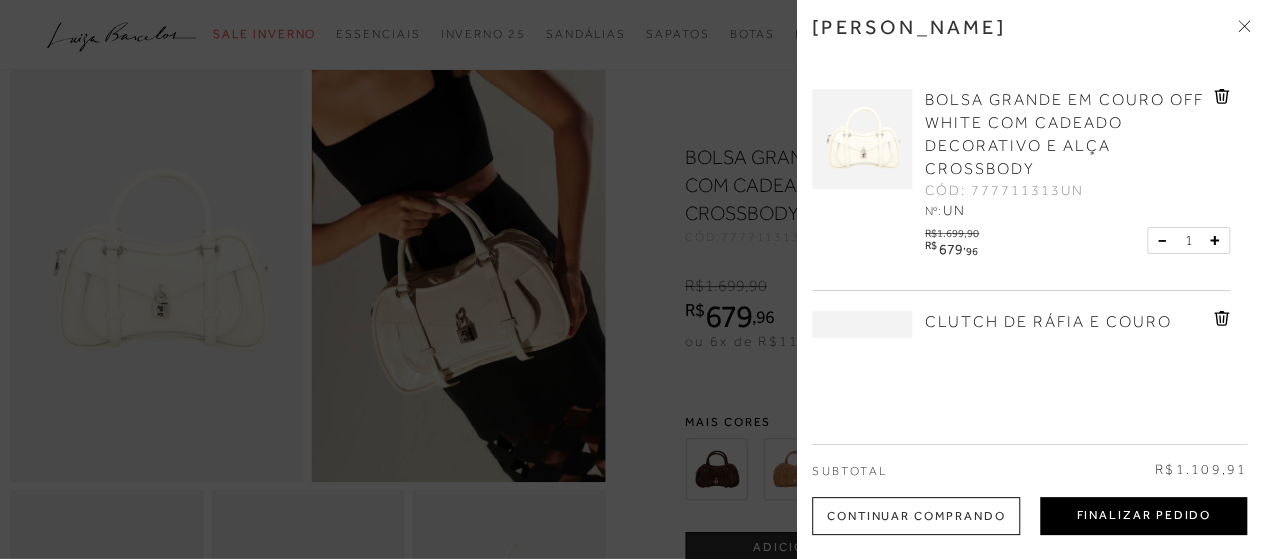 click on "Finalizar Pedido" at bounding box center (1143, 516) 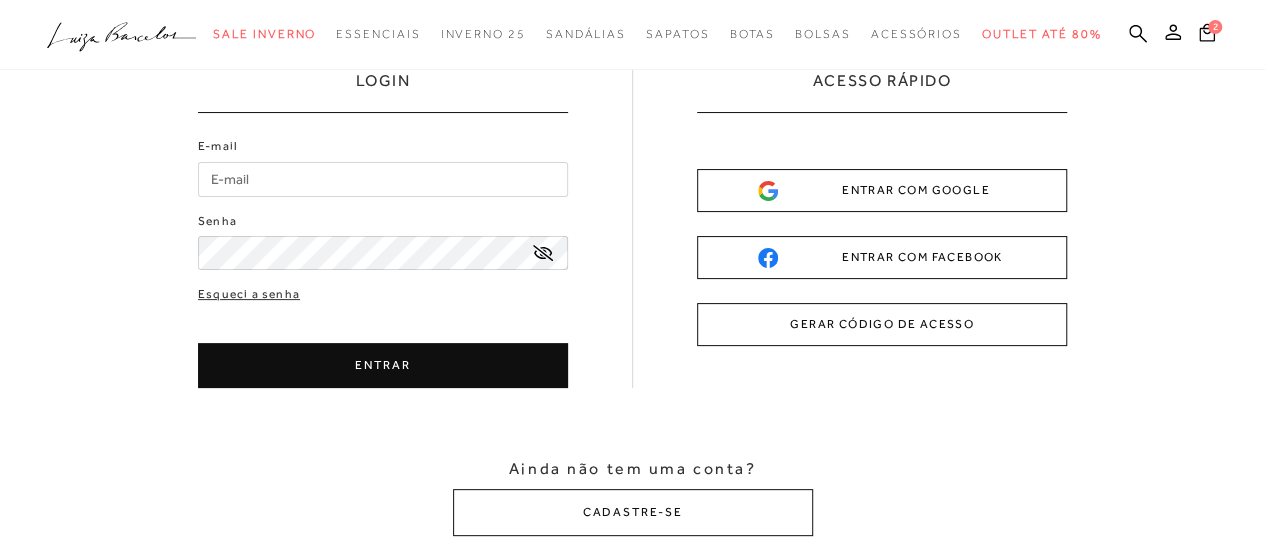 scroll, scrollTop: 0, scrollLeft: 0, axis: both 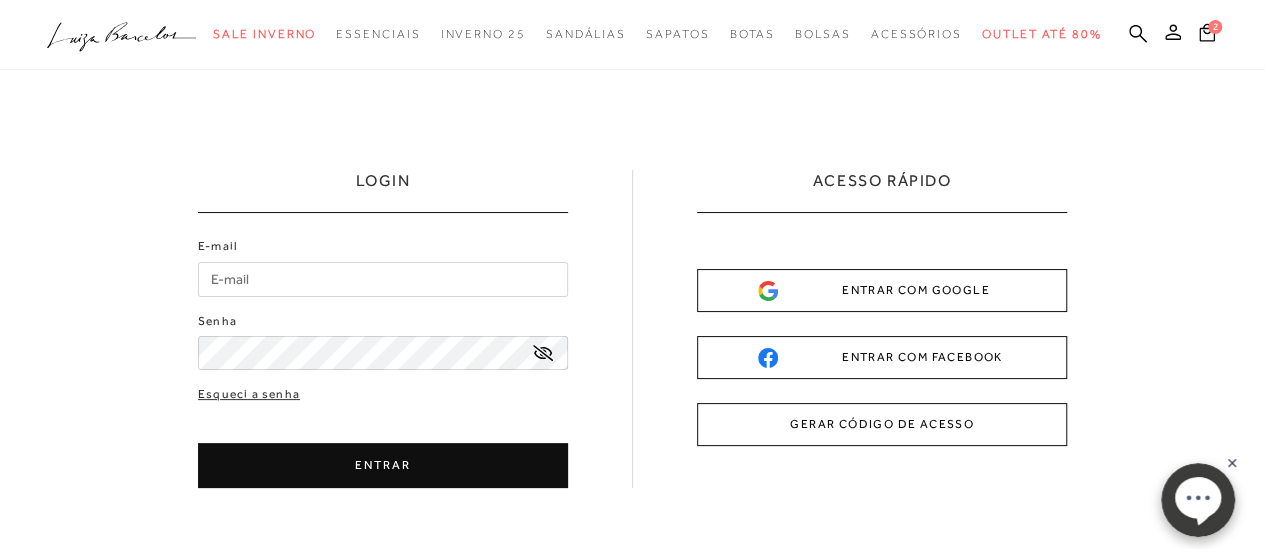 click on "E-mail" at bounding box center [383, 279] 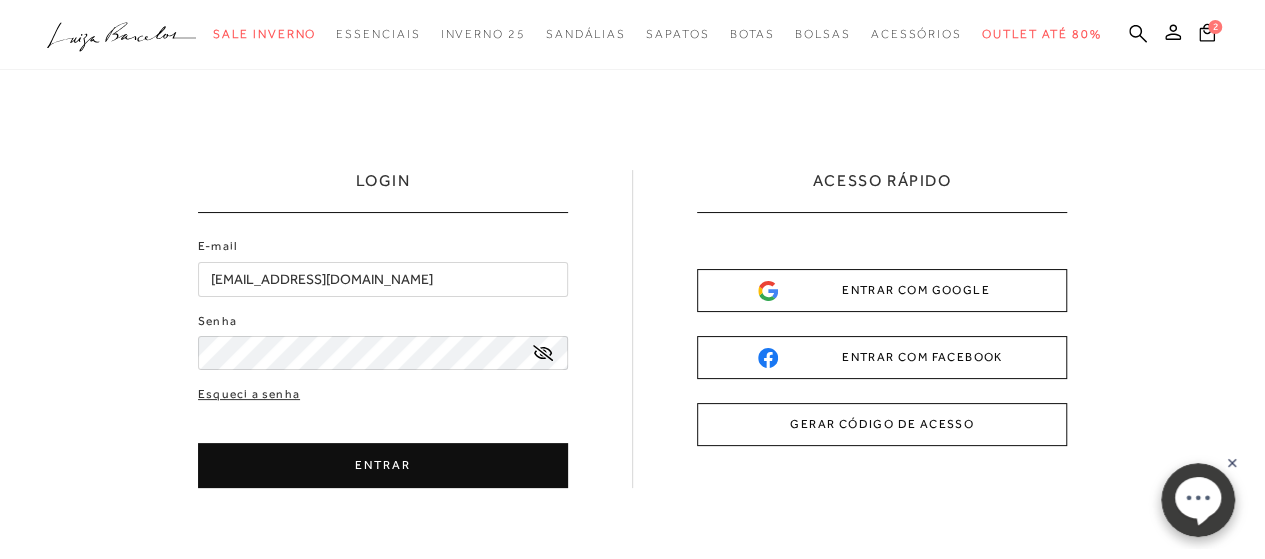 click on "ENTRAR" at bounding box center [383, 465] 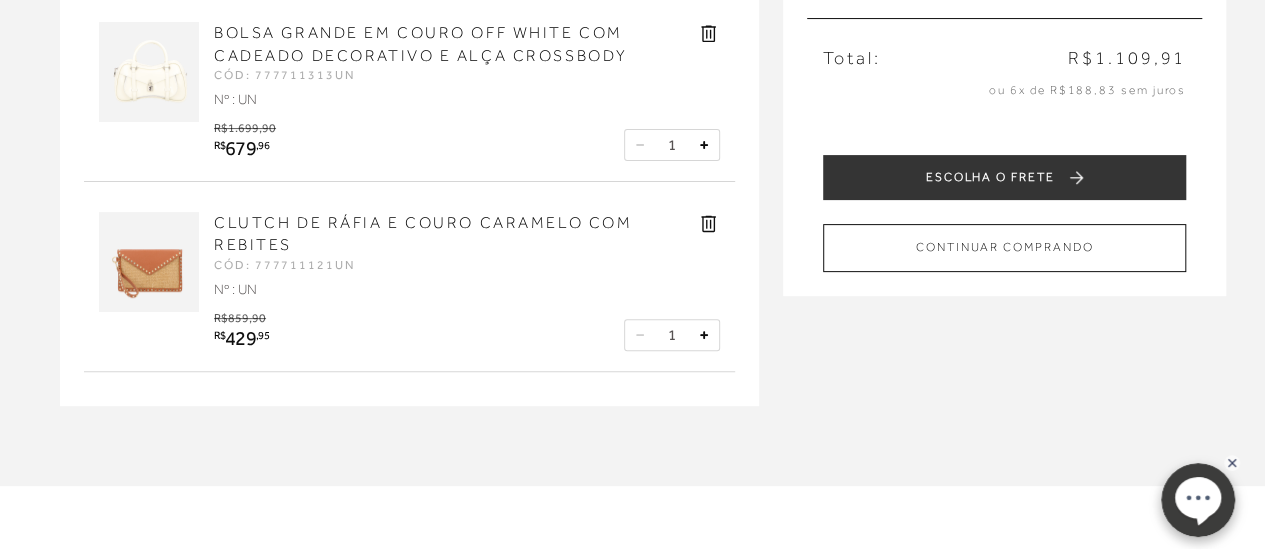 scroll, scrollTop: 0, scrollLeft: 0, axis: both 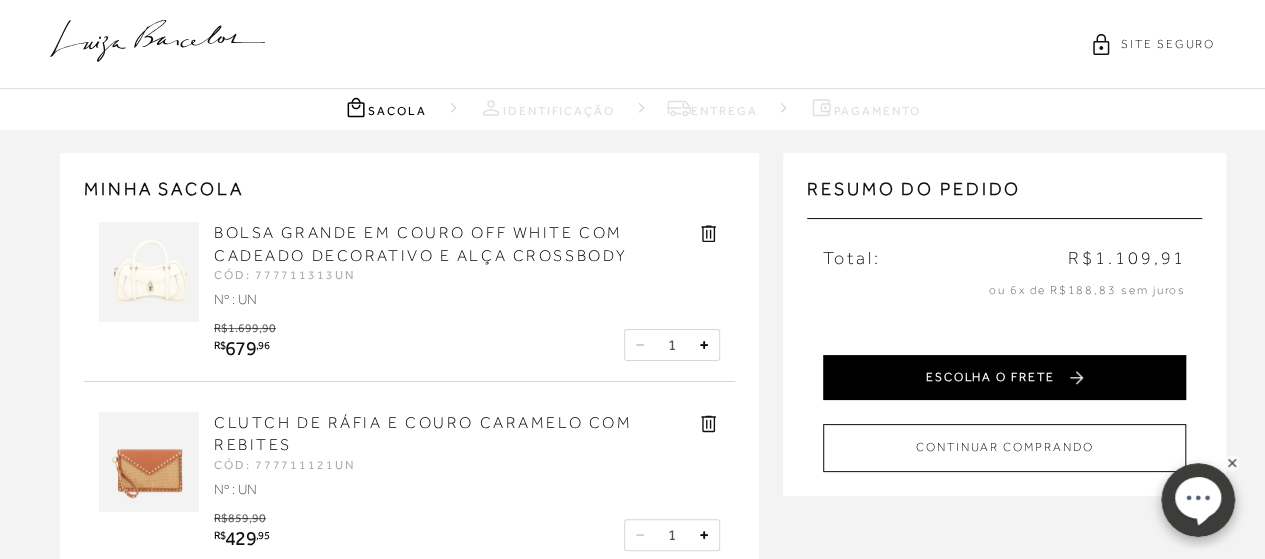 click on "ESCOLHA O FRETE" at bounding box center (1004, 377) 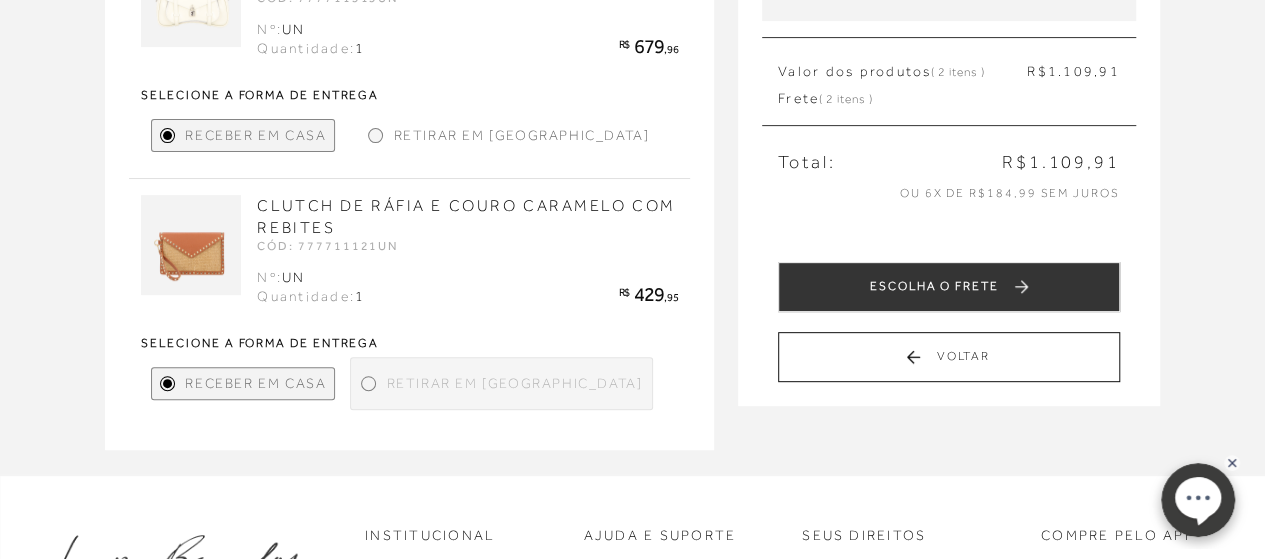 scroll, scrollTop: 400, scrollLeft: 0, axis: vertical 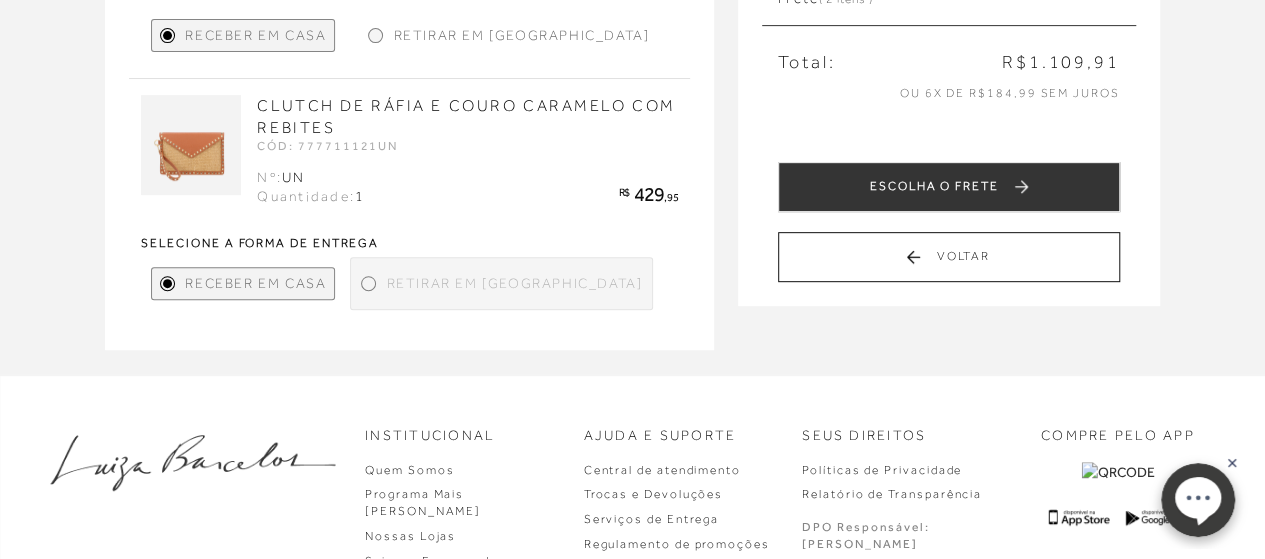 click at bounding box center (368, 283) 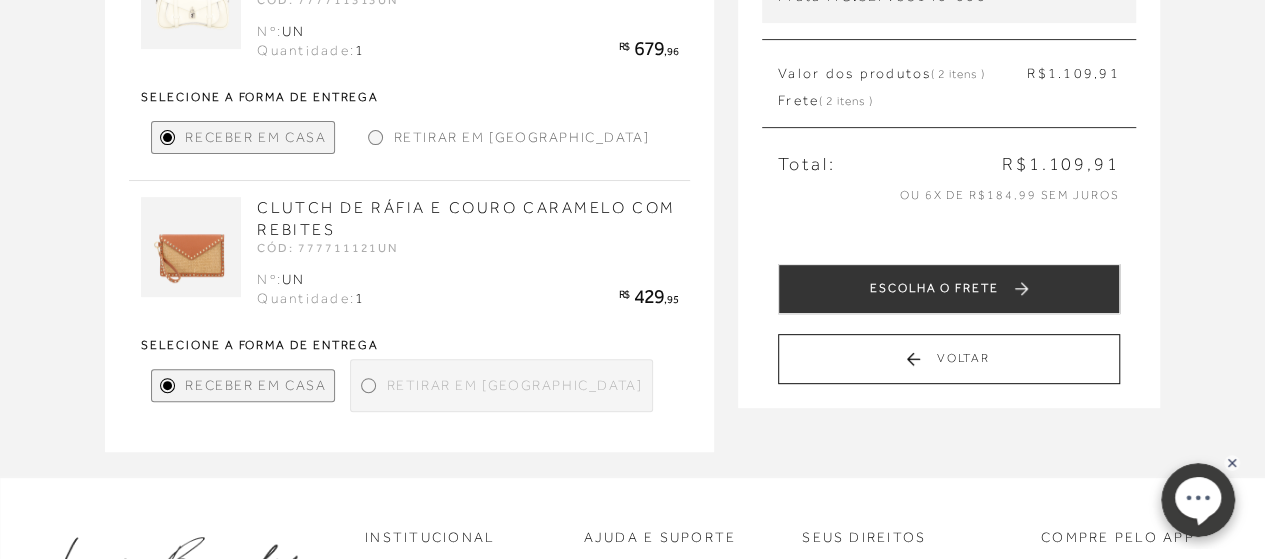 scroll, scrollTop: 98, scrollLeft: 0, axis: vertical 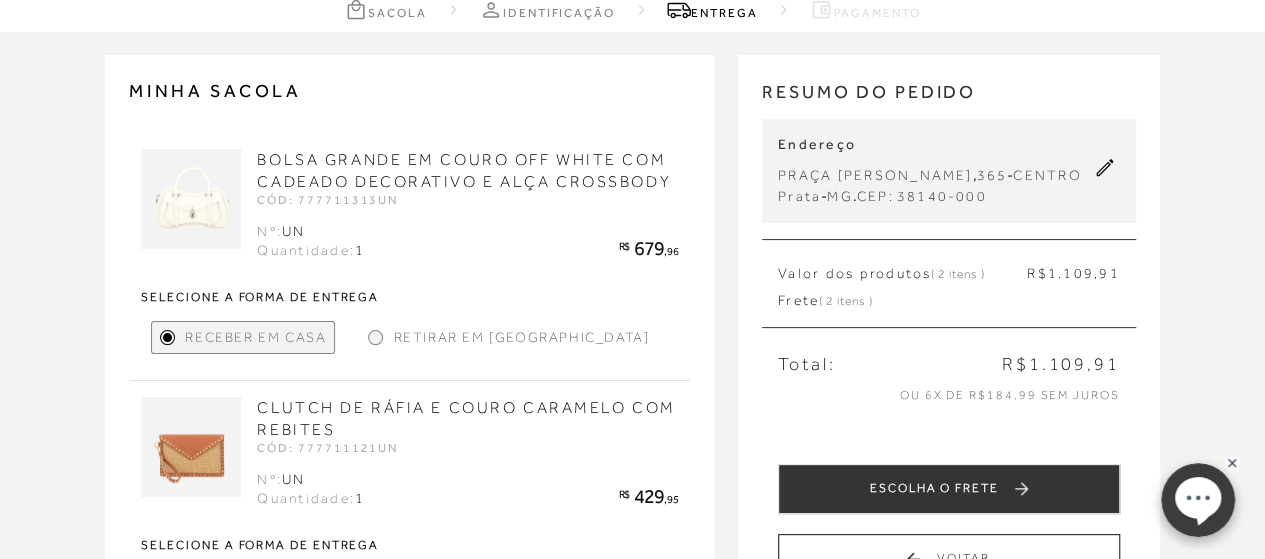 click at bounding box center (375, 337) 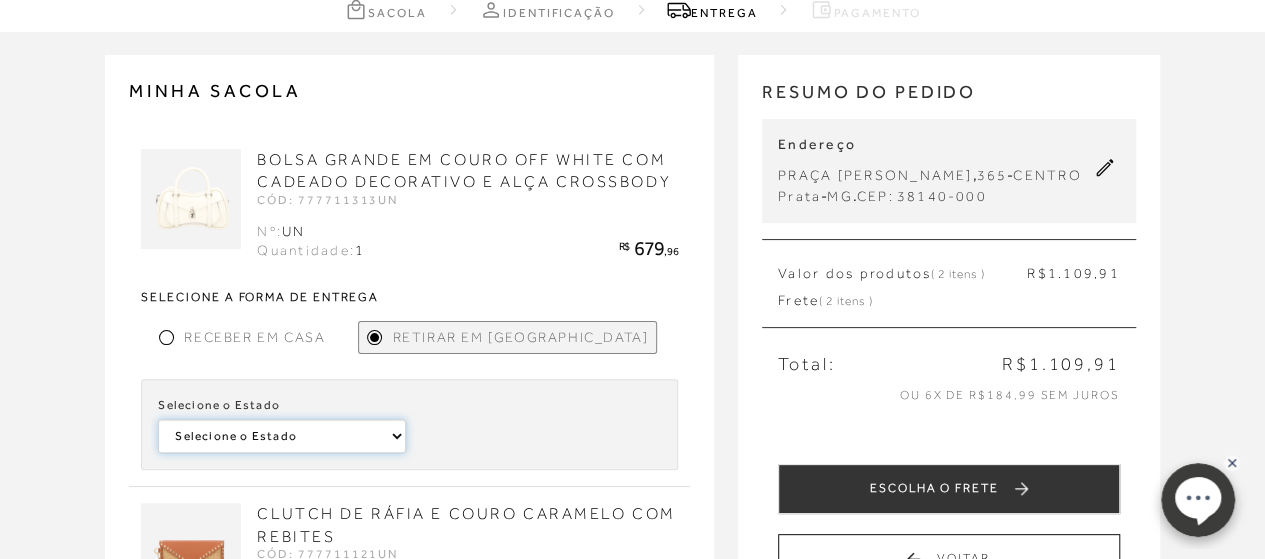 click on "Selecione o Estado São Paulo Santa Catarina Alagoas" at bounding box center (281, 436) 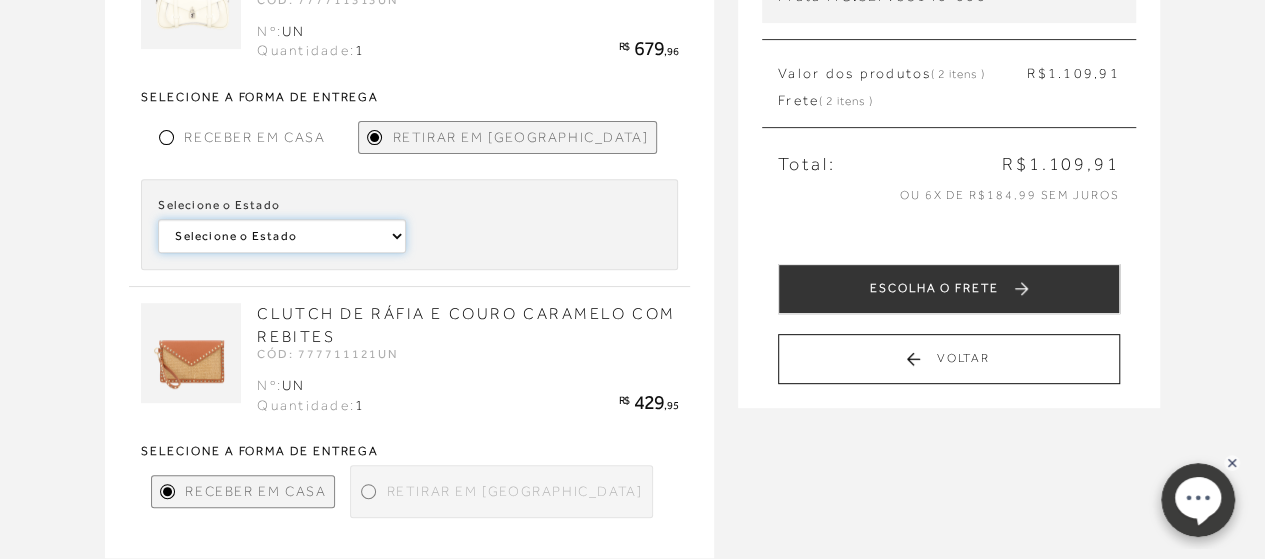 scroll, scrollTop: 398, scrollLeft: 0, axis: vertical 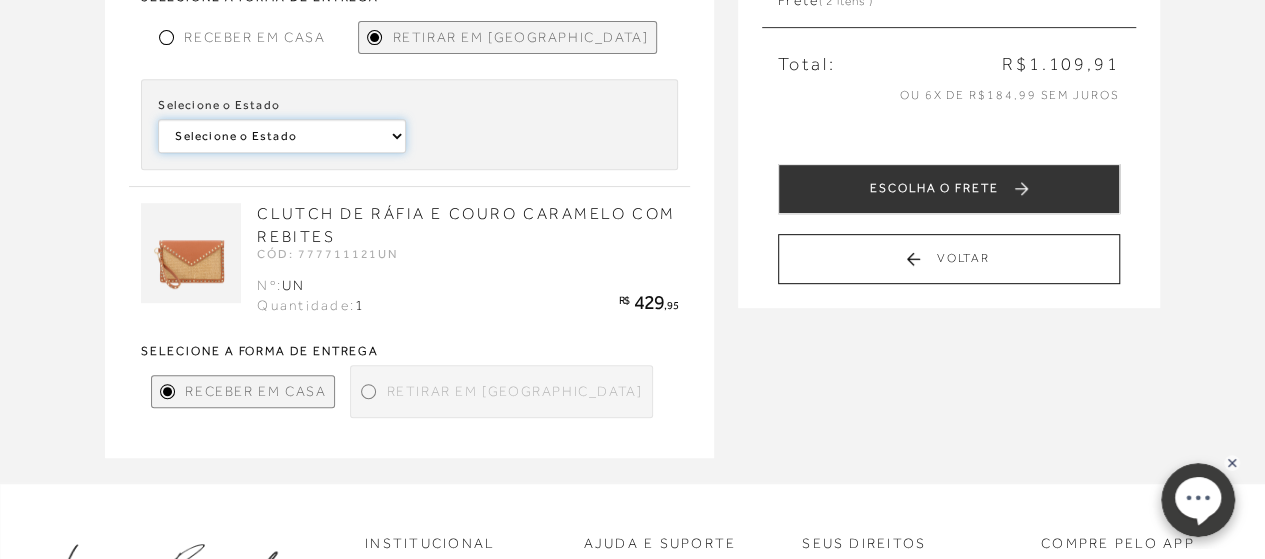 click on "Selecione o Estado São Paulo Santa Catarina Alagoas" at bounding box center [281, 136] 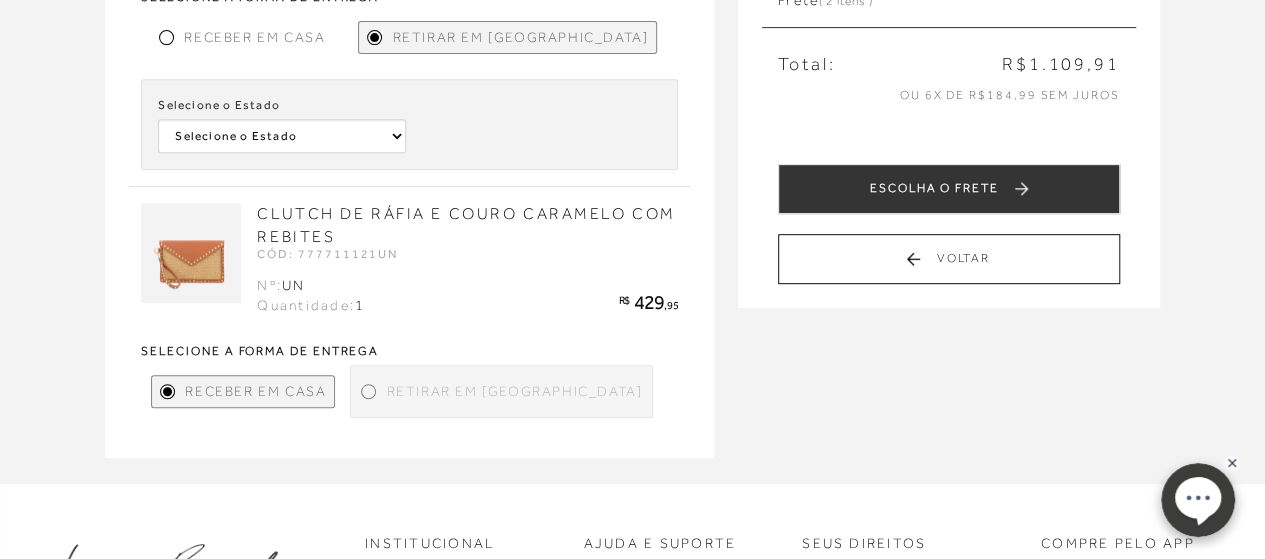 click on "MINHA SACOLA
BOLSA GRANDE EM COURO OFF WHITE COM CADEADO DECORATIVO E ALÇA CROSSBODY
CÓD: 777711313UN
UN 1 R$" at bounding box center [421, 106] 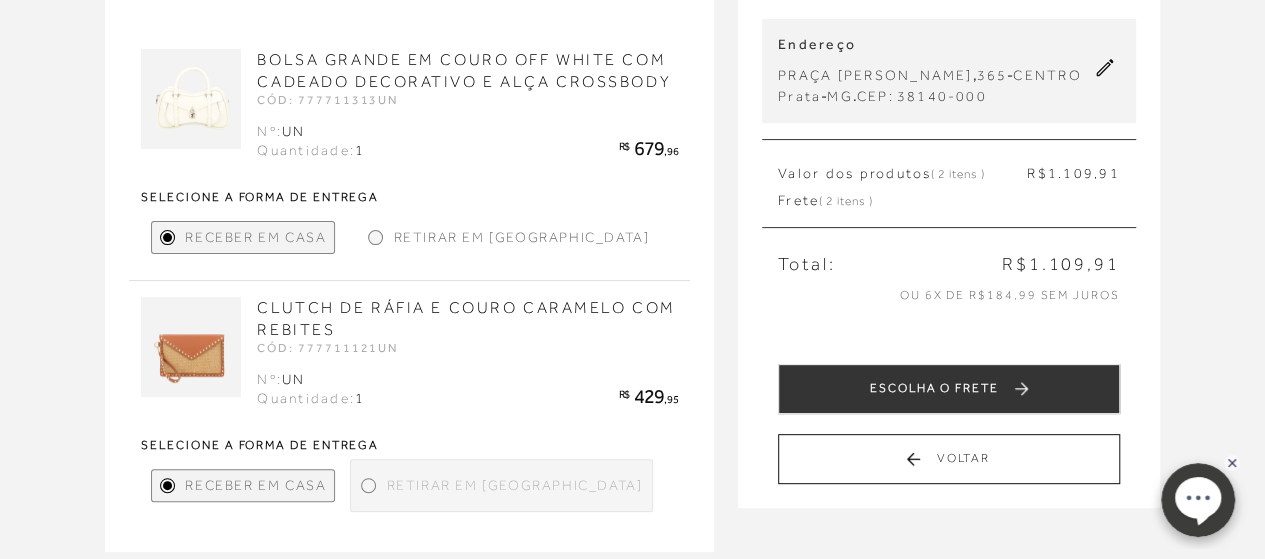 scroll, scrollTop: 298, scrollLeft: 0, axis: vertical 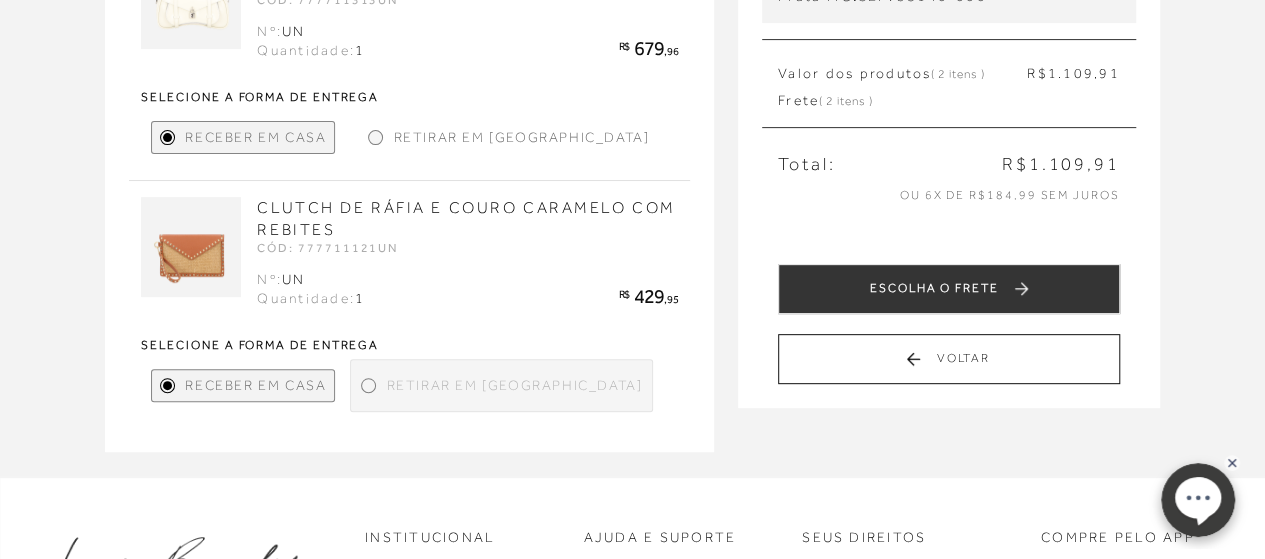 click at bounding box center [368, 385] 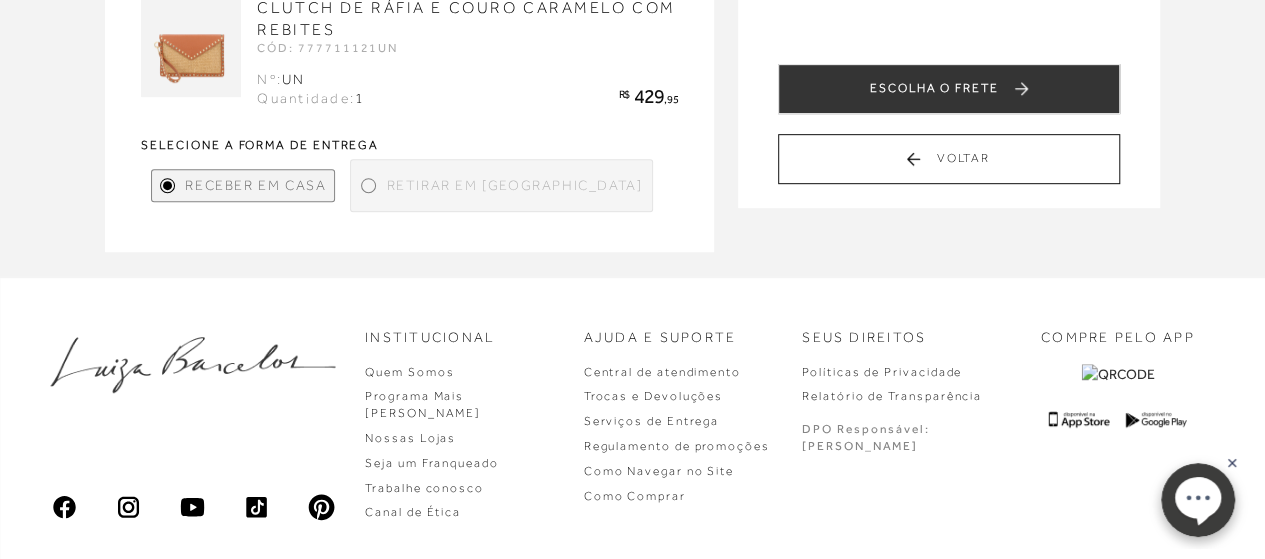 scroll, scrollTop: 598, scrollLeft: 0, axis: vertical 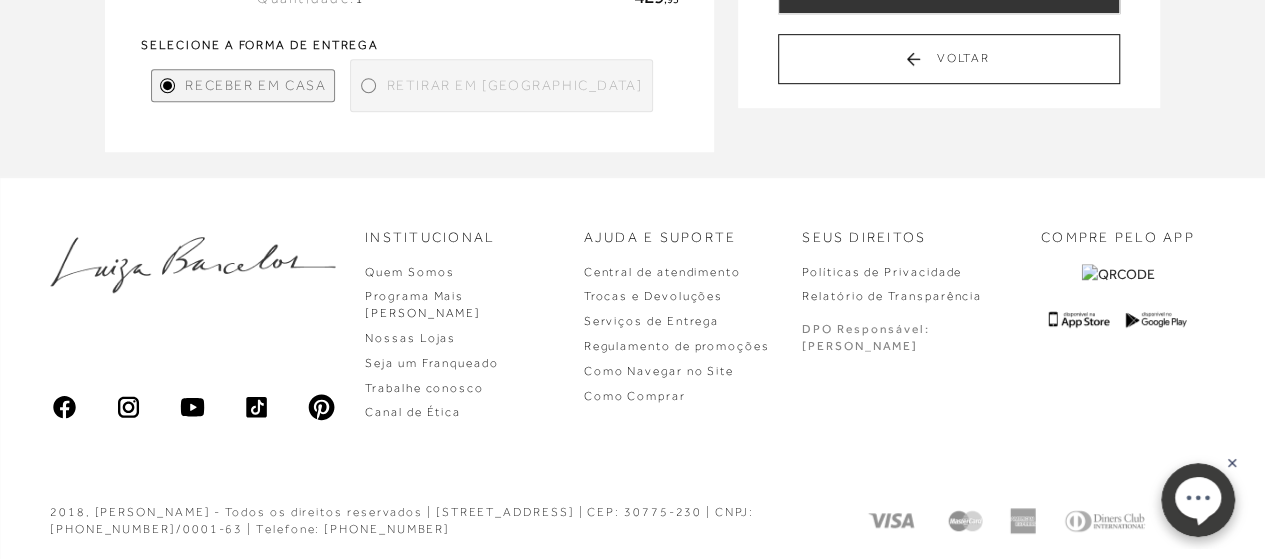 click at bounding box center [368, 85] 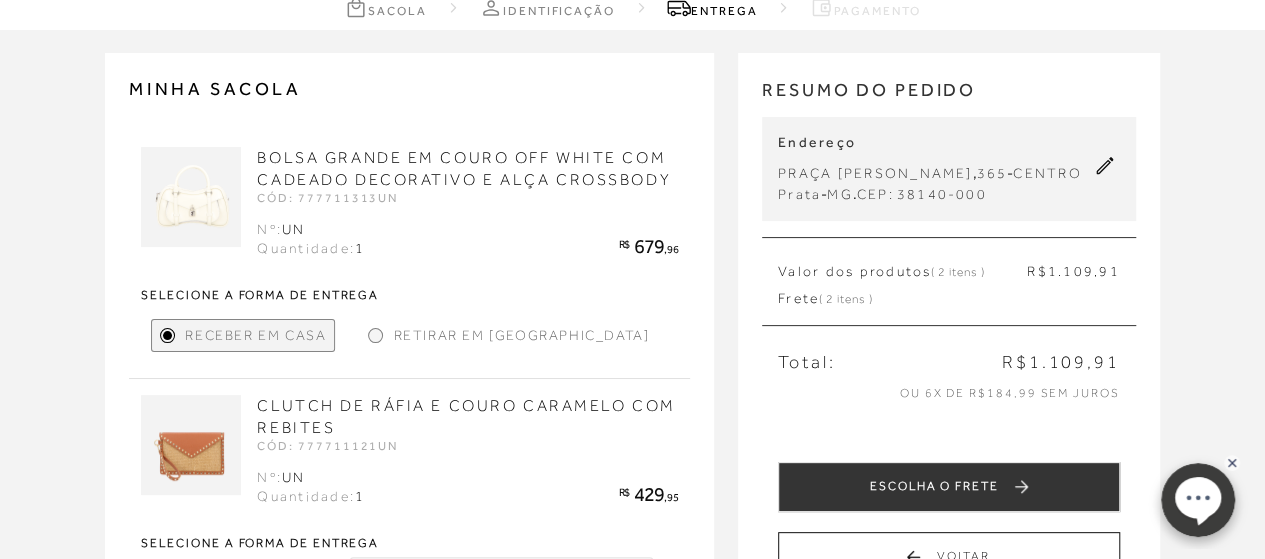 scroll, scrollTop: 200, scrollLeft: 0, axis: vertical 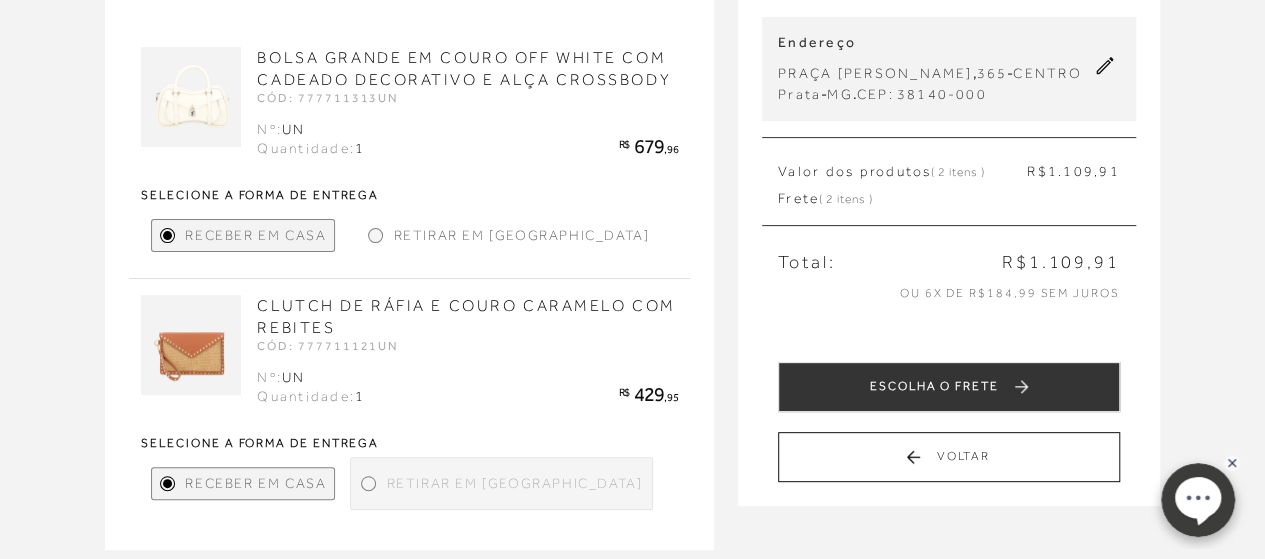 click at bounding box center (167, 483) 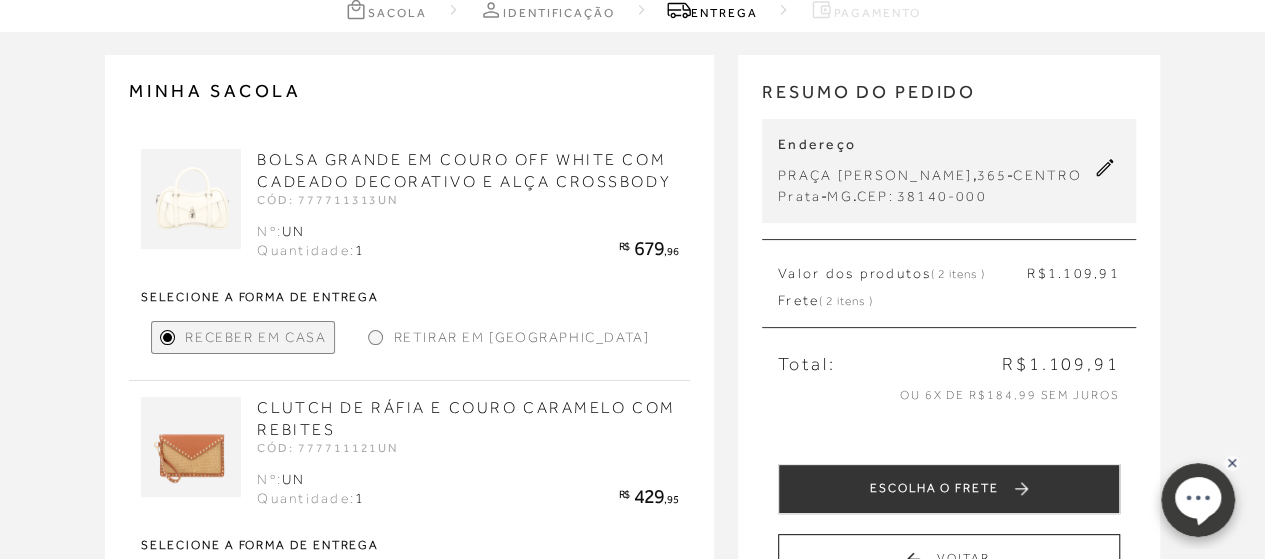 scroll, scrollTop: 298, scrollLeft: 0, axis: vertical 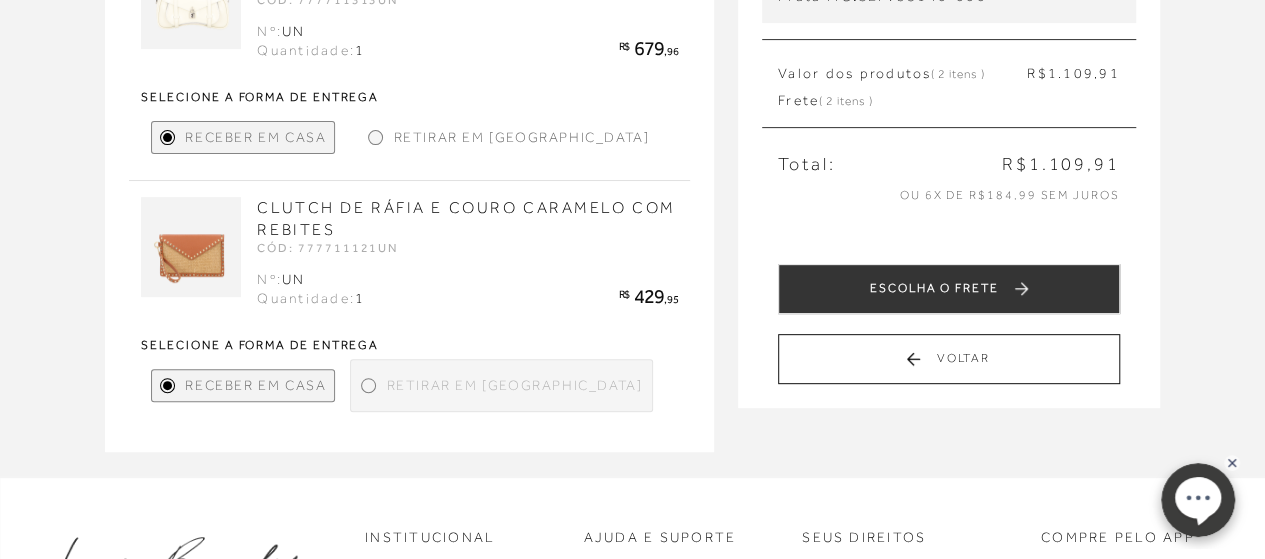 click on "ESCOLHA O FRETE" at bounding box center (949, 289) 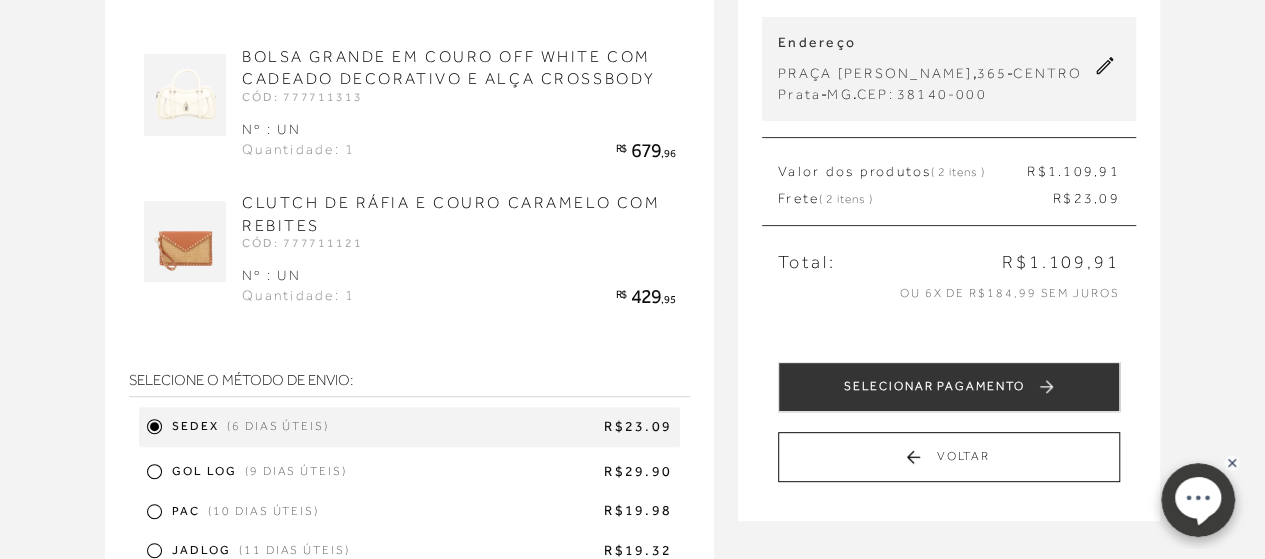 scroll, scrollTop: 300, scrollLeft: 0, axis: vertical 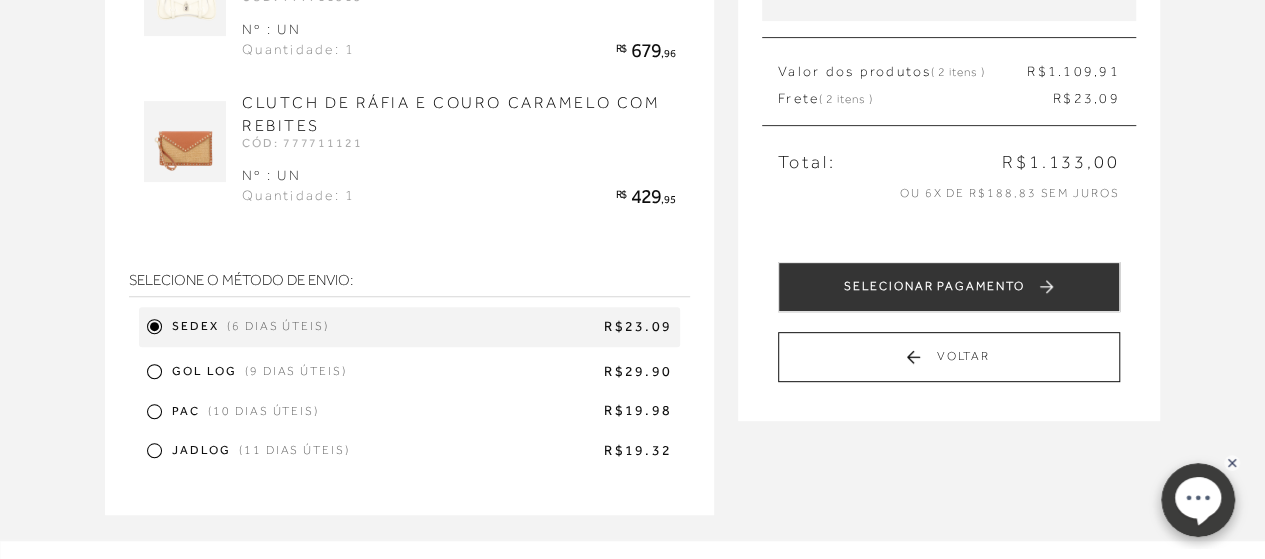 click on "Receber em casa
BOLSA GRANDE EM COURO OFF WHITE COM CADEADO DECORATIVO E ALÇA CROSSBODY
CÓD: 777711313
Nº : UN
Quantidade: 1" at bounding box center [421, 184] 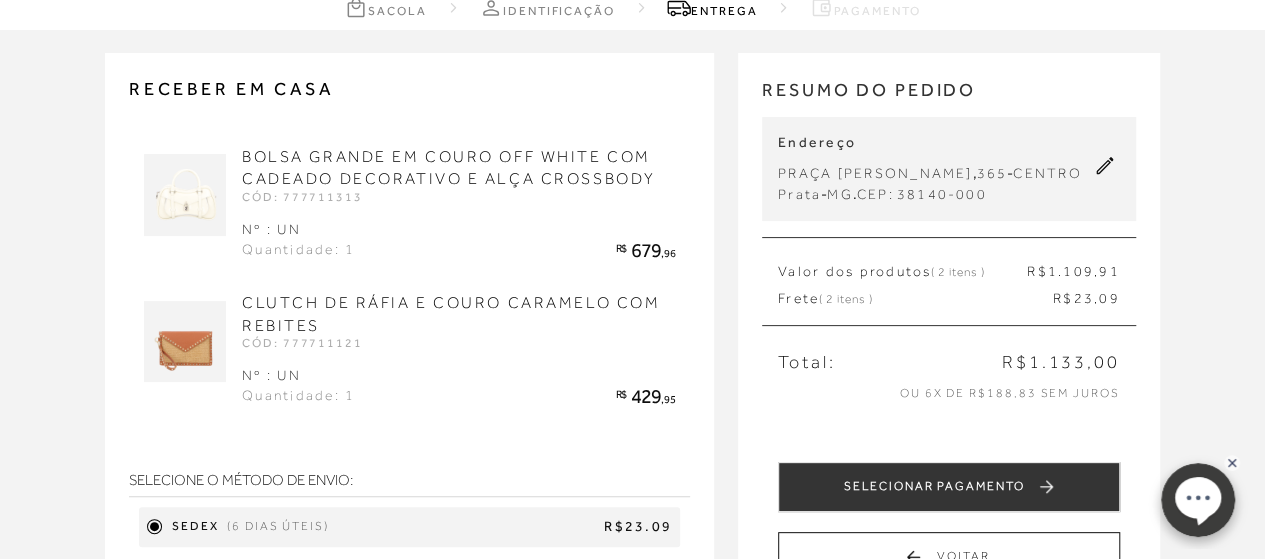 scroll, scrollTop: 0, scrollLeft: 0, axis: both 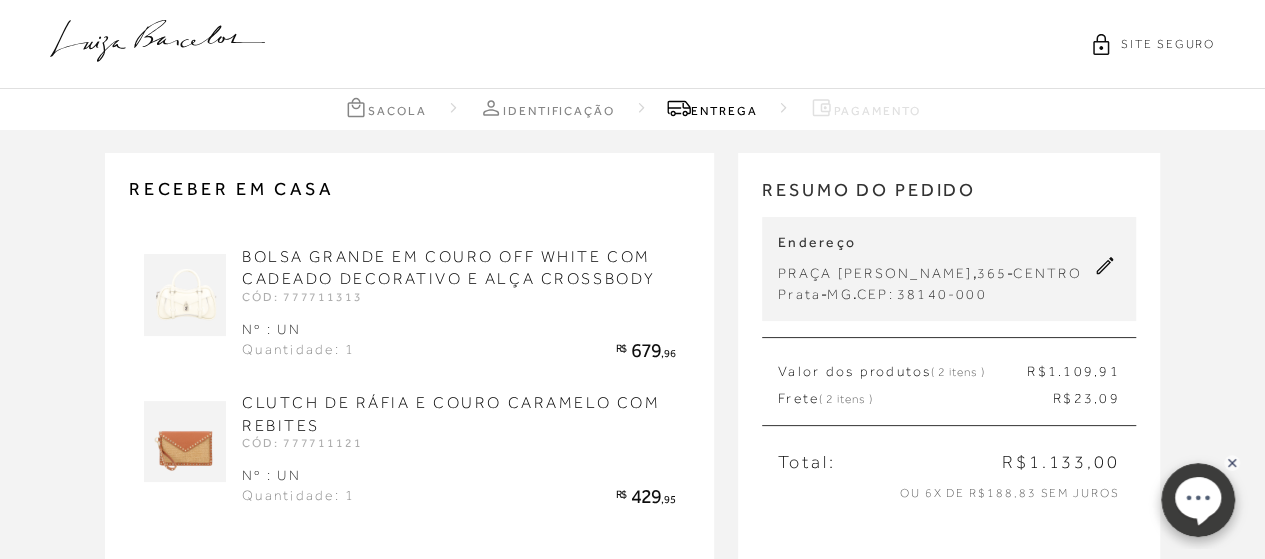 click 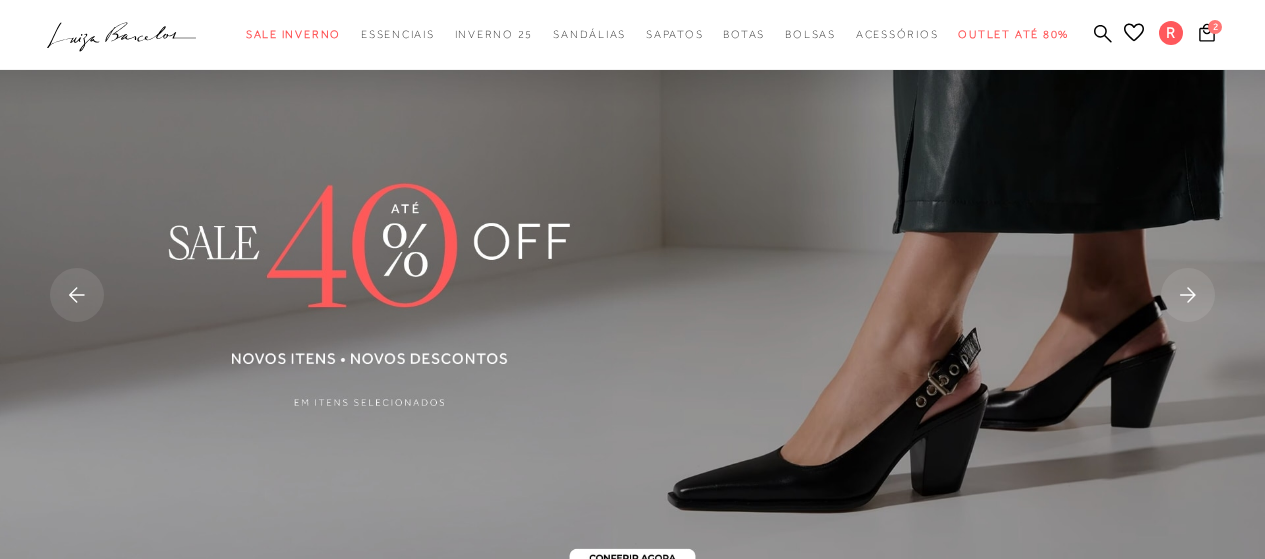 scroll, scrollTop: 0, scrollLeft: 0, axis: both 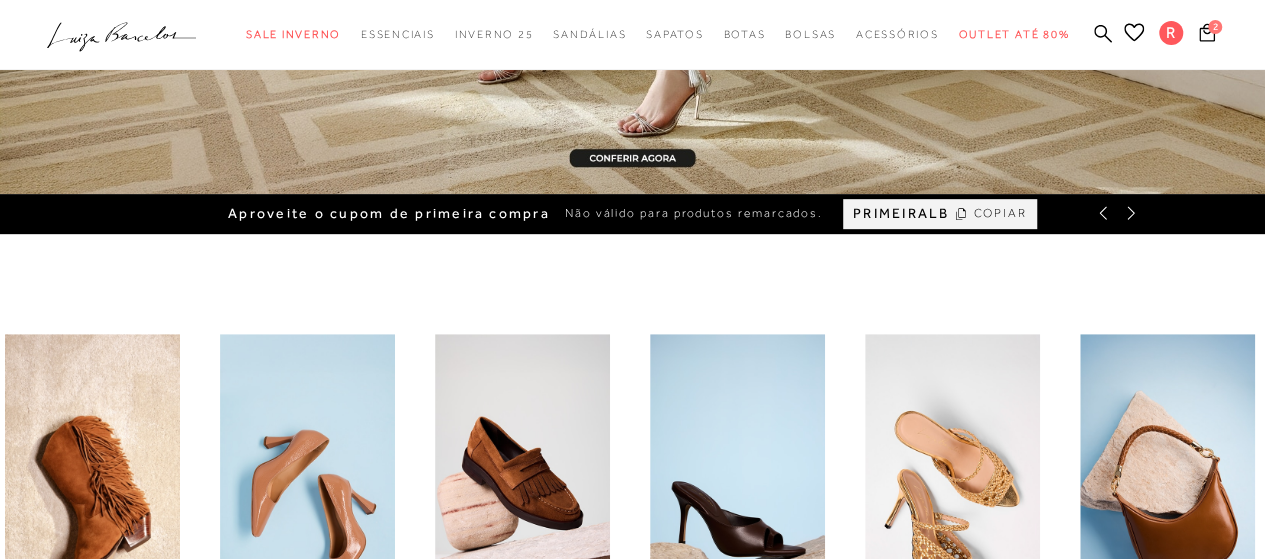 click 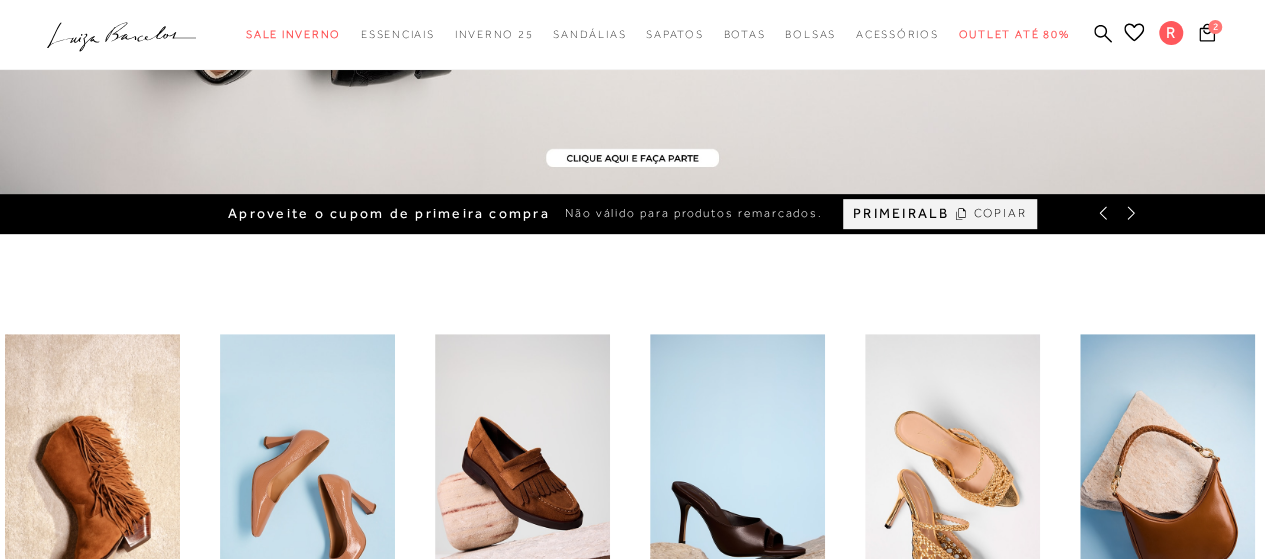 click 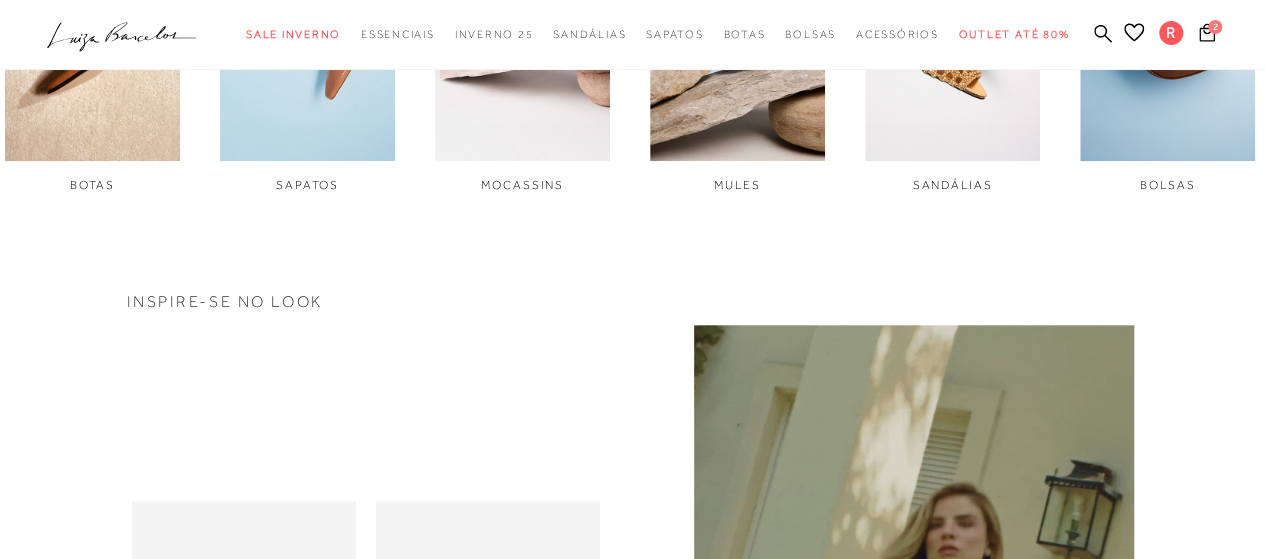 scroll, scrollTop: 700, scrollLeft: 0, axis: vertical 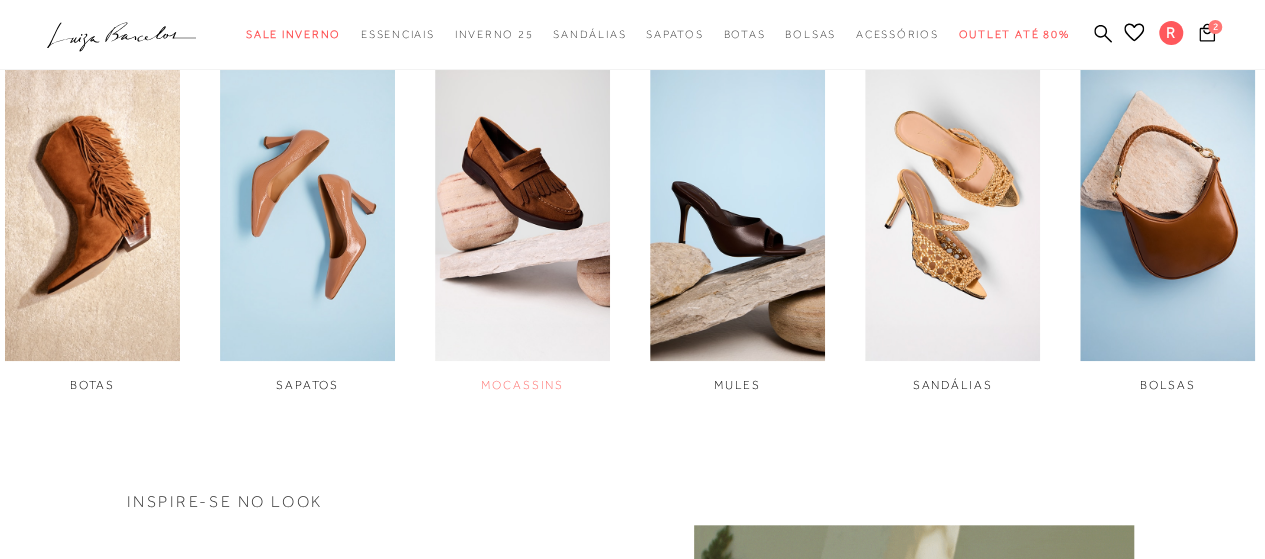 click at bounding box center [522, 198] 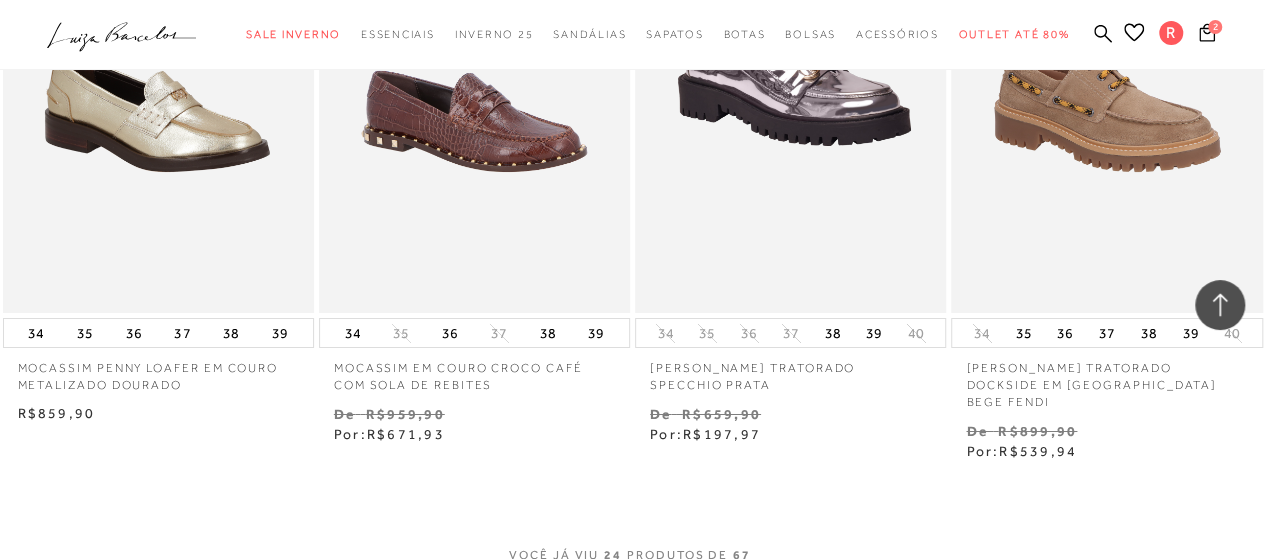 scroll, scrollTop: 3700, scrollLeft: 0, axis: vertical 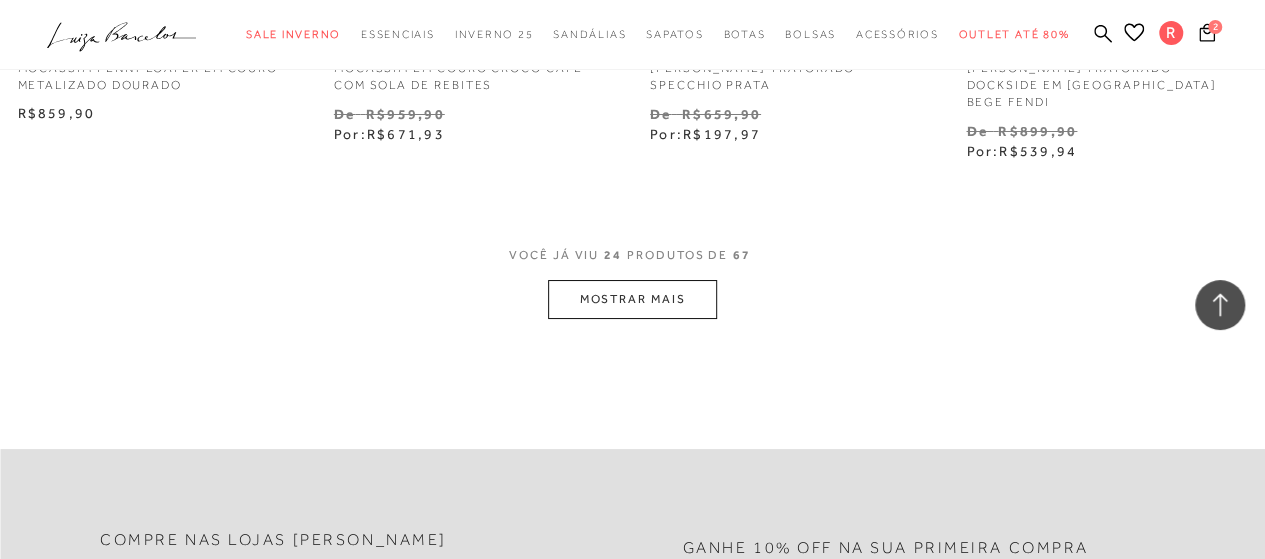 click on "MOSTRAR MAIS" at bounding box center [632, 299] 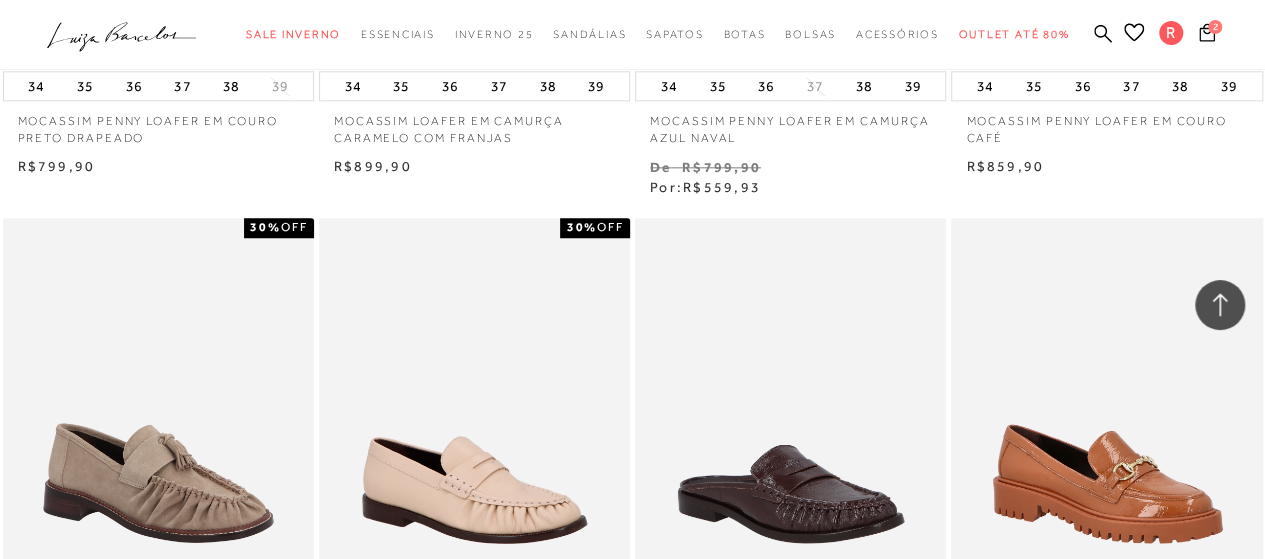 scroll, scrollTop: 4500, scrollLeft: 0, axis: vertical 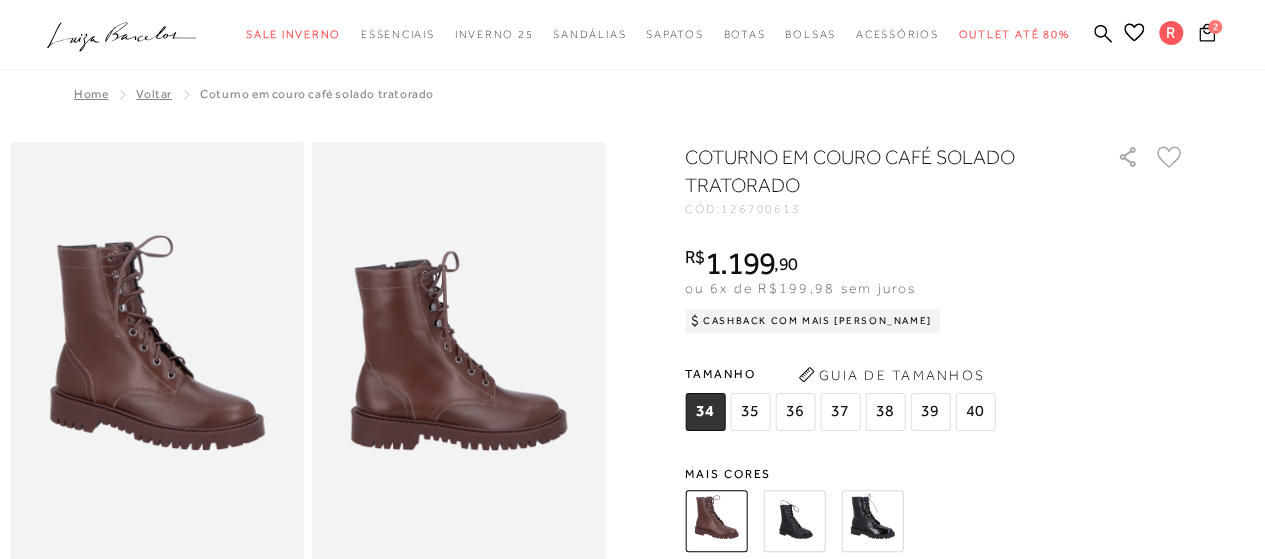 click at bounding box center (632, 961) 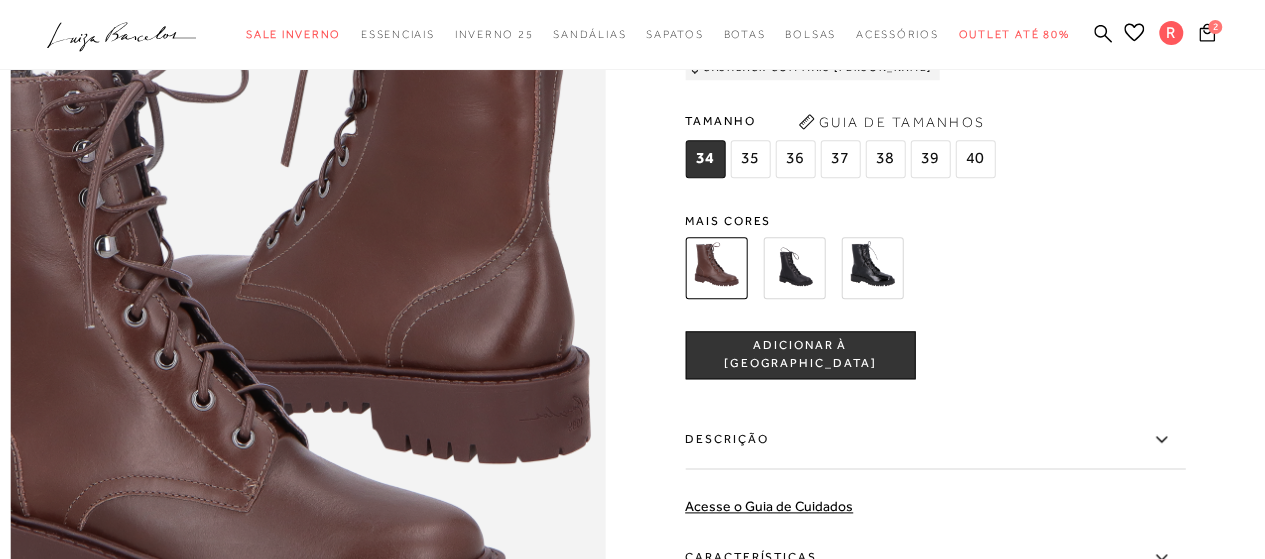 scroll, scrollTop: 800, scrollLeft: 0, axis: vertical 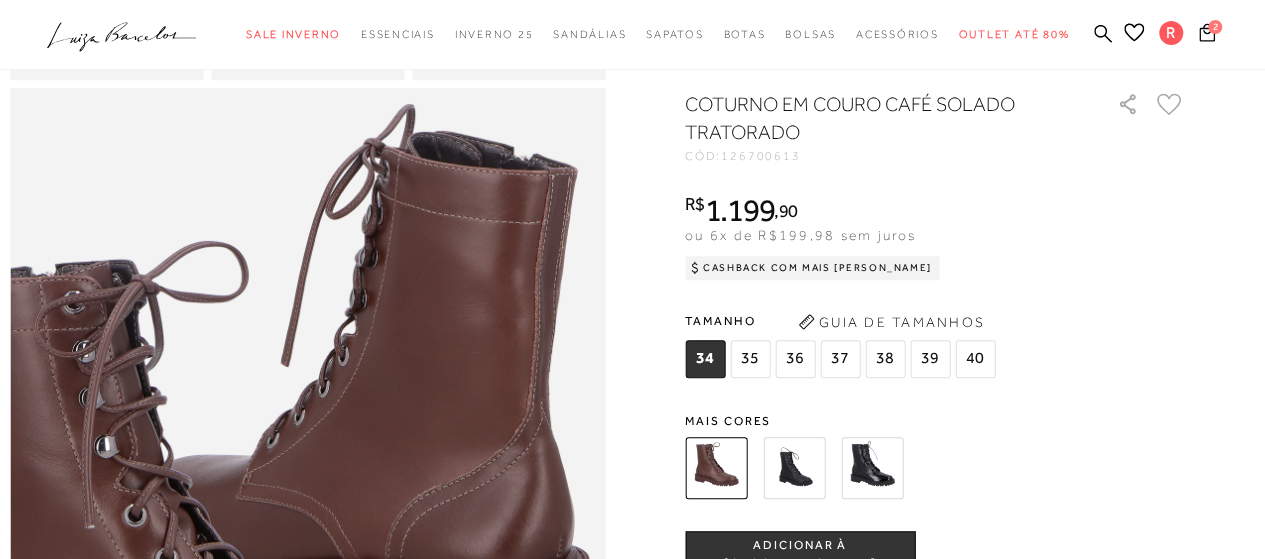 click at bounding box center [794, 468] 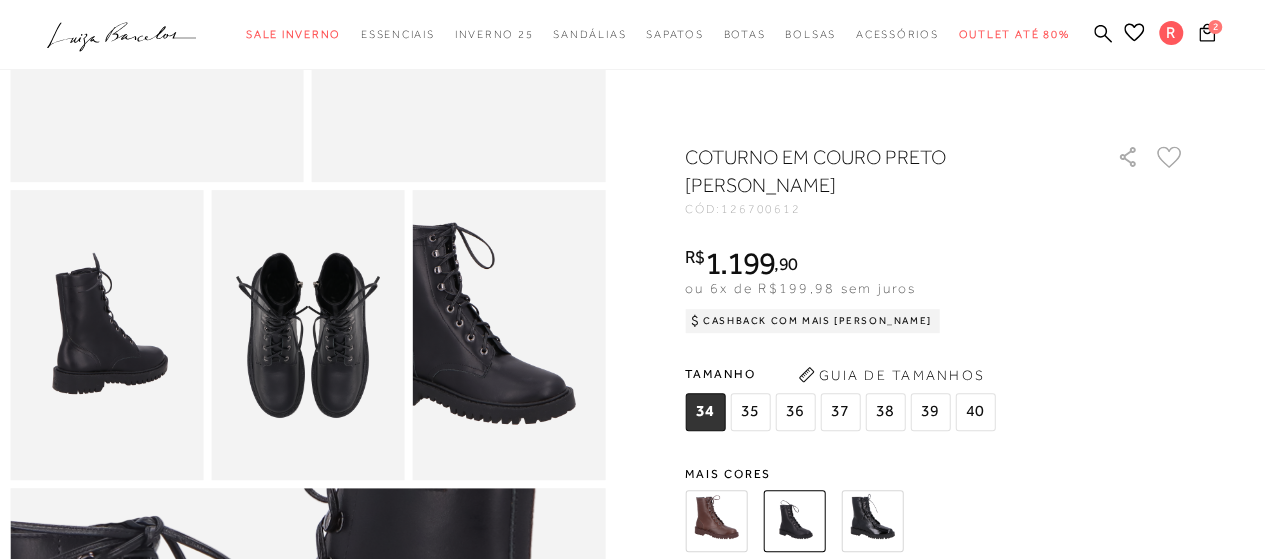 scroll, scrollTop: 100, scrollLeft: 0, axis: vertical 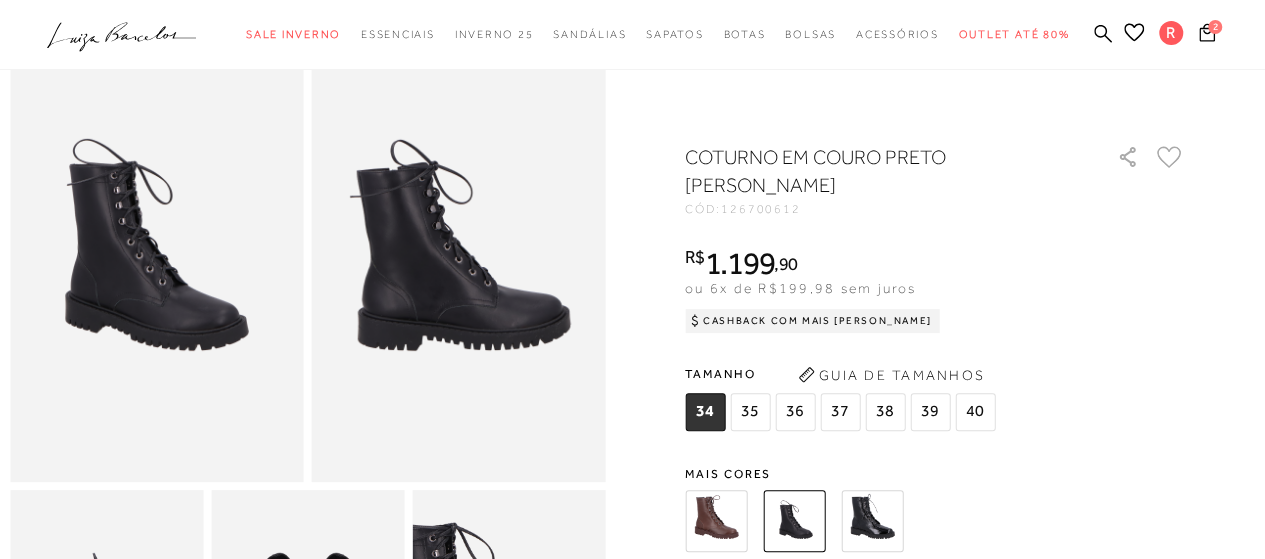 click at bounding box center [872, 521] 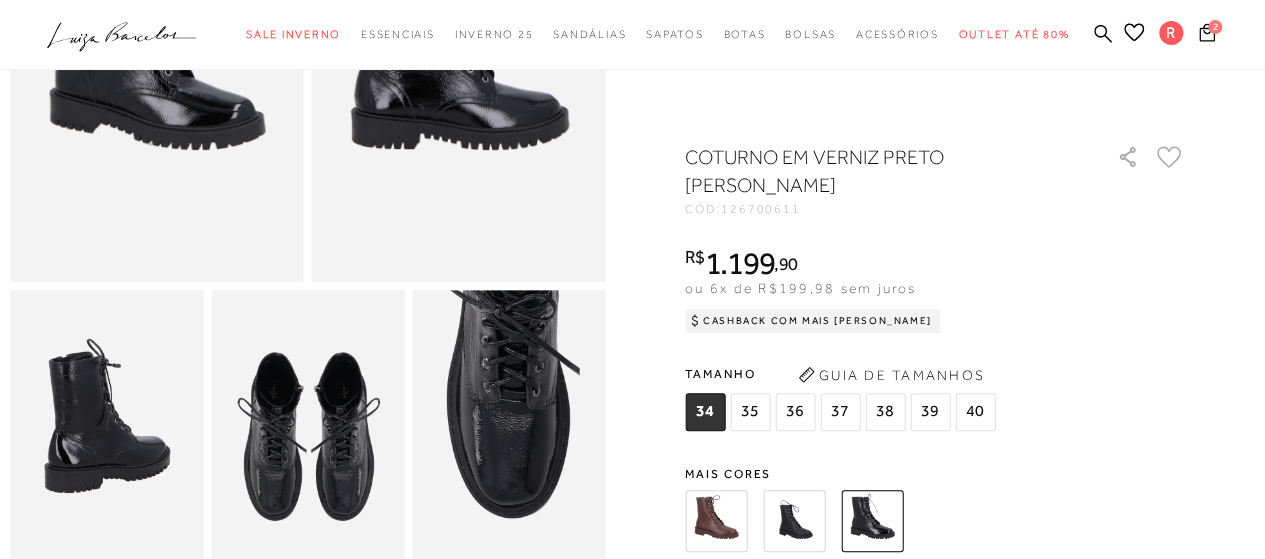 scroll, scrollTop: 100, scrollLeft: 0, axis: vertical 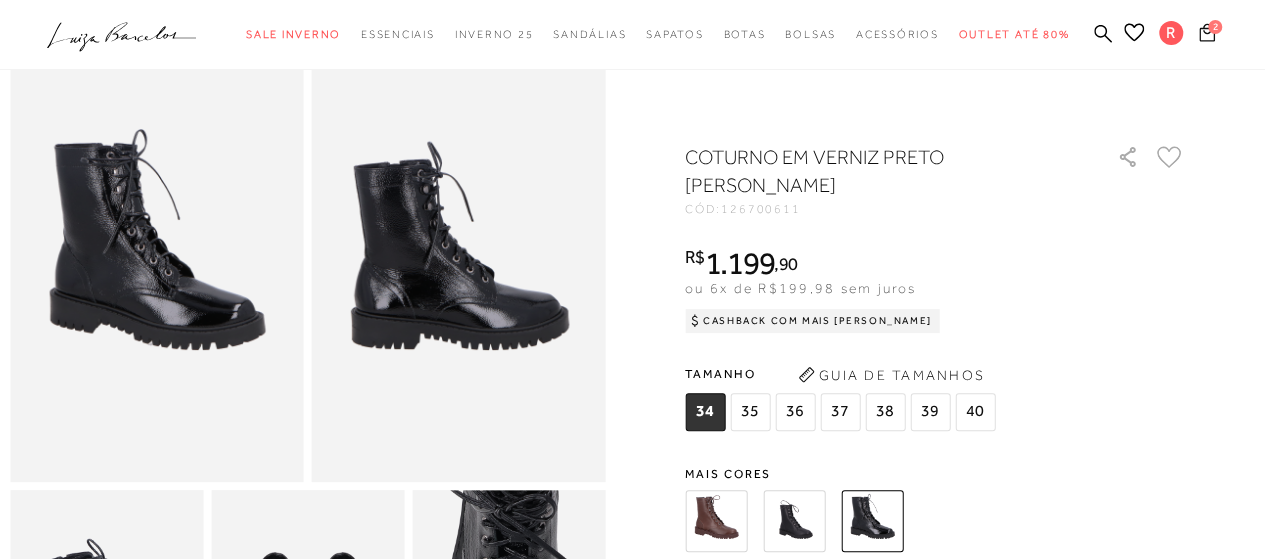 click 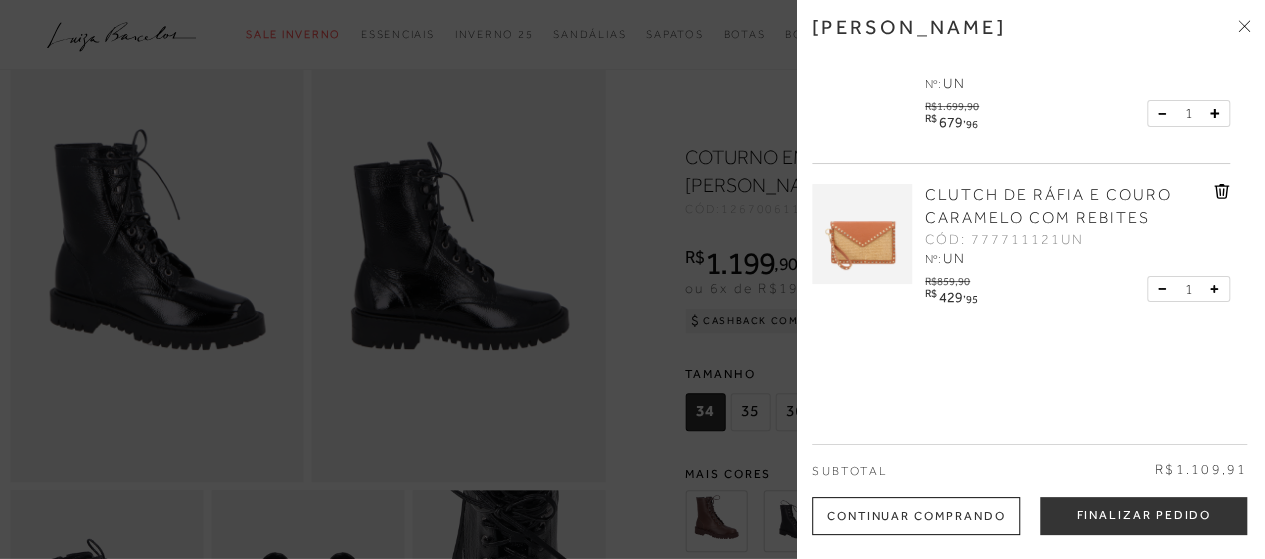 scroll, scrollTop: 0, scrollLeft: 0, axis: both 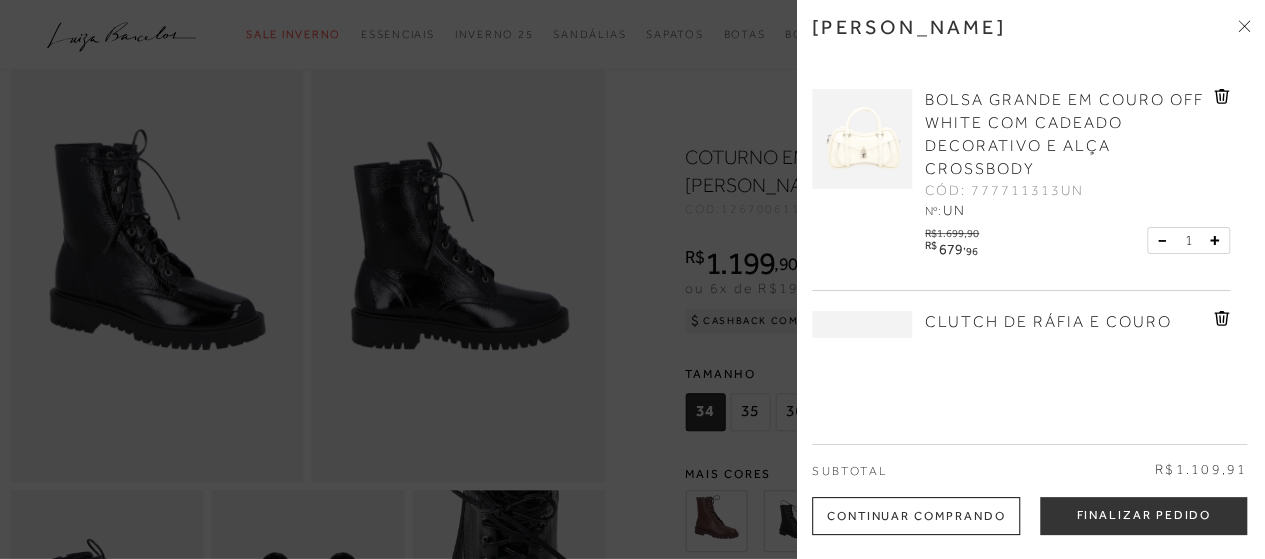 click at bounding box center [862, 139] 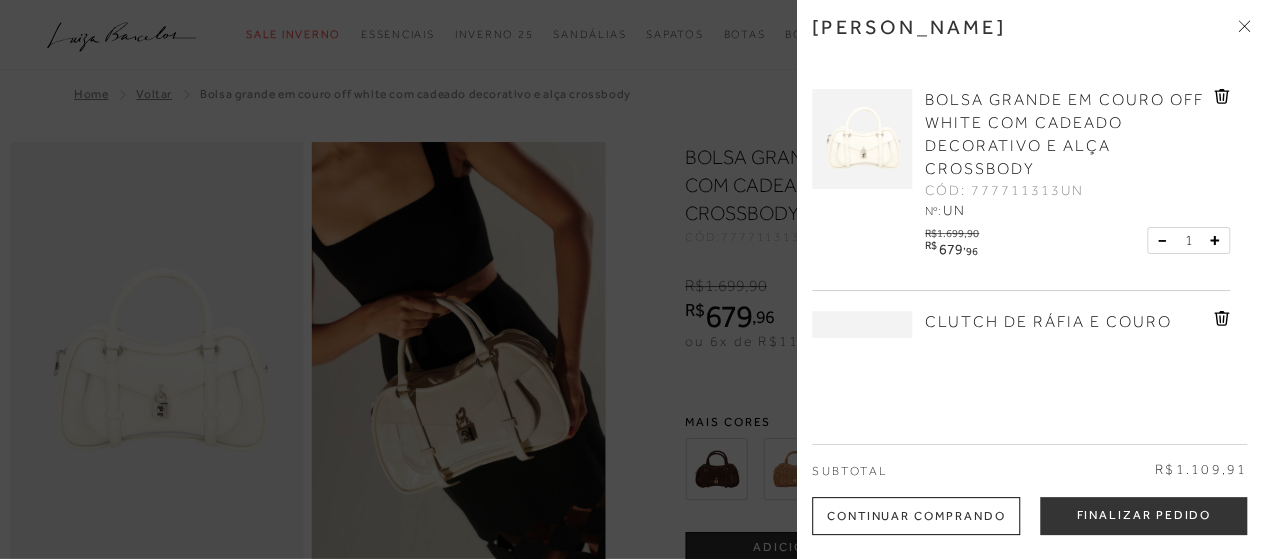 click at bounding box center [632, 279] 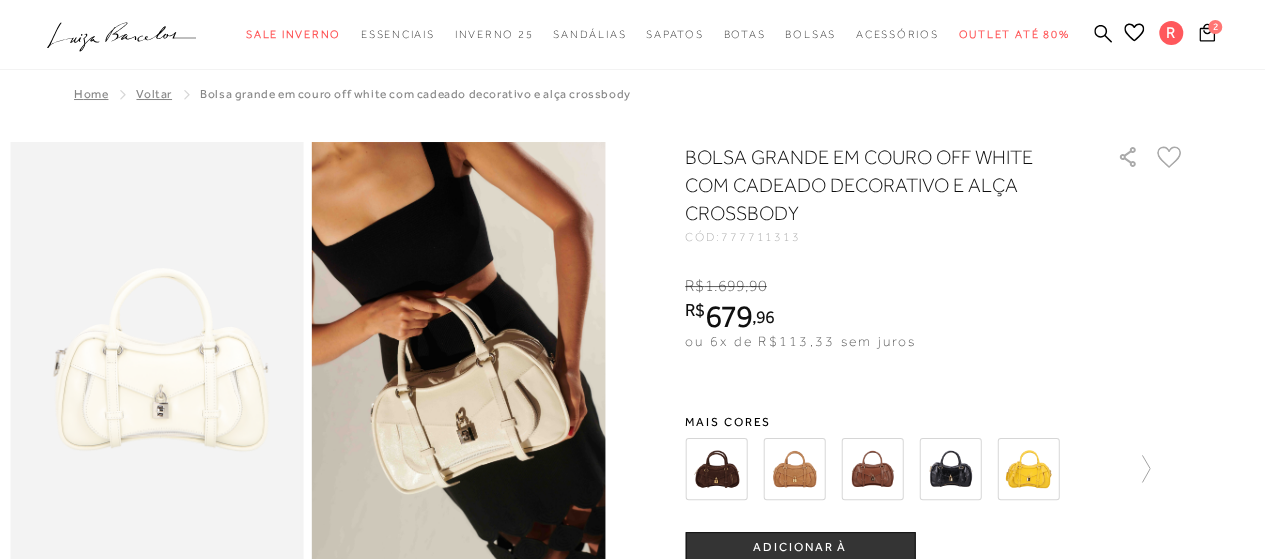 scroll, scrollTop: 200, scrollLeft: 0, axis: vertical 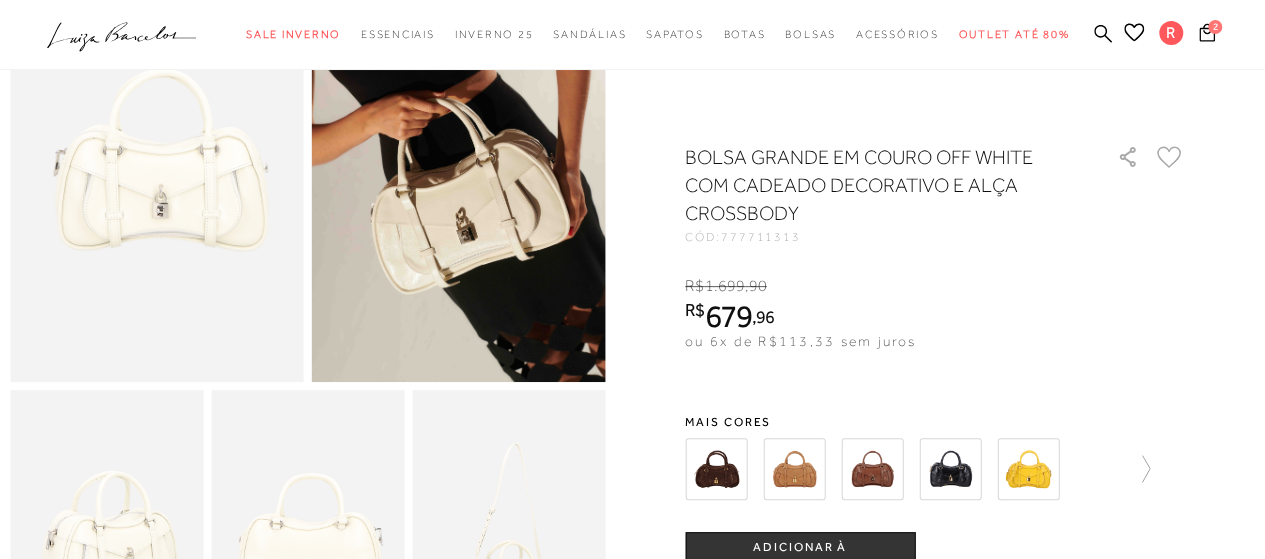 click at bounding box center [950, 469] 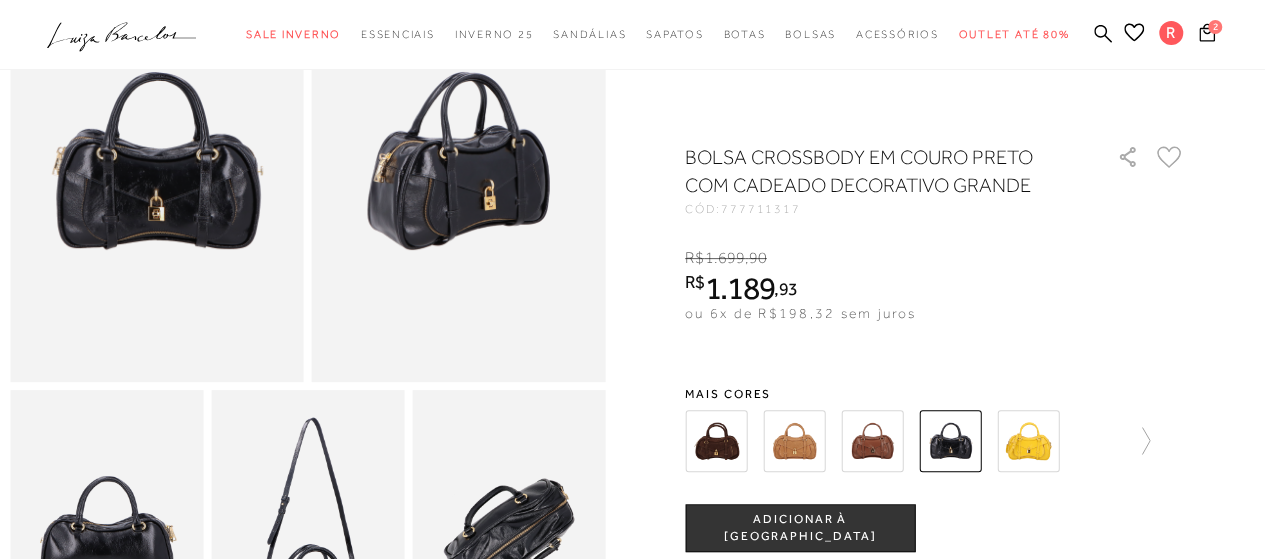 scroll, scrollTop: 400, scrollLeft: 0, axis: vertical 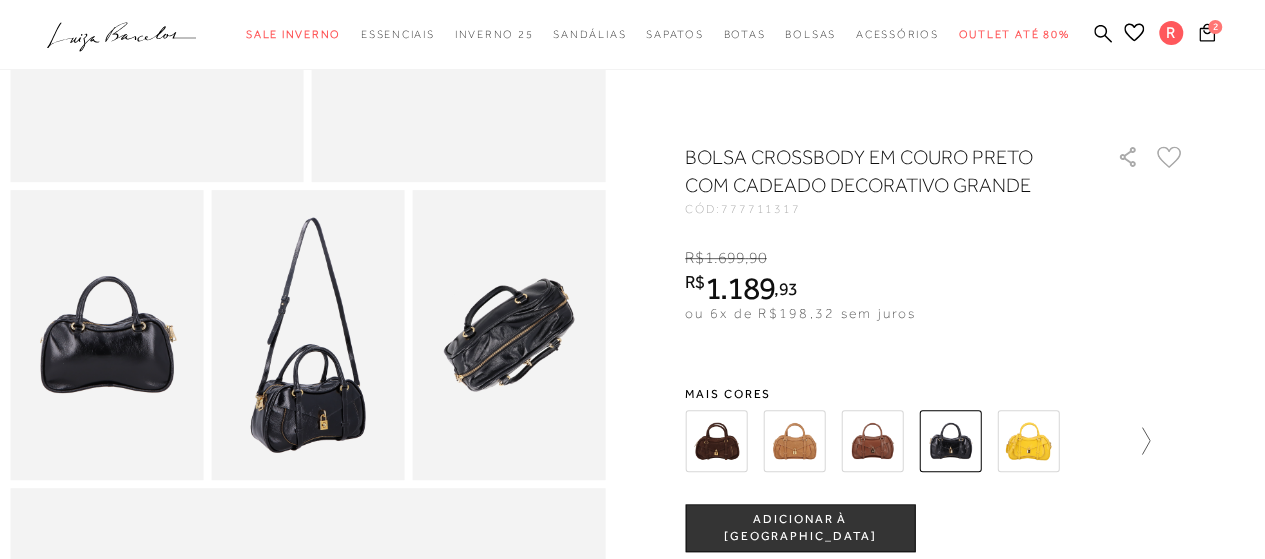 click 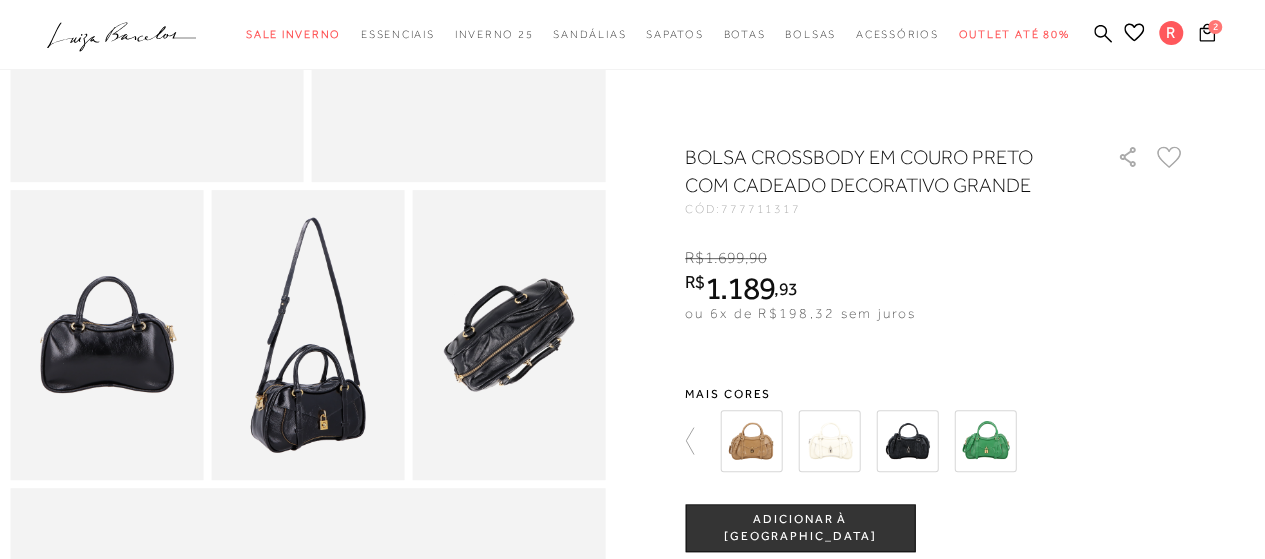 click at bounding box center (907, 441) 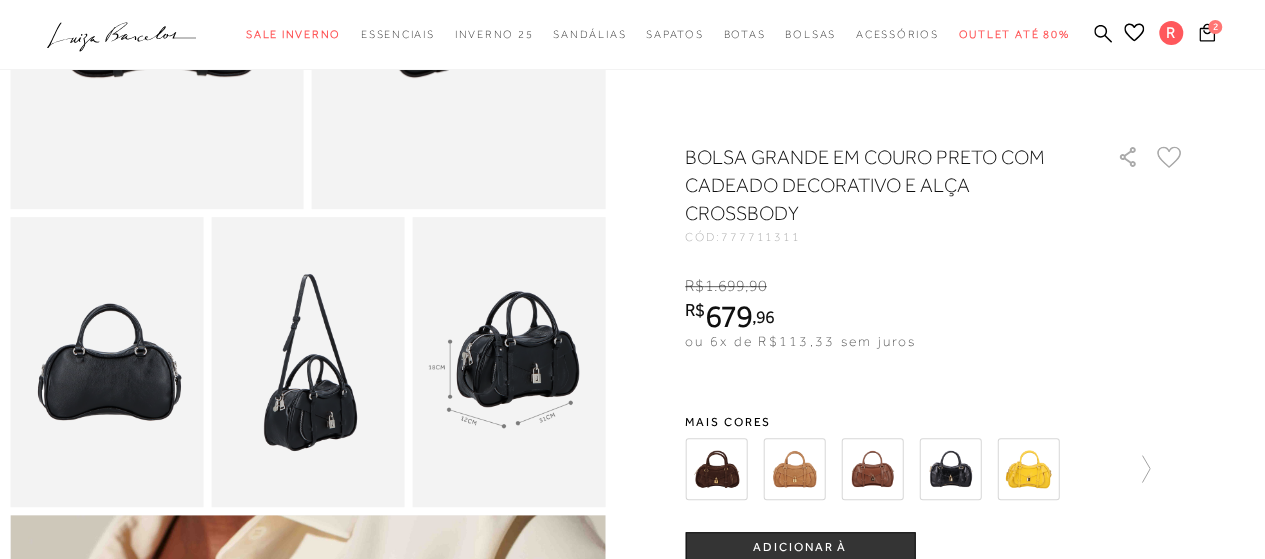 scroll, scrollTop: 73, scrollLeft: 0, axis: vertical 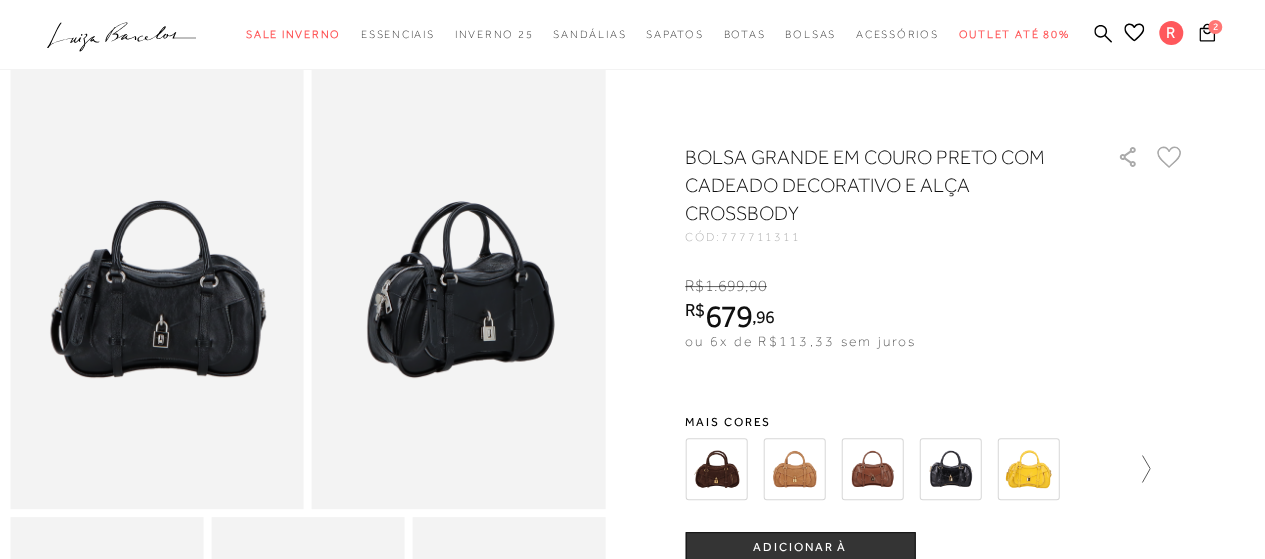 click 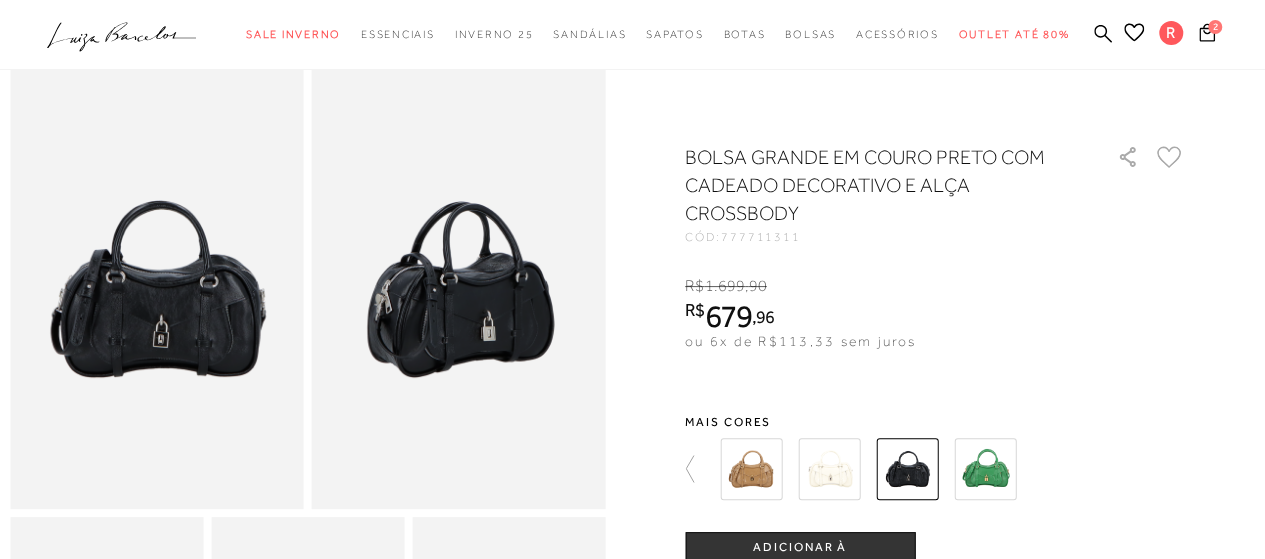 click at bounding box center (829, 469) 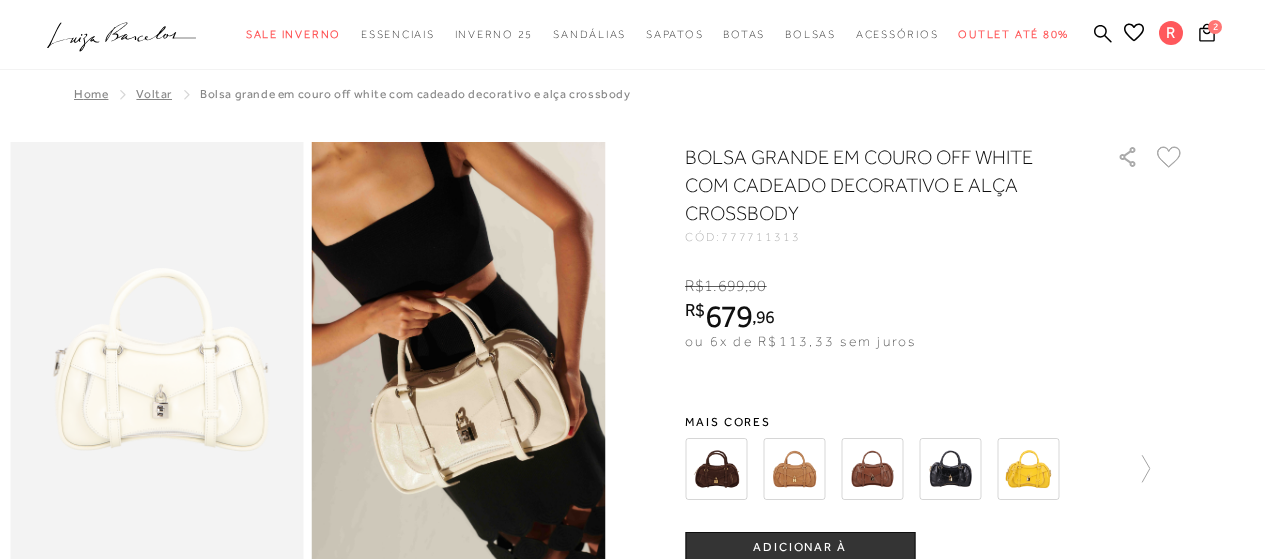 scroll, scrollTop: 0, scrollLeft: 0, axis: both 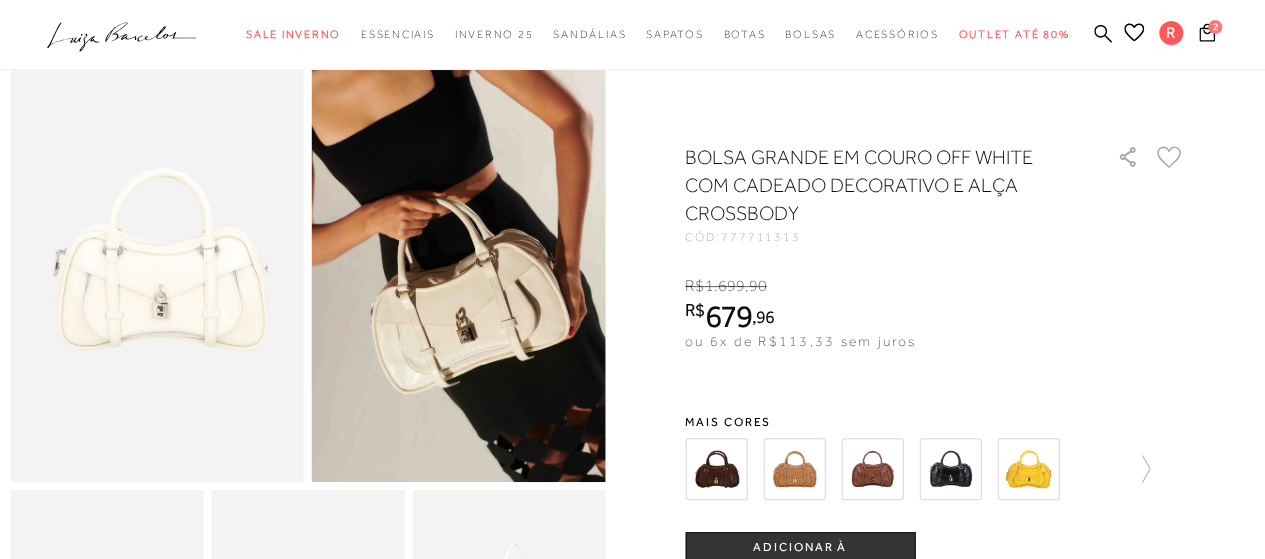 click at bounding box center (632, 861) 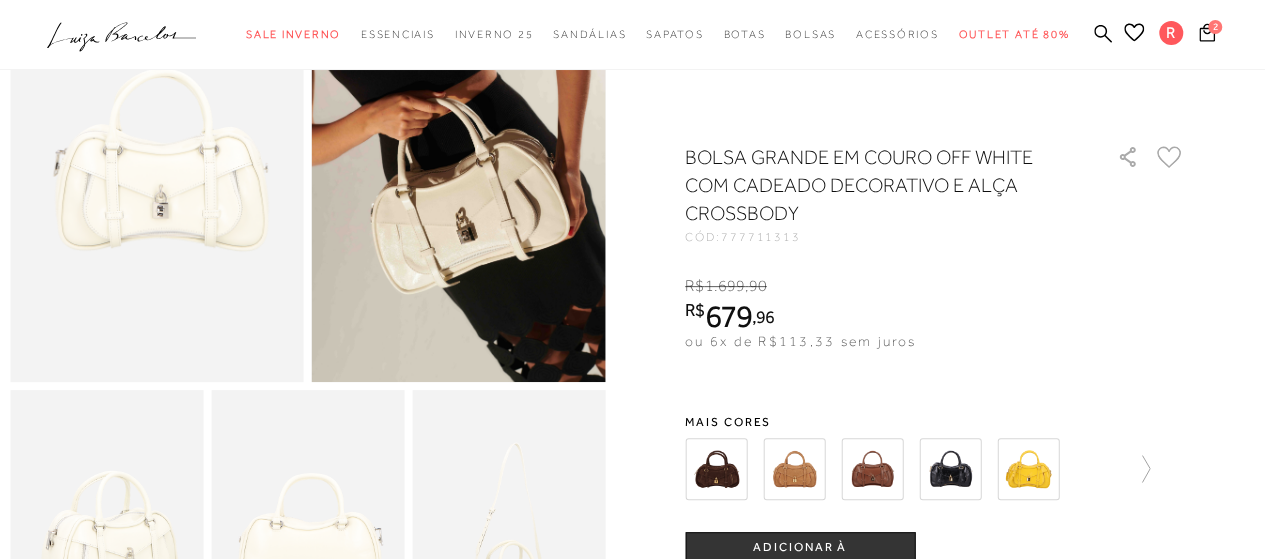 scroll, scrollTop: 100, scrollLeft: 0, axis: vertical 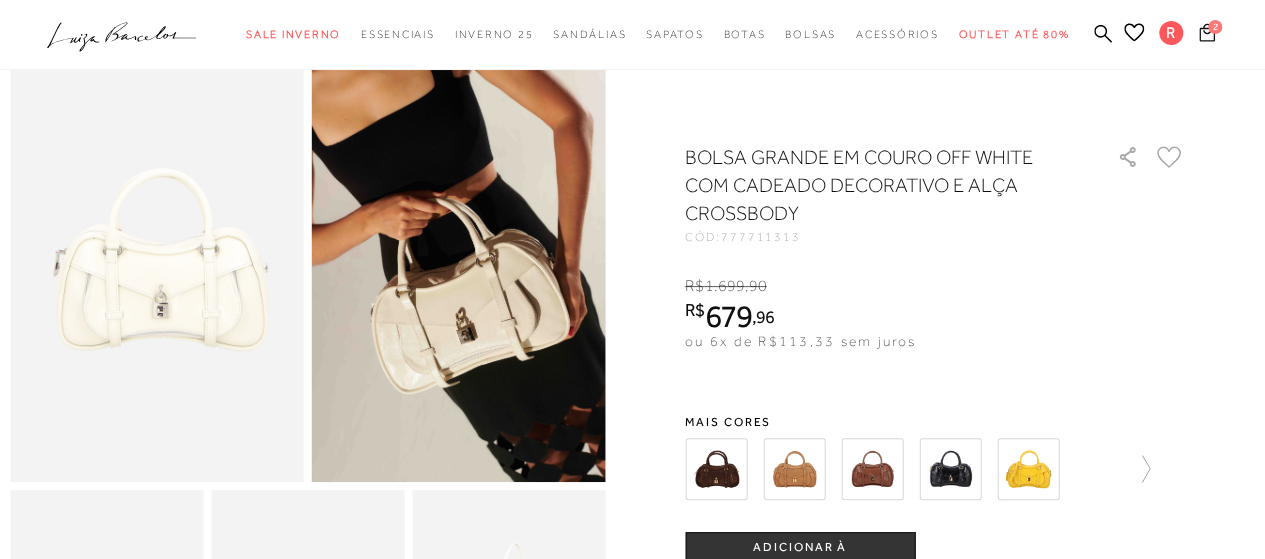 click on "2" at bounding box center (1215, 27) 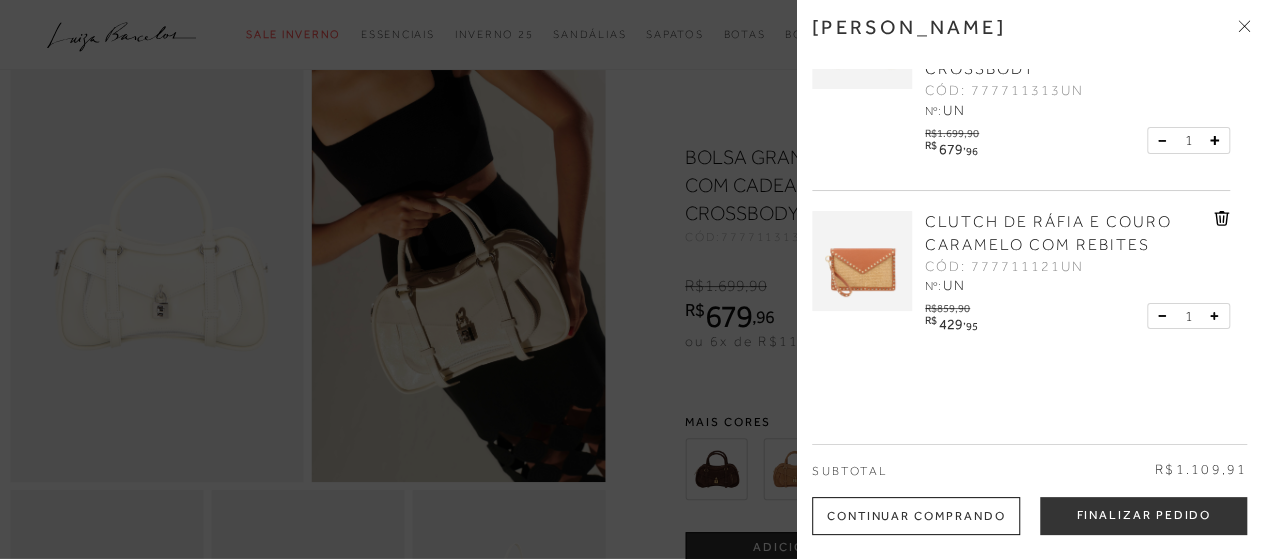 scroll, scrollTop: 132, scrollLeft: 0, axis: vertical 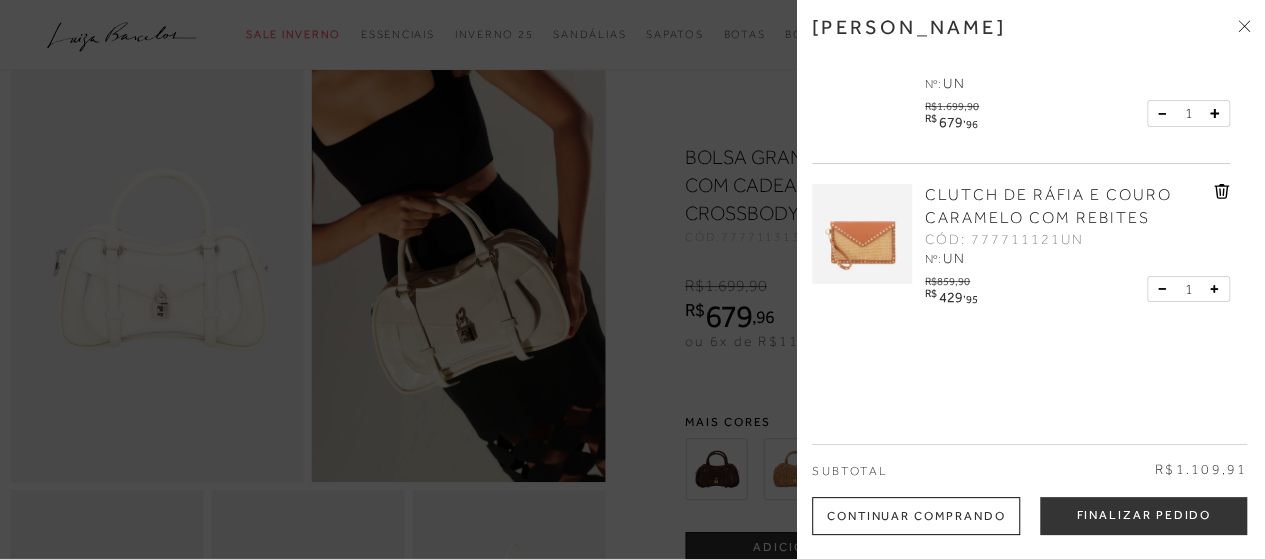 click at bounding box center (632, 279) 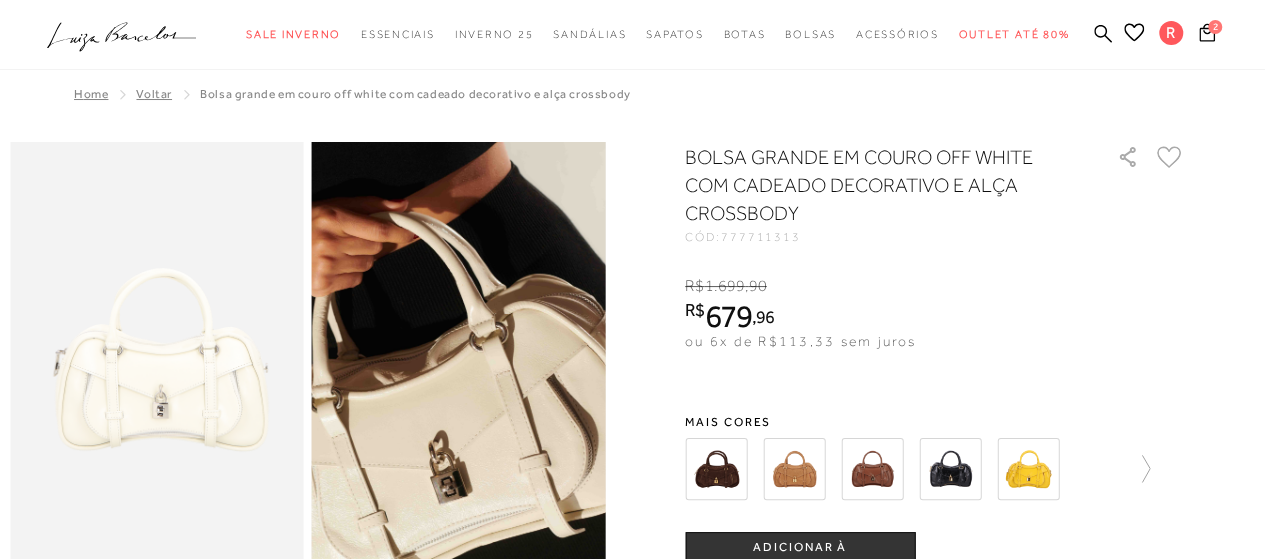 scroll, scrollTop: 100, scrollLeft: 0, axis: vertical 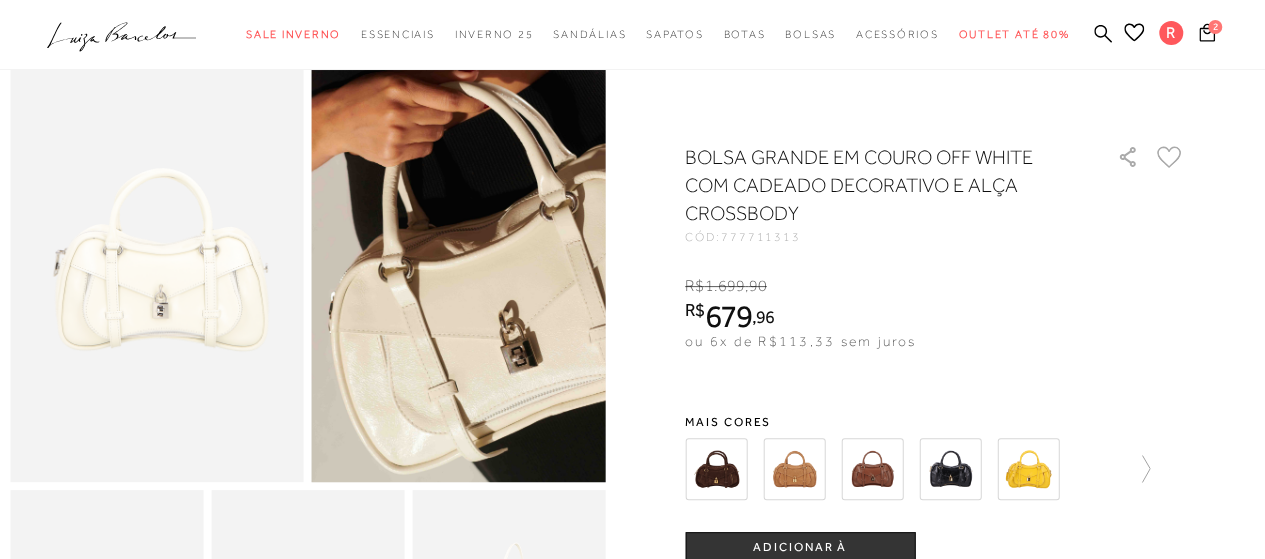 click at bounding box center (503, 210) 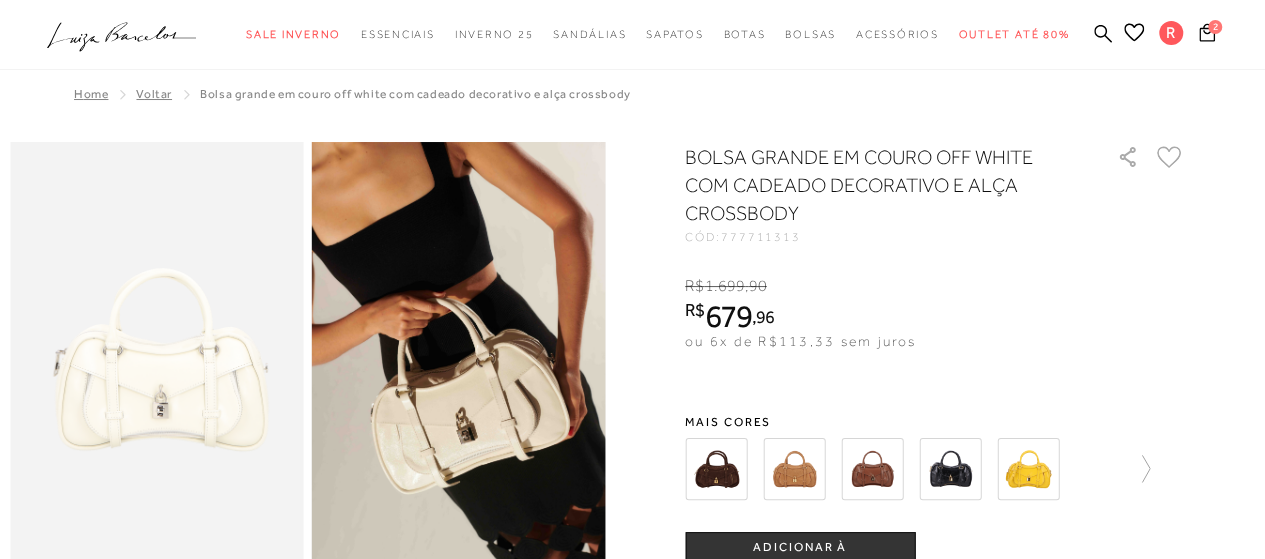 scroll, scrollTop: 100, scrollLeft: 0, axis: vertical 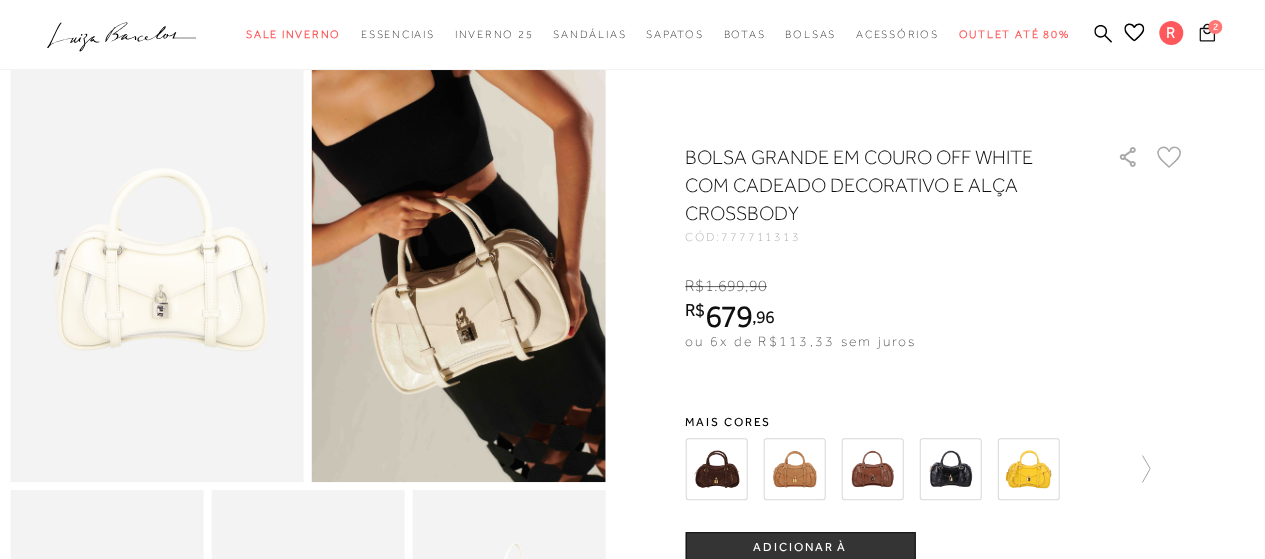 click 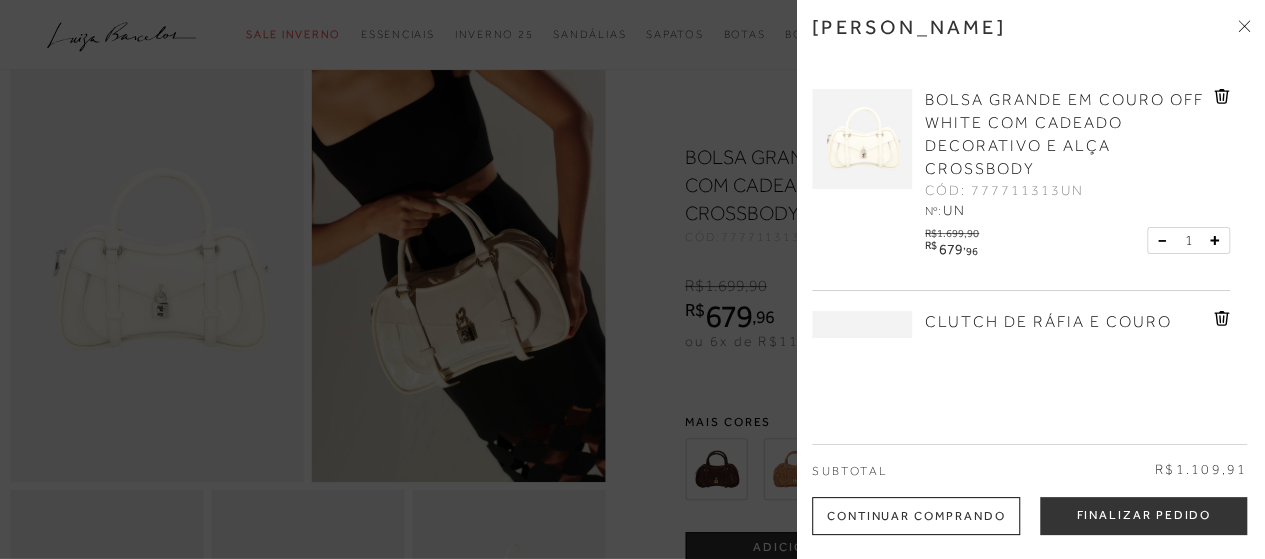 scroll, scrollTop: 132, scrollLeft: 0, axis: vertical 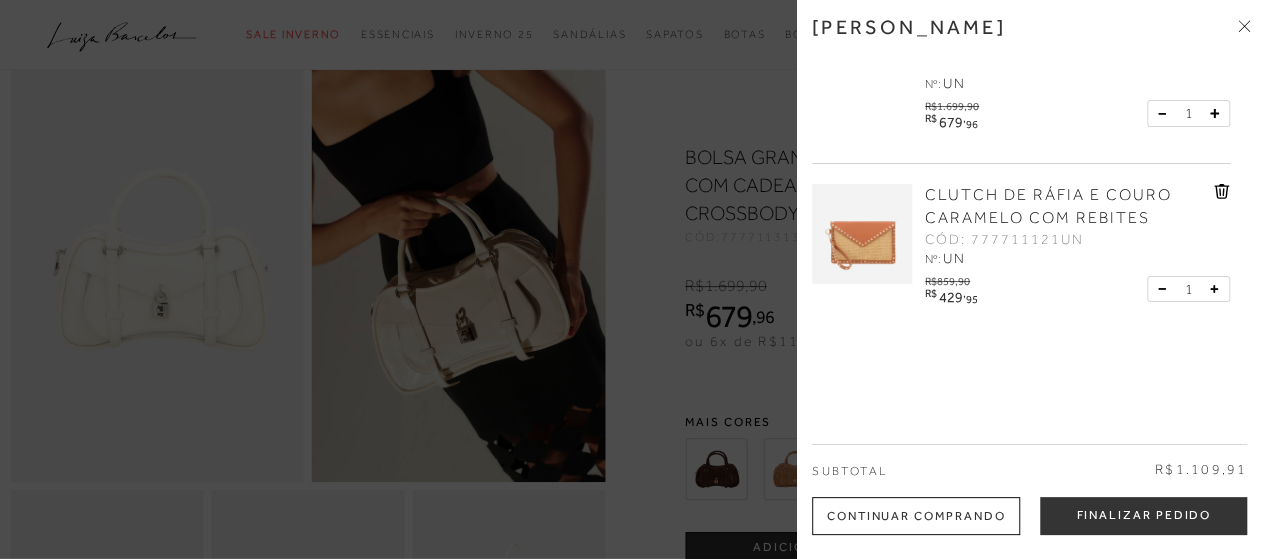 click at bounding box center [862, 234] 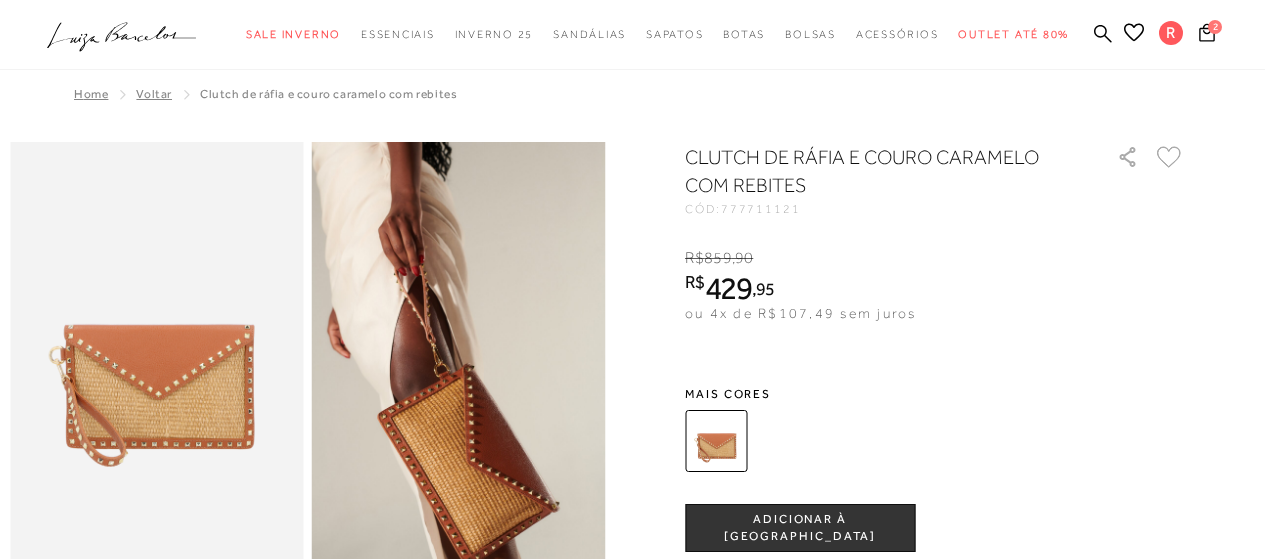 scroll, scrollTop: 200, scrollLeft: 0, axis: vertical 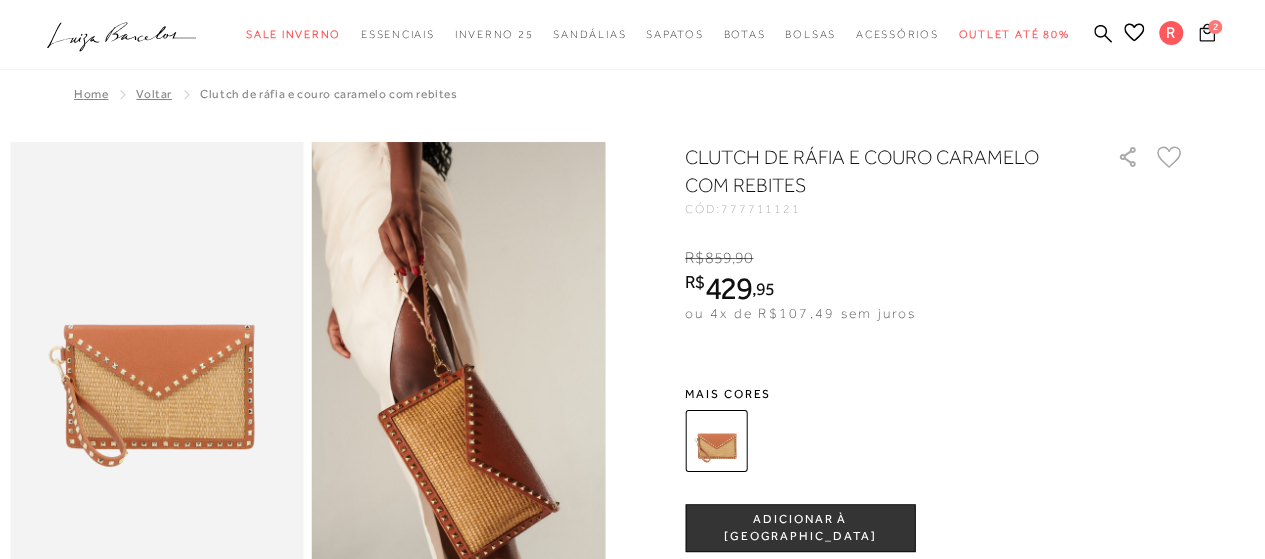 click on "2" at bounding box center [1215, 27] 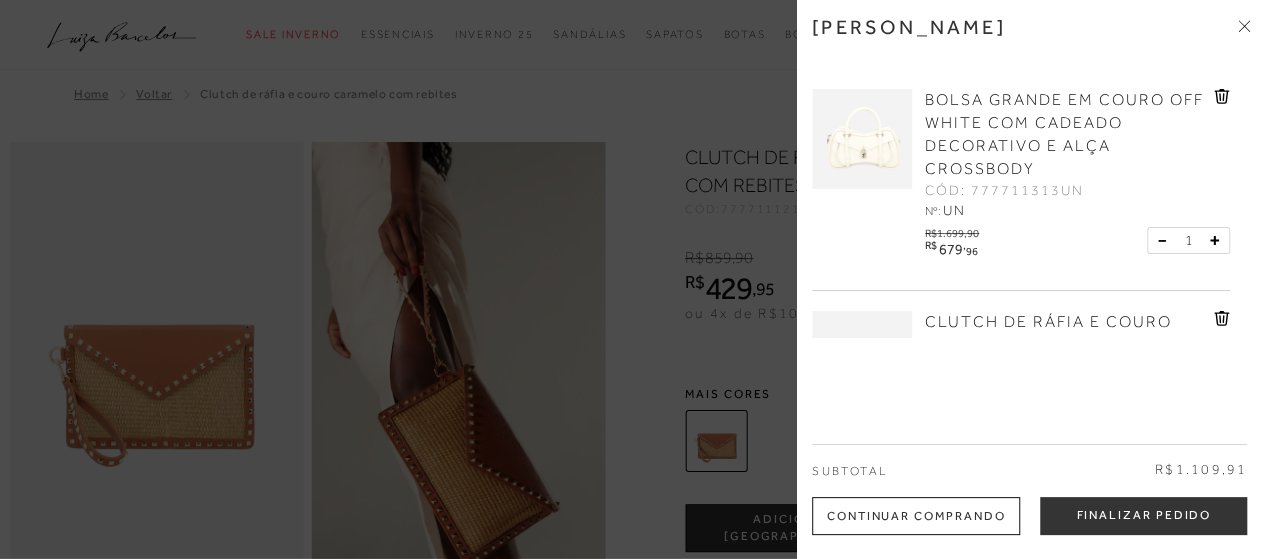 click on "BOLSA GRANDE EM COURO OFF WHITE COM CADEADO DECORATIVO E ALÇA CROSSBODY" at bounding box center (1067, 135) 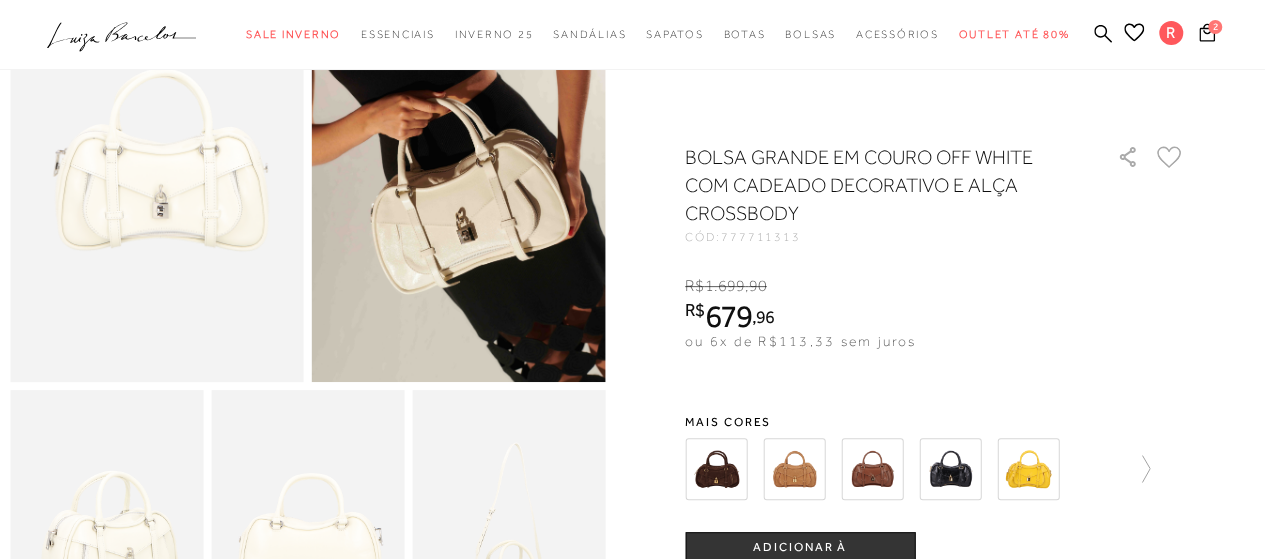 scroll, scrollTop: 0, scrollLeft: 0, axis: both 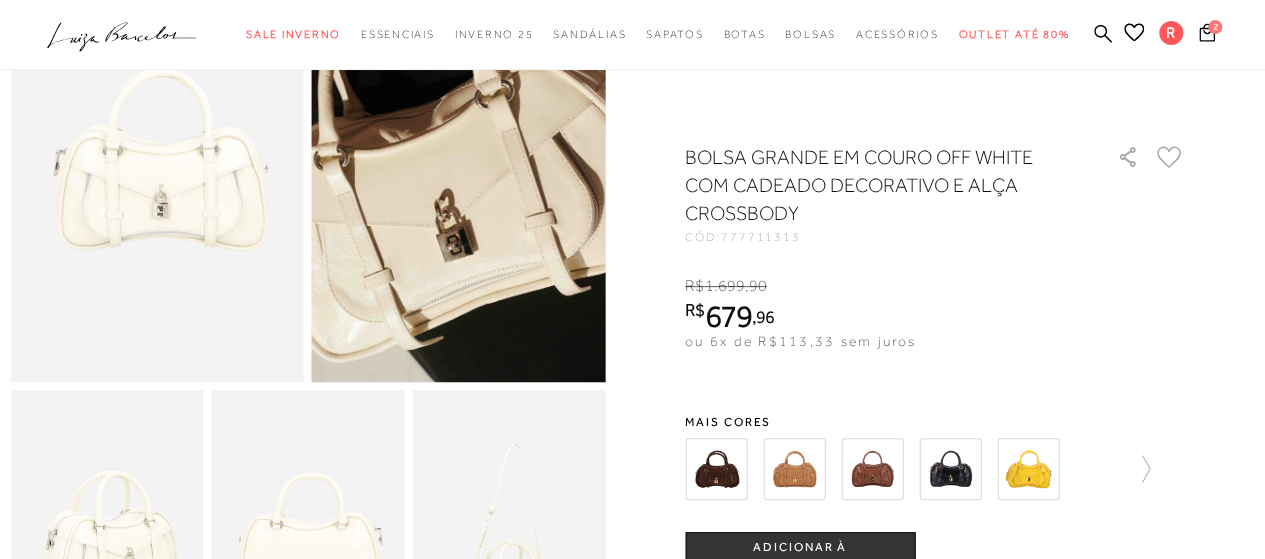 click at bounding box center (439, 98) 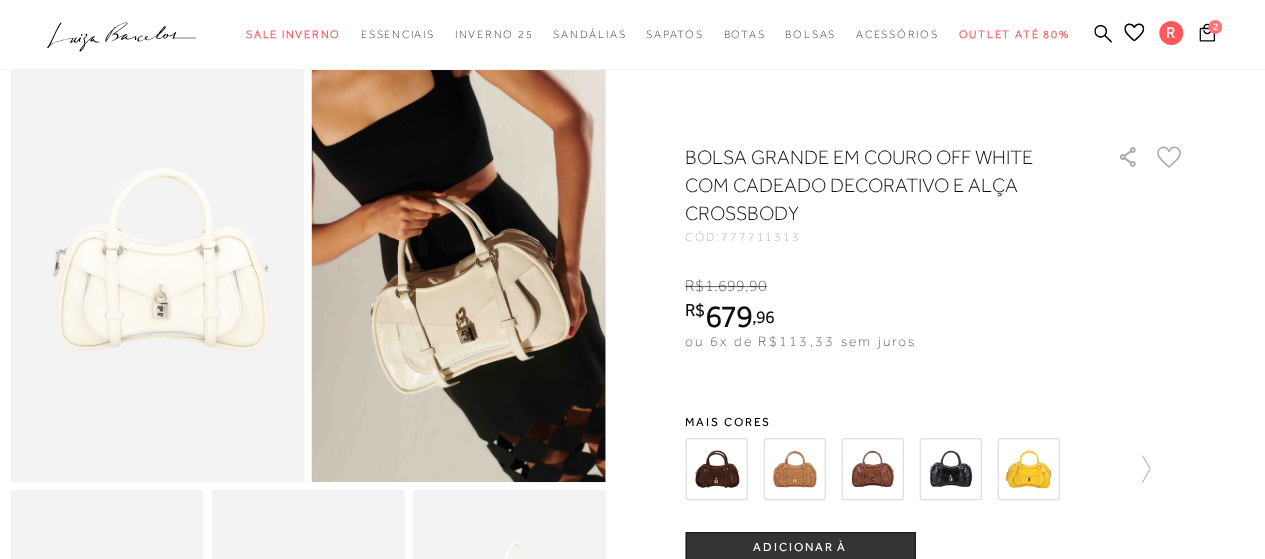 scroll, scrollTop: 0, scrollLeft: 0, axis: both 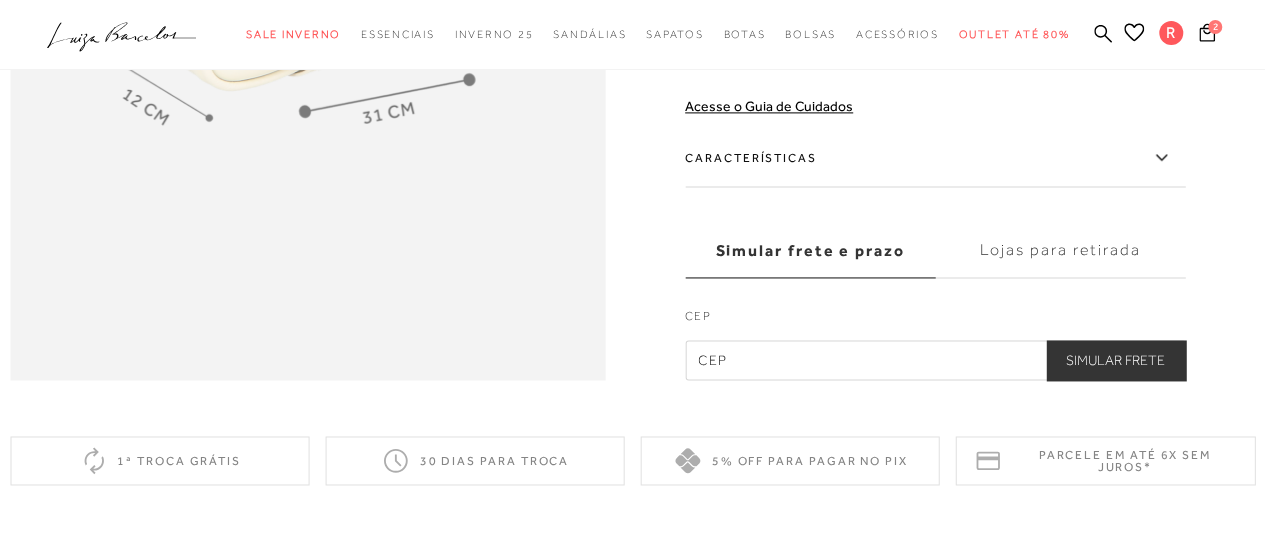click 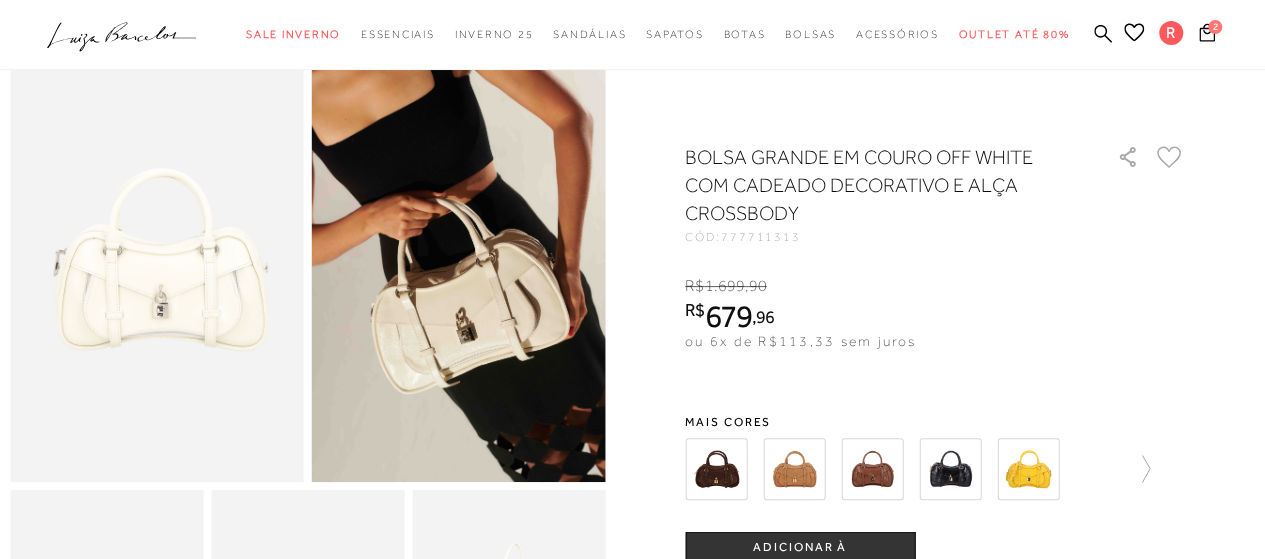 scroll, scrollTop: 0, scrollLeft: 0, axis: both 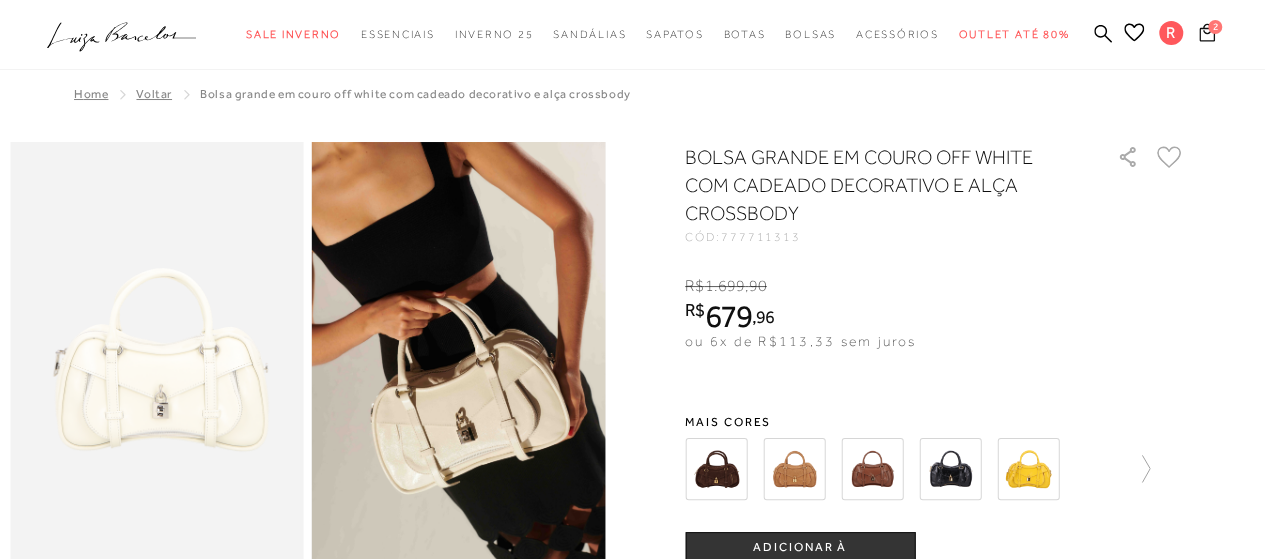 click 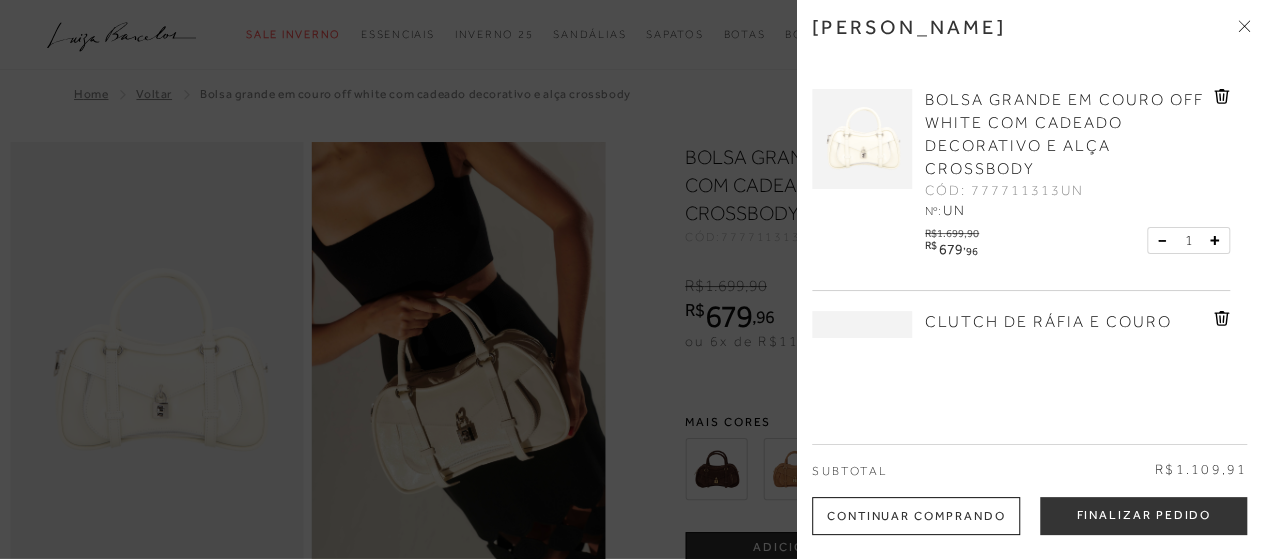 scroll, scrollTop: 132, scrollLeft: 0, axis: vertical 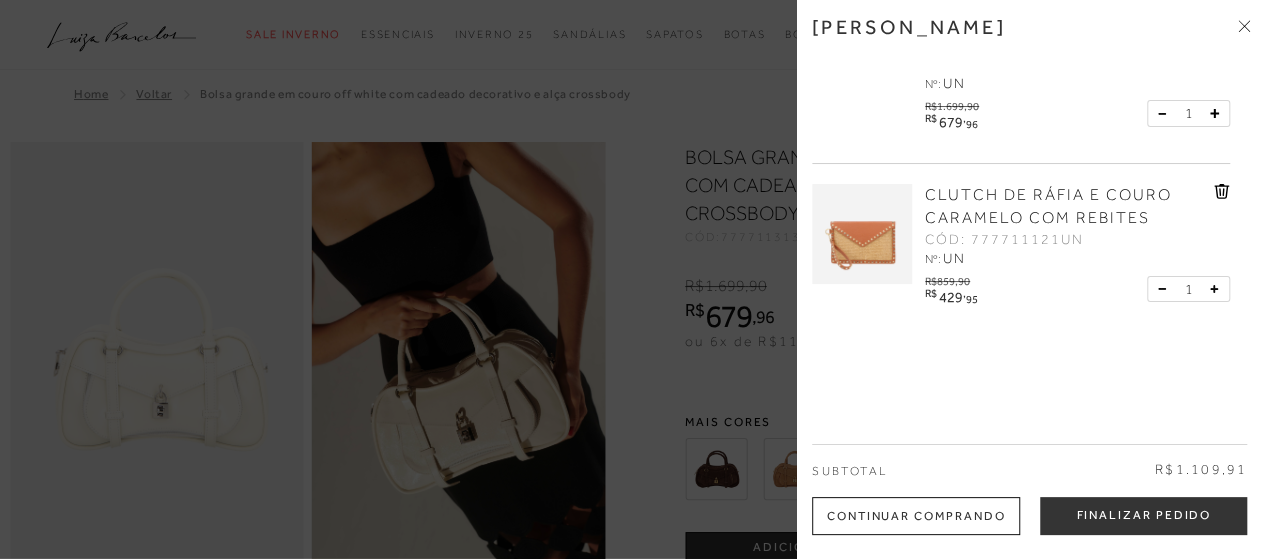 click on "CLUTCH DE RÁFIA E COURO CARAMELO COM REBITES" at bounding box center [1048, 206] 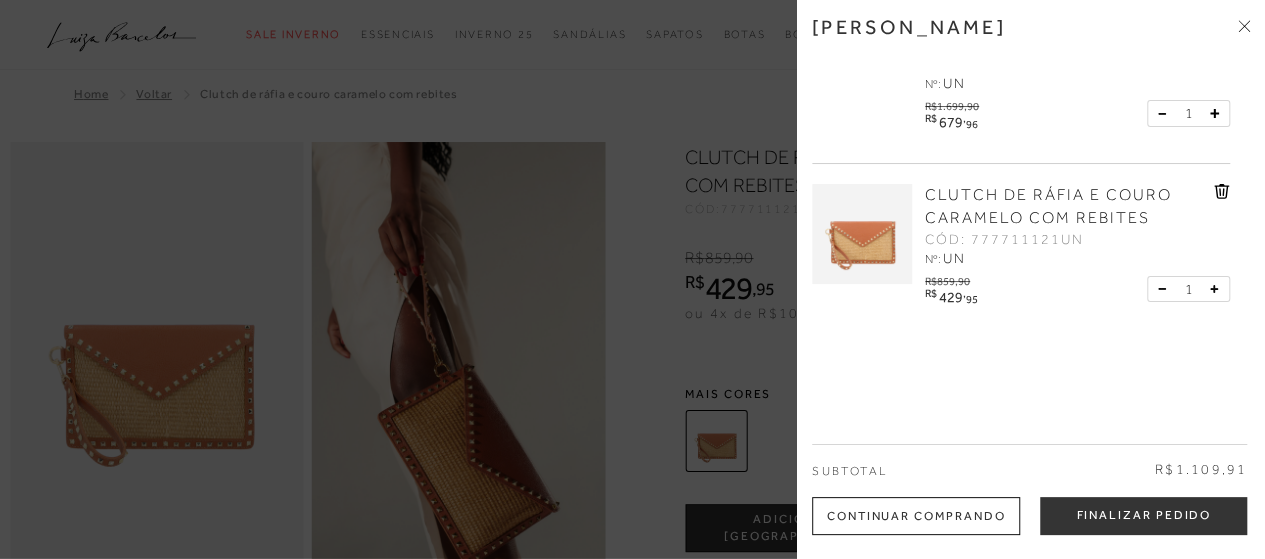 click at bounding box center (632, 279) 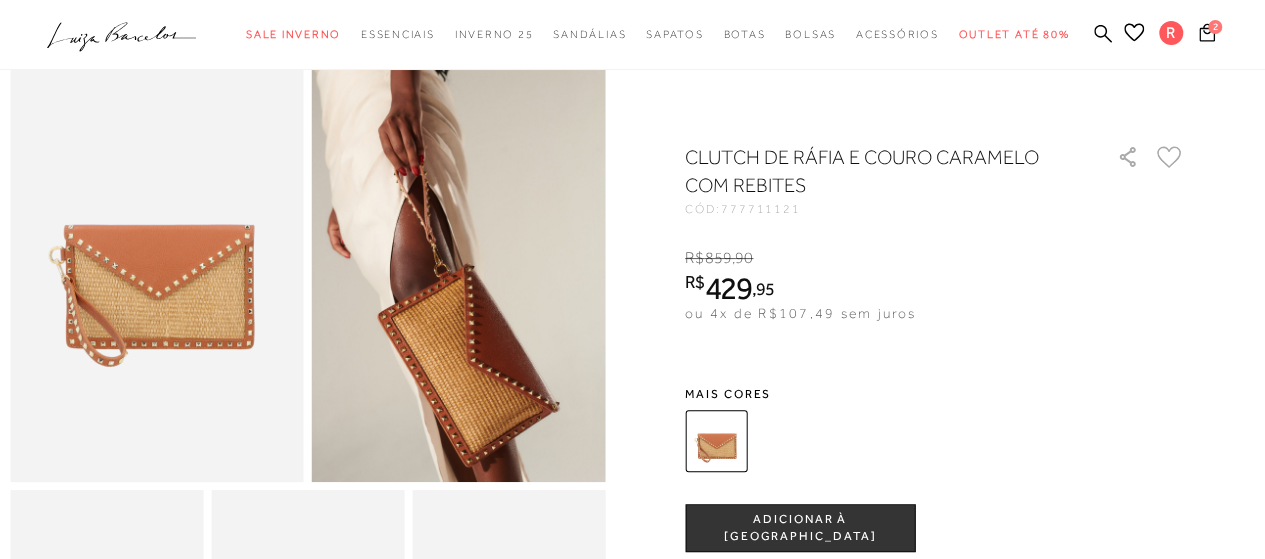 scroll, scrollTop: 0, scrollLeft: 0, axis: both 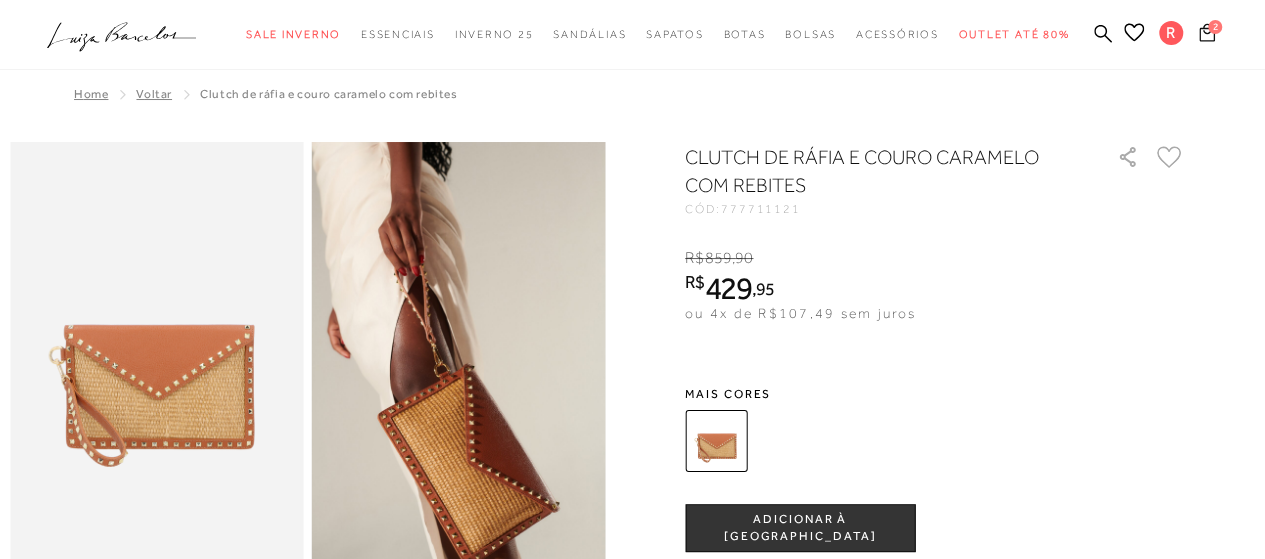 click 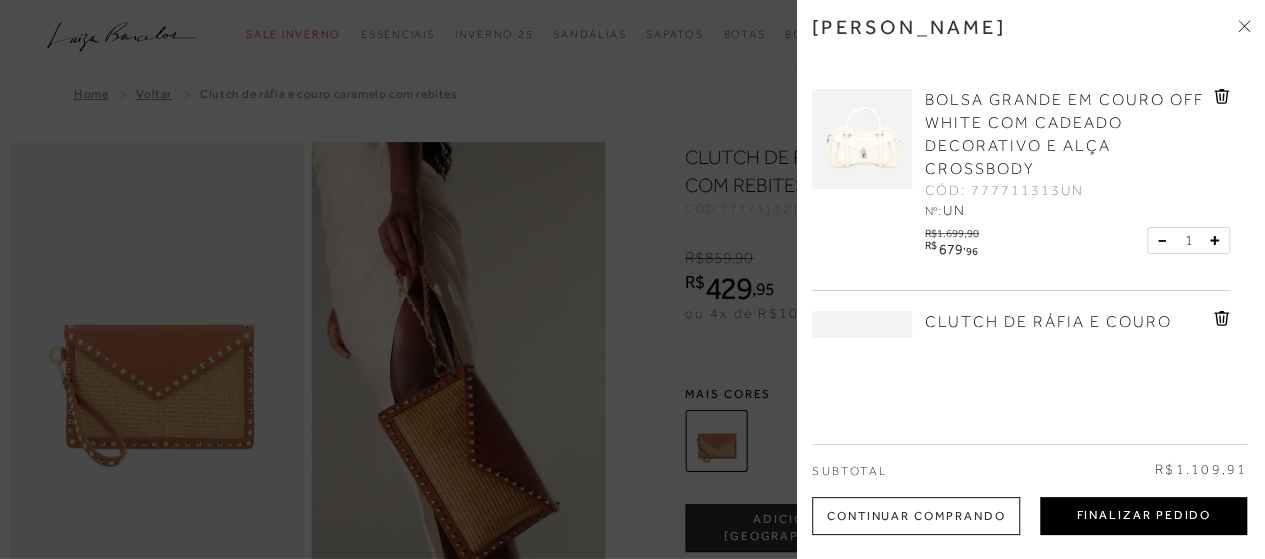 click on "Finalizar Pedido" at bounding box center [1143, 516] 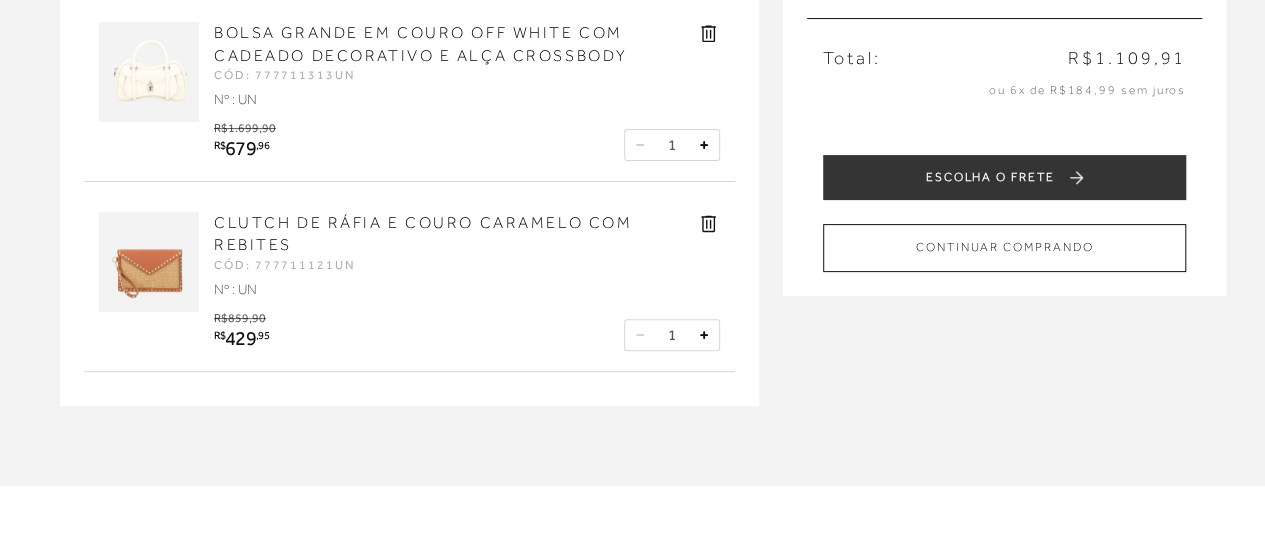 scroll, scrollTop: 100, scrollLeft: 0, axis: vertical 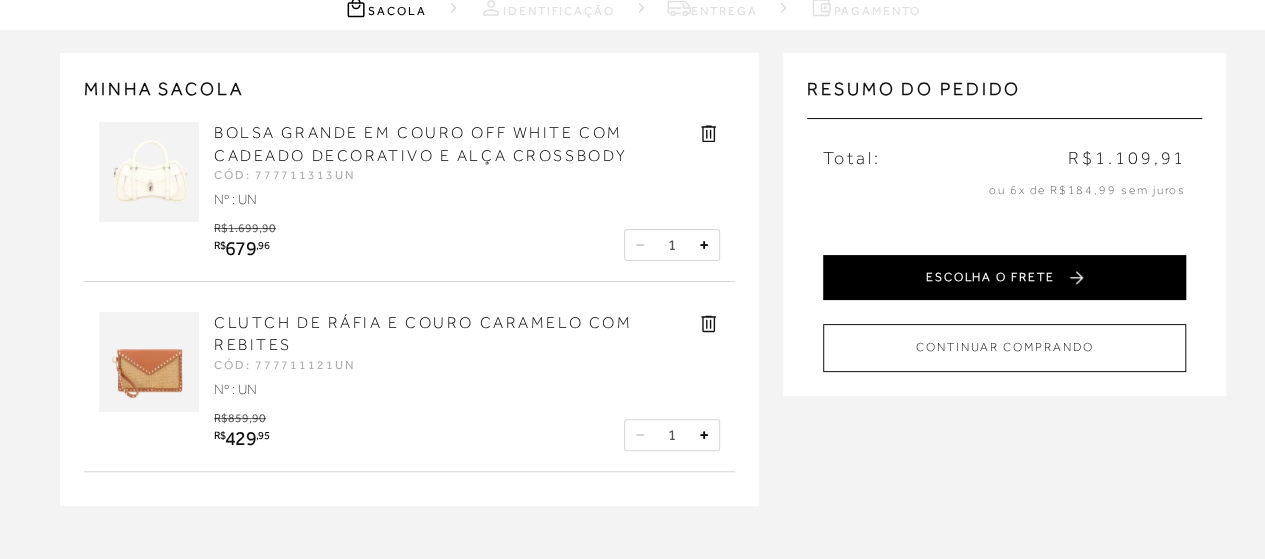 click on "ESCOLHA O FRETE" at bounding box center (1004, 277) 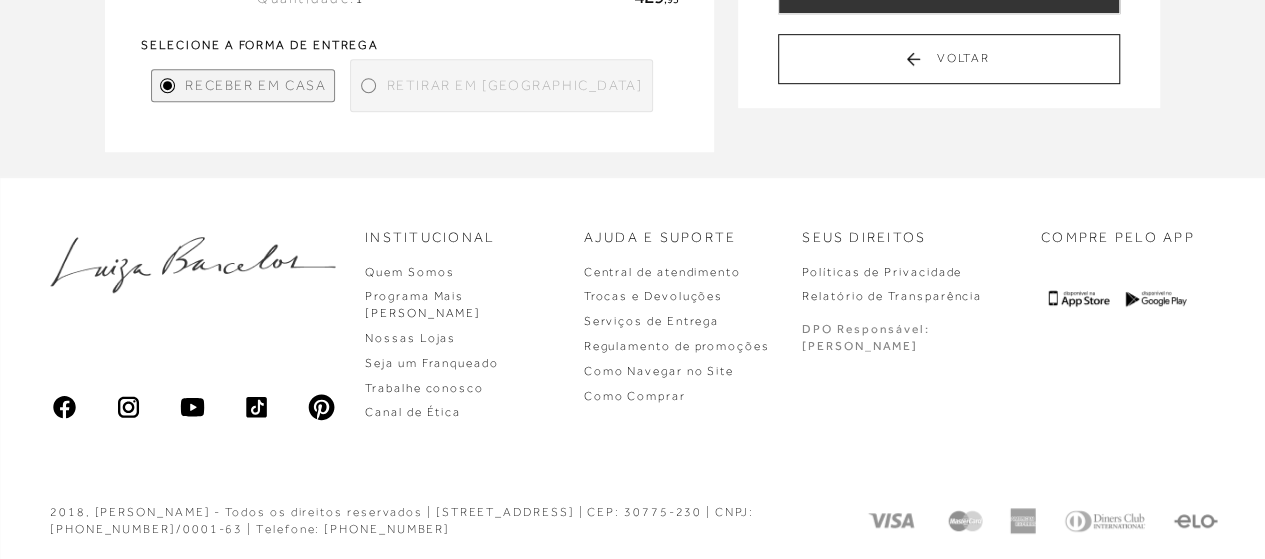 scroll, scrollTop: 398, scrollLeft: 0, axis: vertical 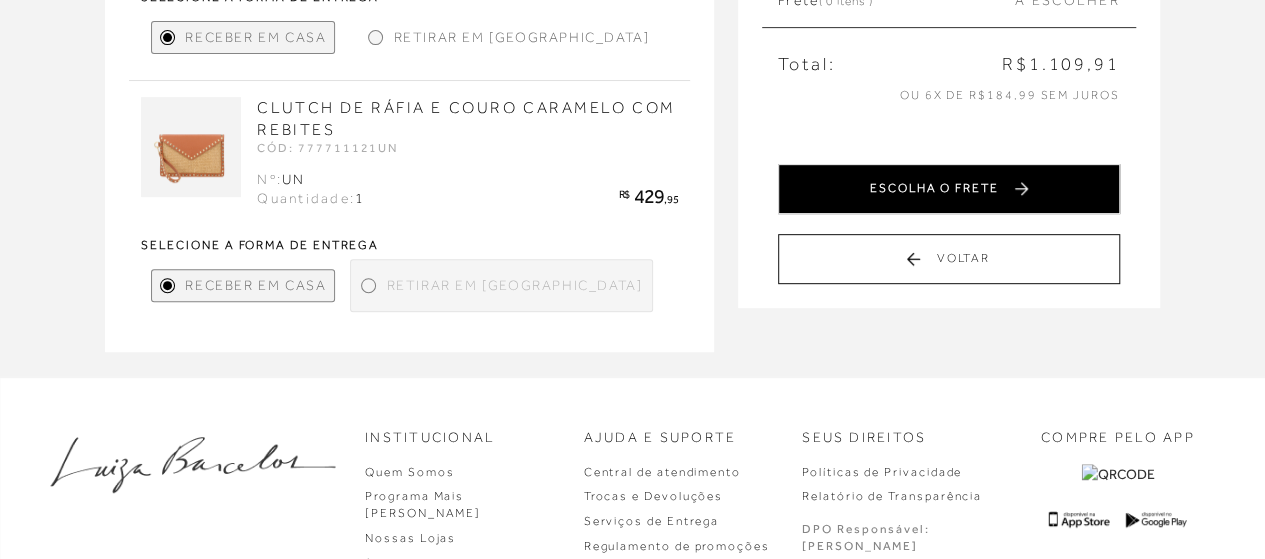 click on "ESCOLHA O FRETE" at bounding box center (949, 189) 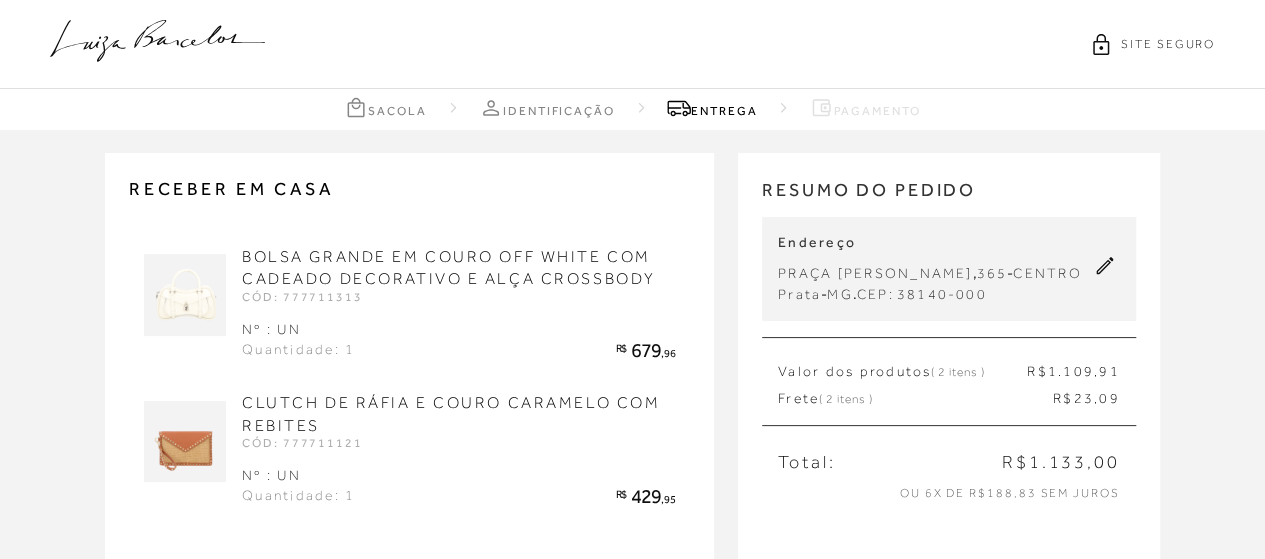 scroll, scrollTop: 200, scrollLeft: 0, axis: vertical 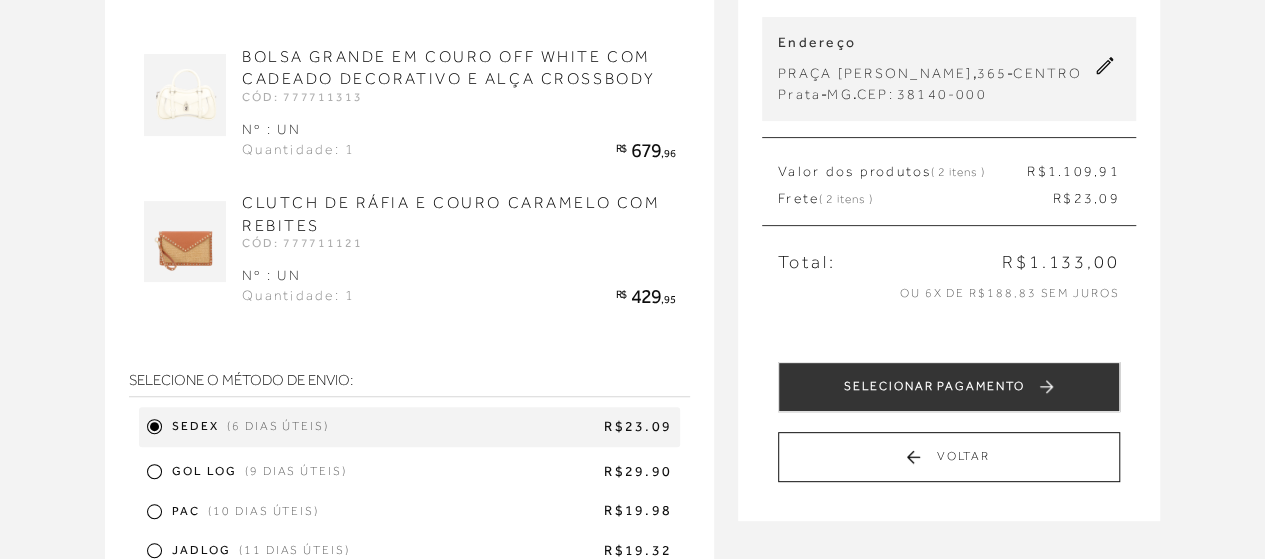 click on "Receber em casa
BOLSA GRANDE EM COURO OFF WHITE COM CADEADO DECORATIVO E ALÇA CROSSBODY
CÓD: 777711313
Nº : UN
Quantidade: 1" at bounding box center [421, 284] 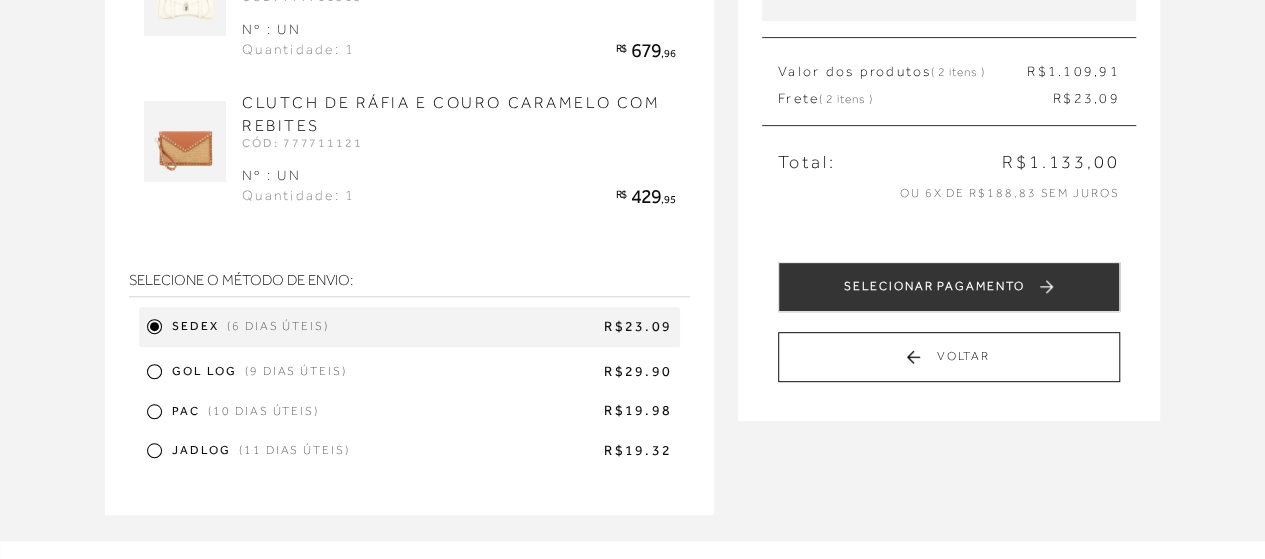 scroll, scrollTop: 400, scrollLeft: 0, axis: vertical 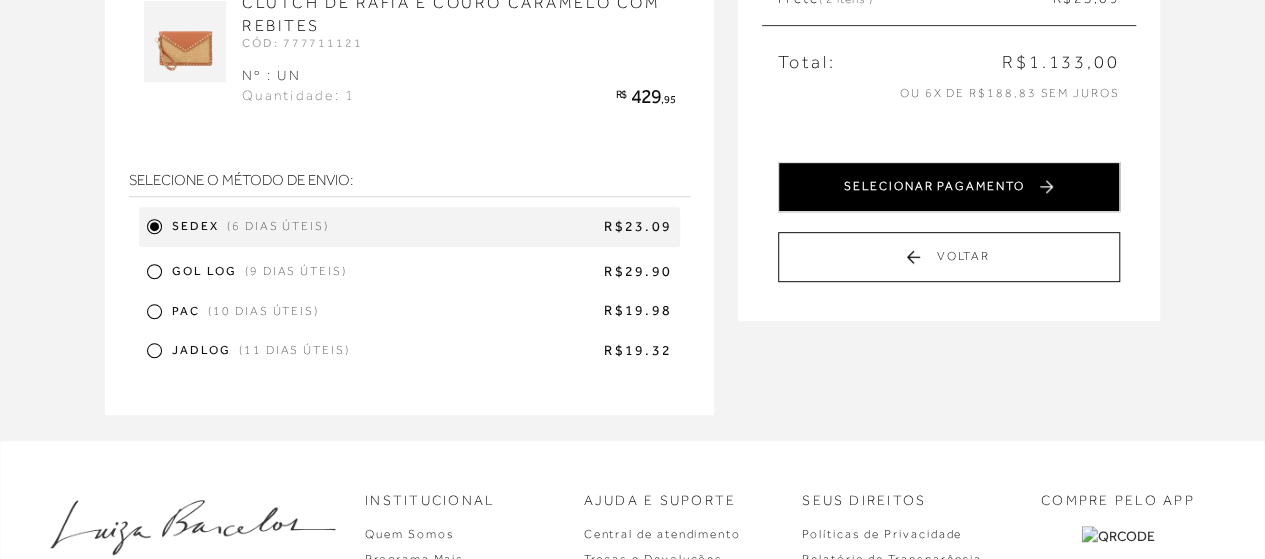 click on "SELECIONAR PAGAMENTO" at bounding box center (949, 187) 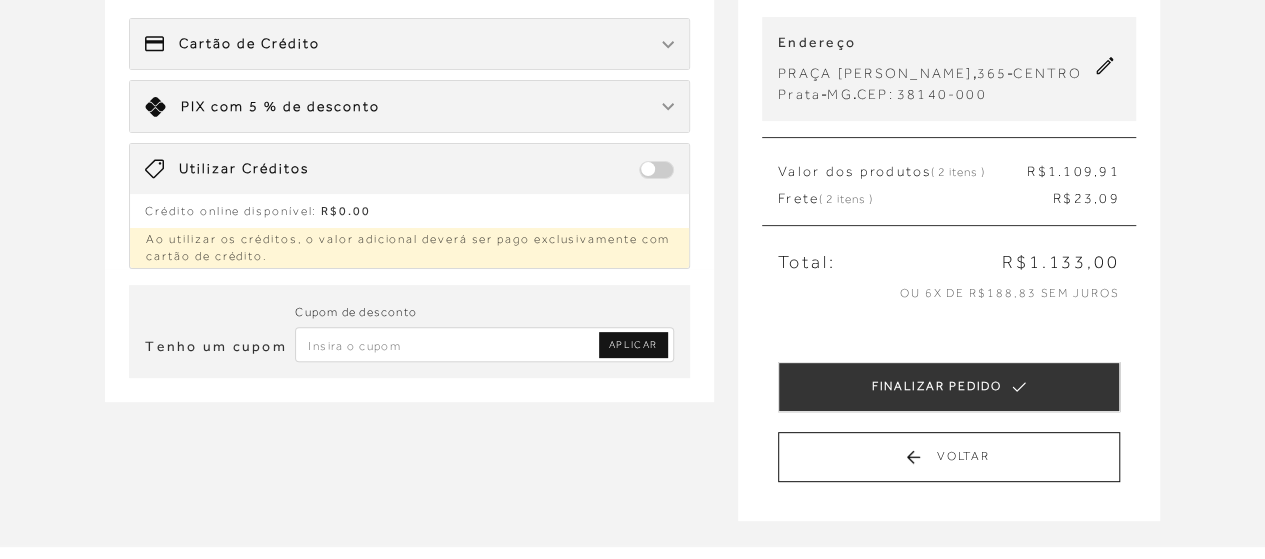 scroll, scrollTop: 100, scrollLeft: 0, axis: vertical 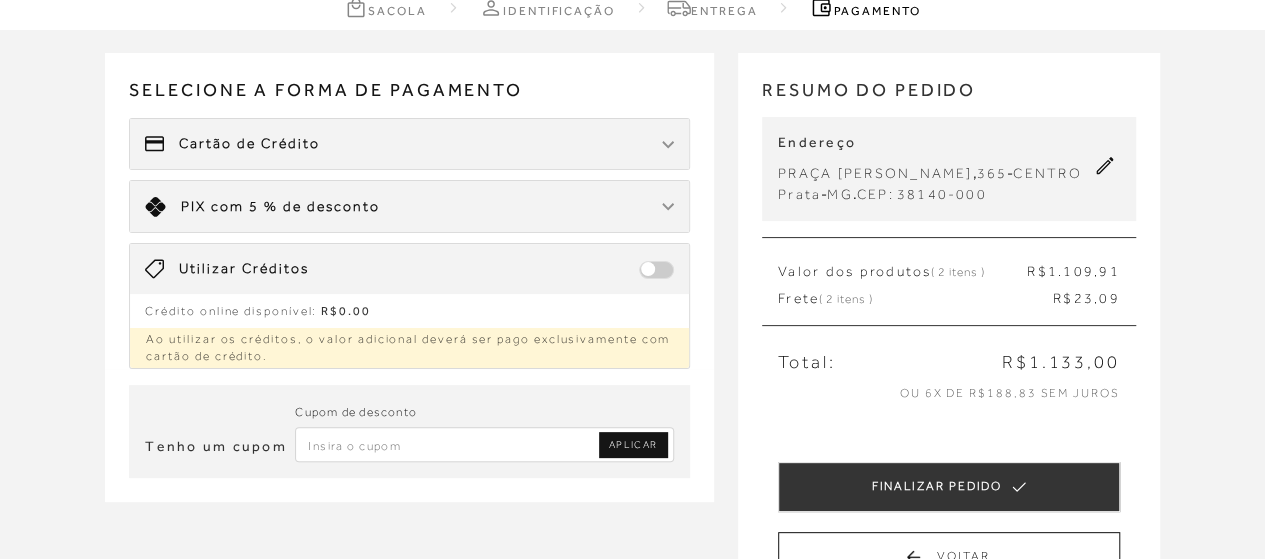 click at bounding box center (668, 145) 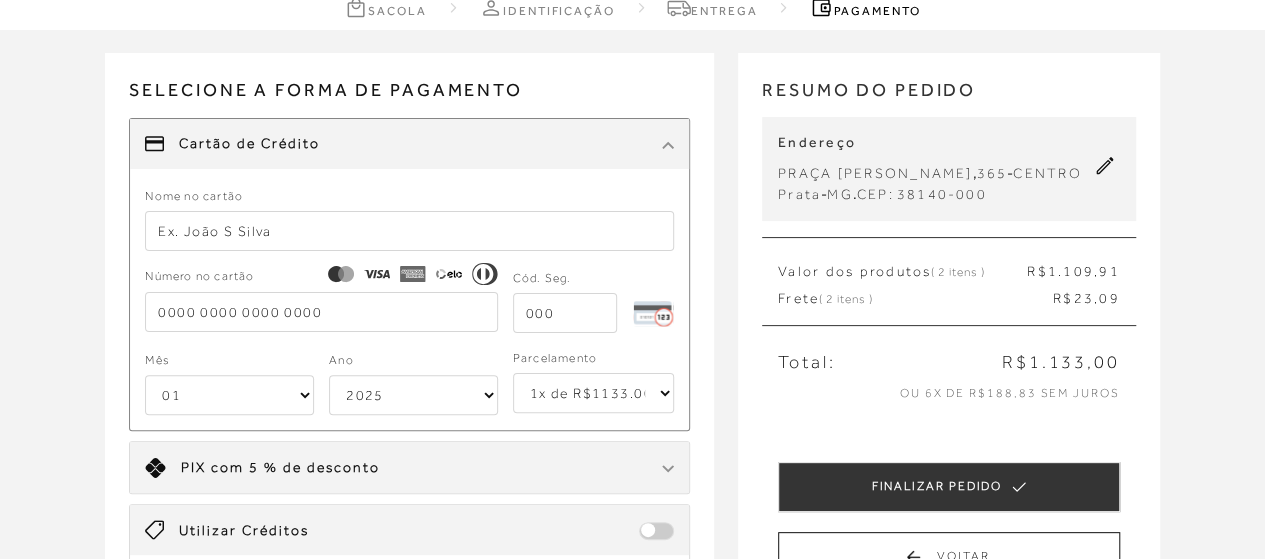 scroll, scrollTop: 200, scrollLeft: 0, axis: vertical 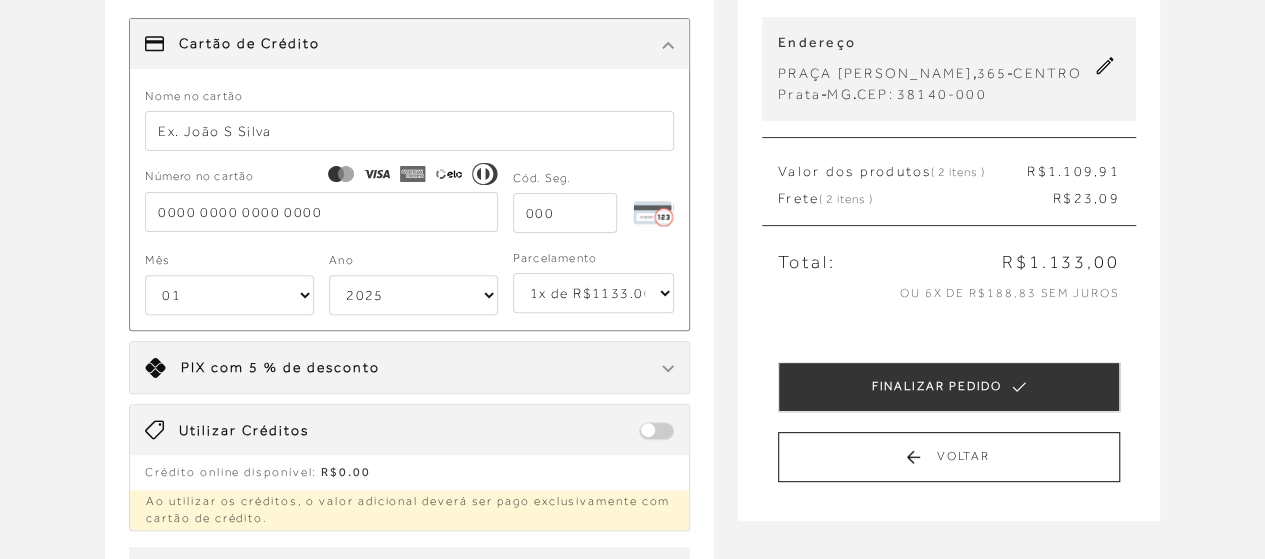 click on "1x de R$1133.00 2x de R$566.50 sem juros 3x de R$377.67 sem juros 4x de R$283.25 sem juros 5x de R$226.60 sem juros 6x de R$188.84 sem juros" at bounding box center (593, 293) 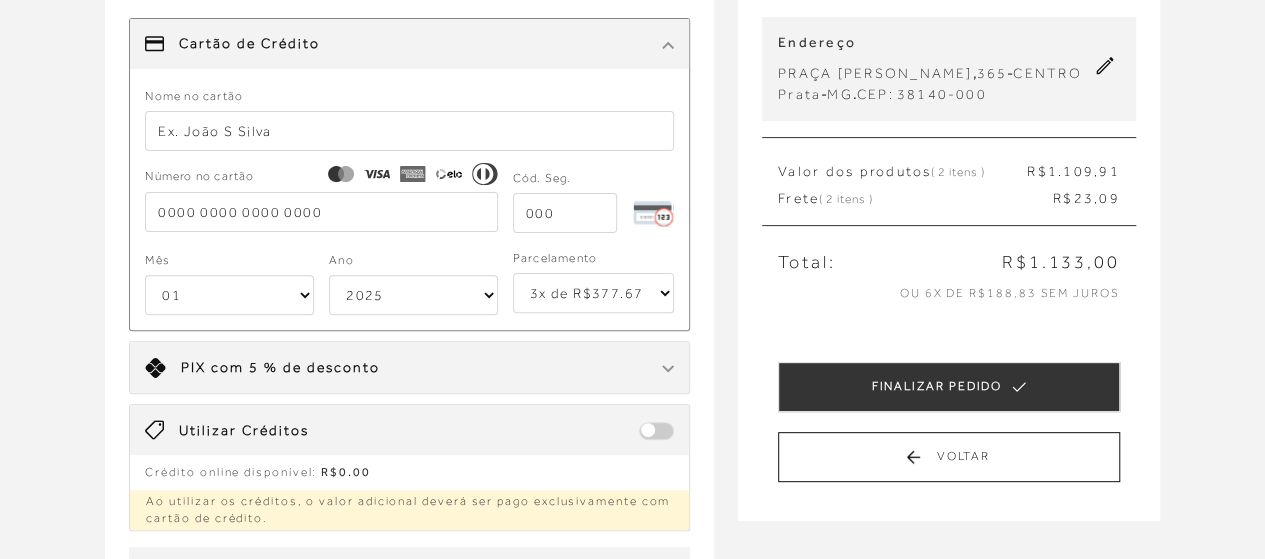 click on "1x de R$1133.00 2x de R$566.50 sem juros 3x de R$377.67 sem juros 4x de R$283.25 sem juros 5x de R$226.60 sem juros 6x de R$188.84 sem juros" at bounding box center [593, 293] 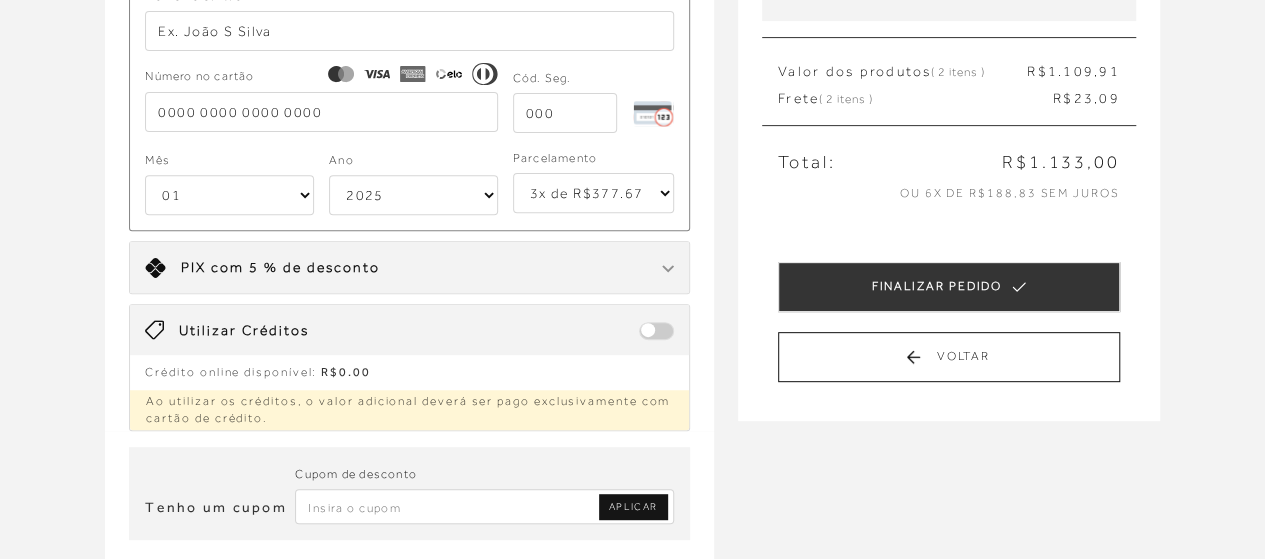 scroll, scrollTop: 400, scrollLeft: 0, axis: vertical 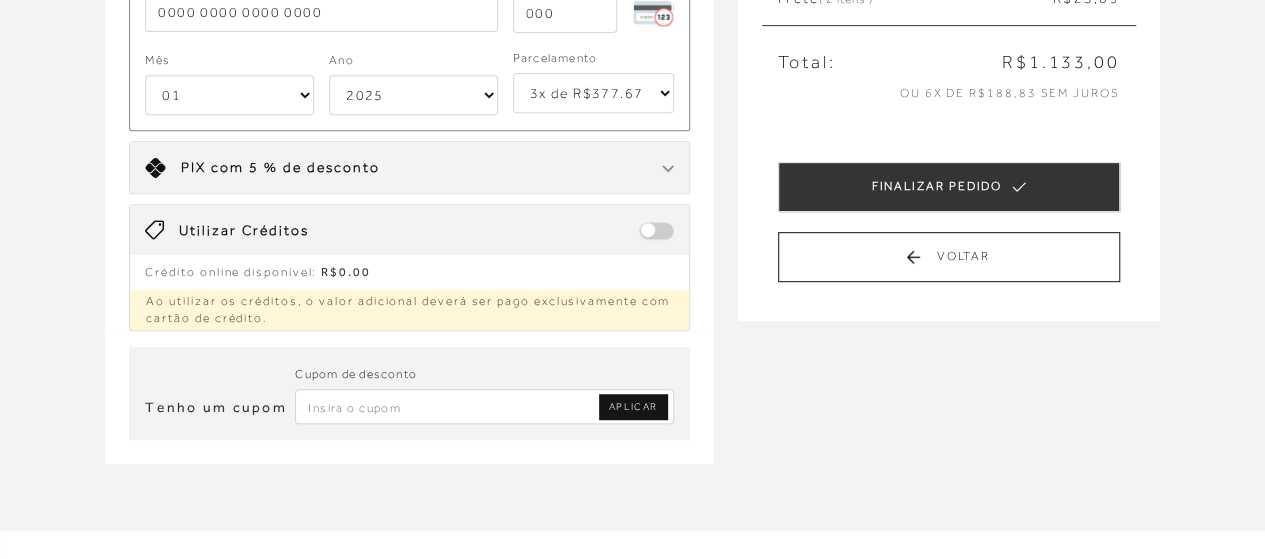click on "Tenho um cupom
Cupom de desconto
APLICAR" at bounding box center [421, 397] 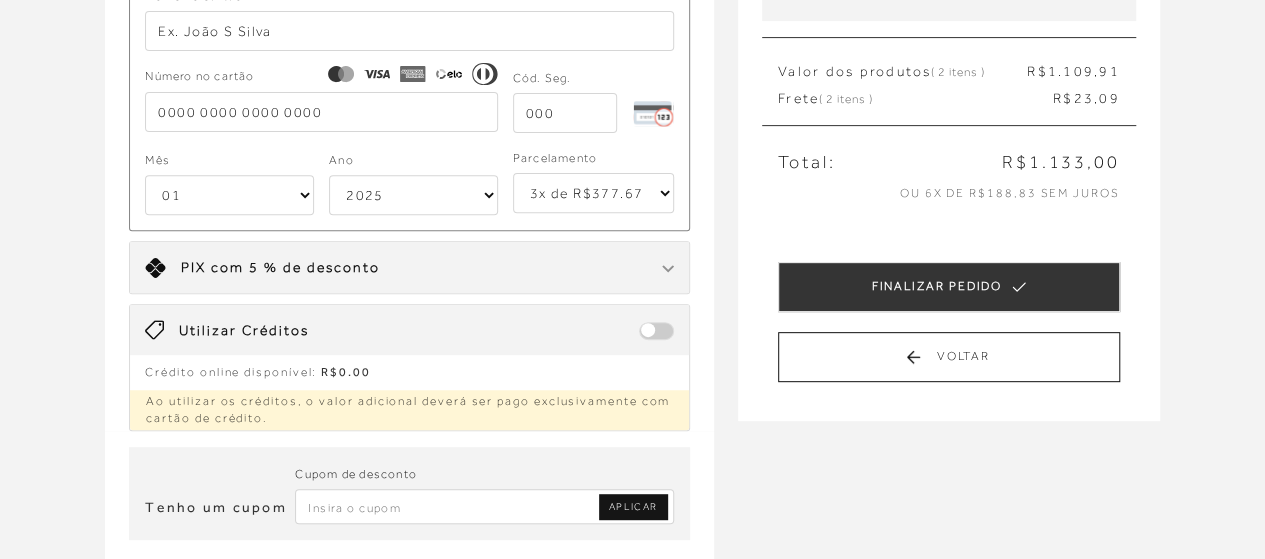 scroll, scrollTop: 0, scrollLeft: 0, axis: both 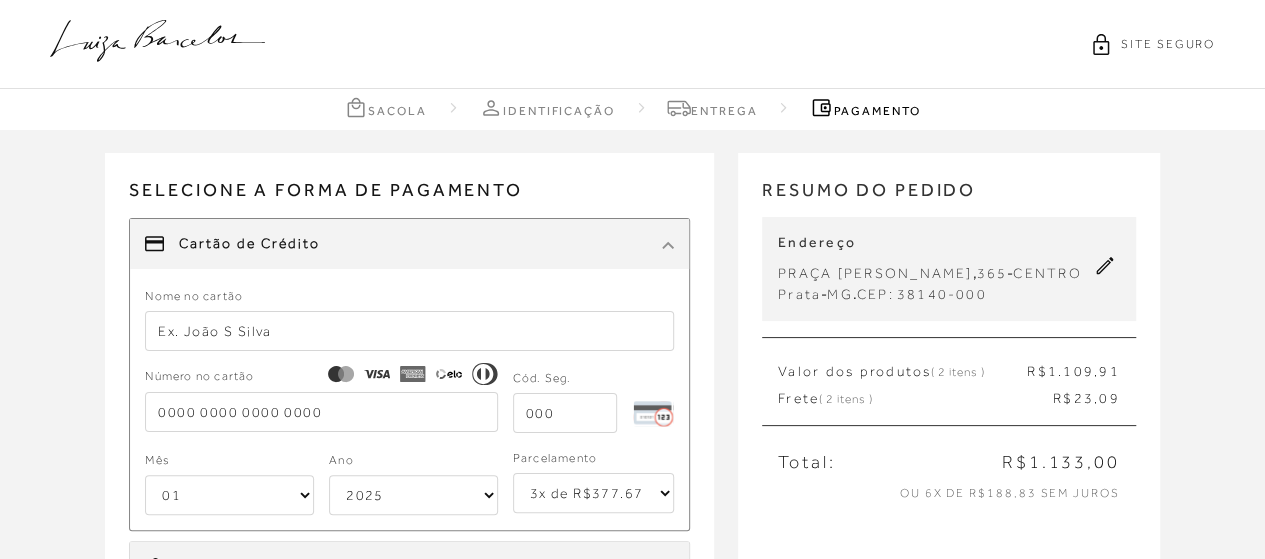 click at bounding box center (409, 331) 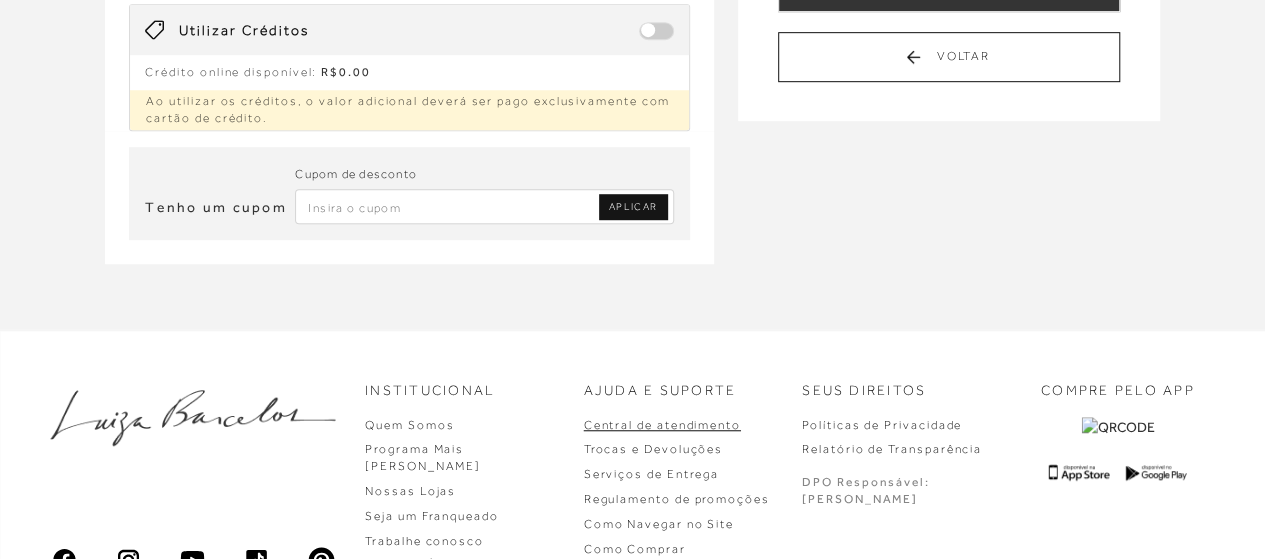 scroll, scrollTop: 500, scrollLeft: 0, axis: vertical 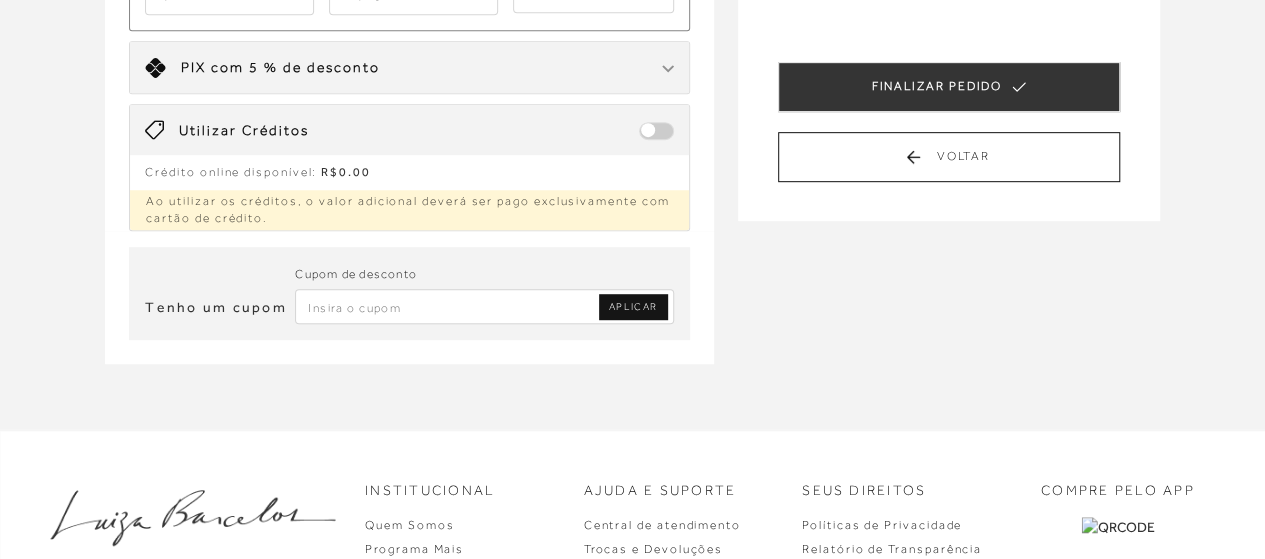 type on "Rosana Ventura Ribeiro" 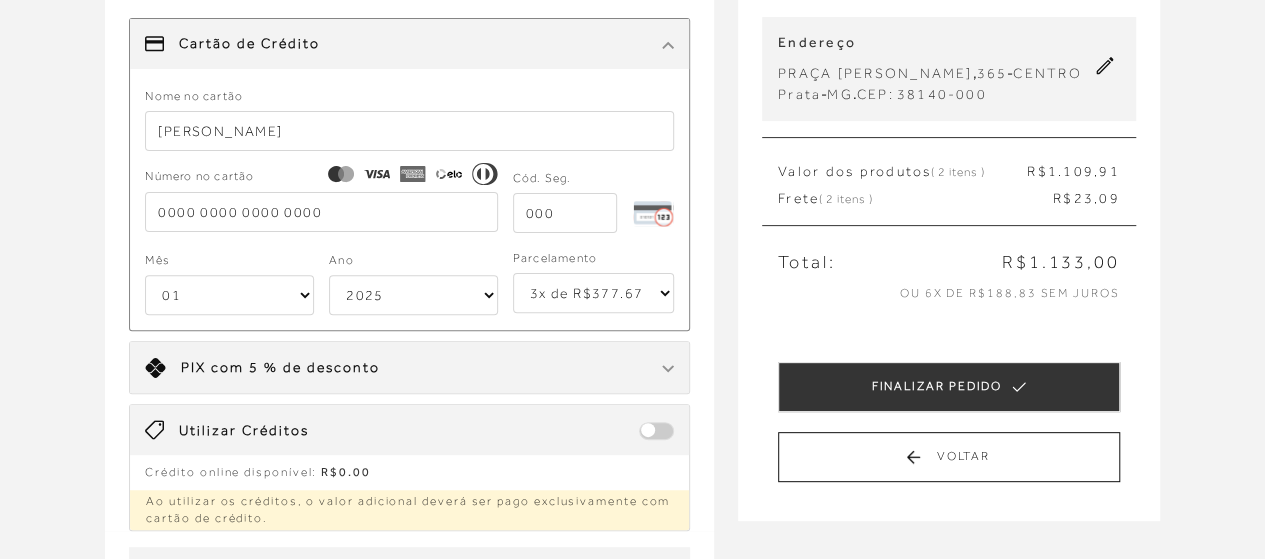 scroll, scrollTop: 300, scrollLeft: 0, axis: vertical 